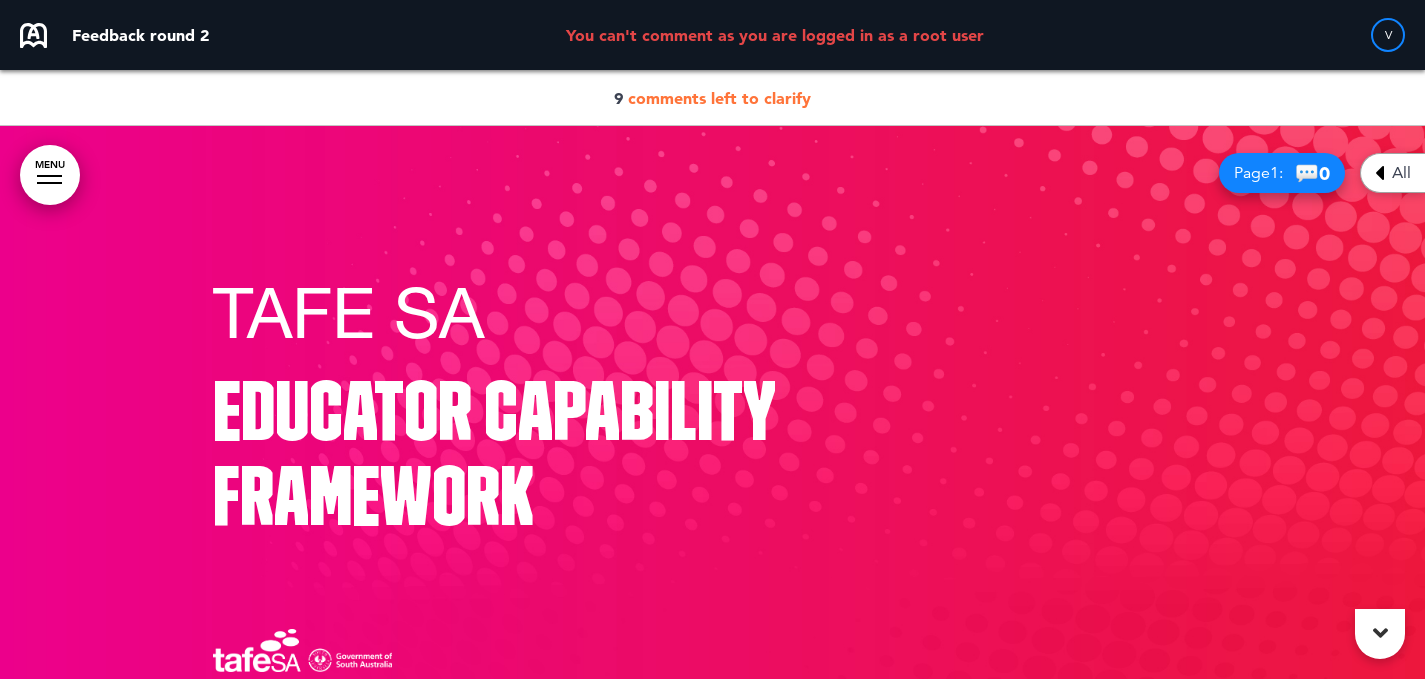 scroll, scrollTop: 0, scrollLeft: 0, axis: both 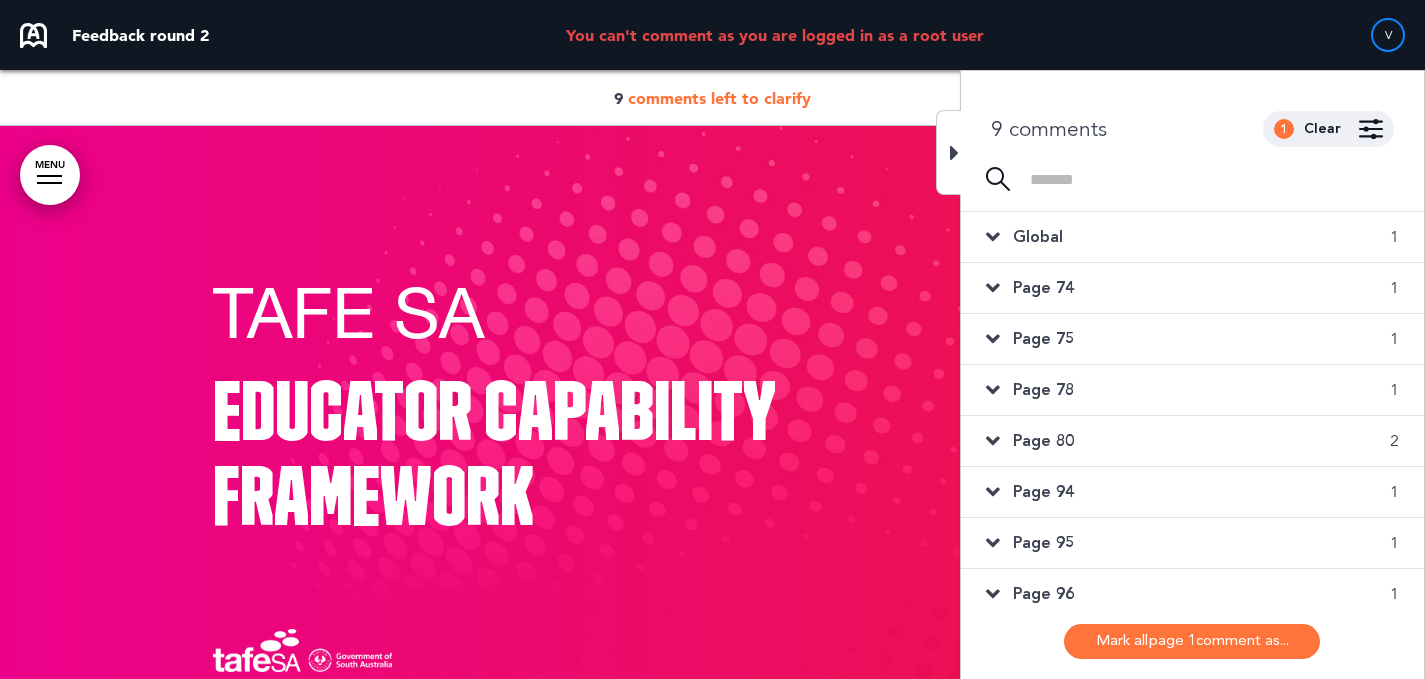 click on "Page 74
1" at bounding box center (1192, 288) 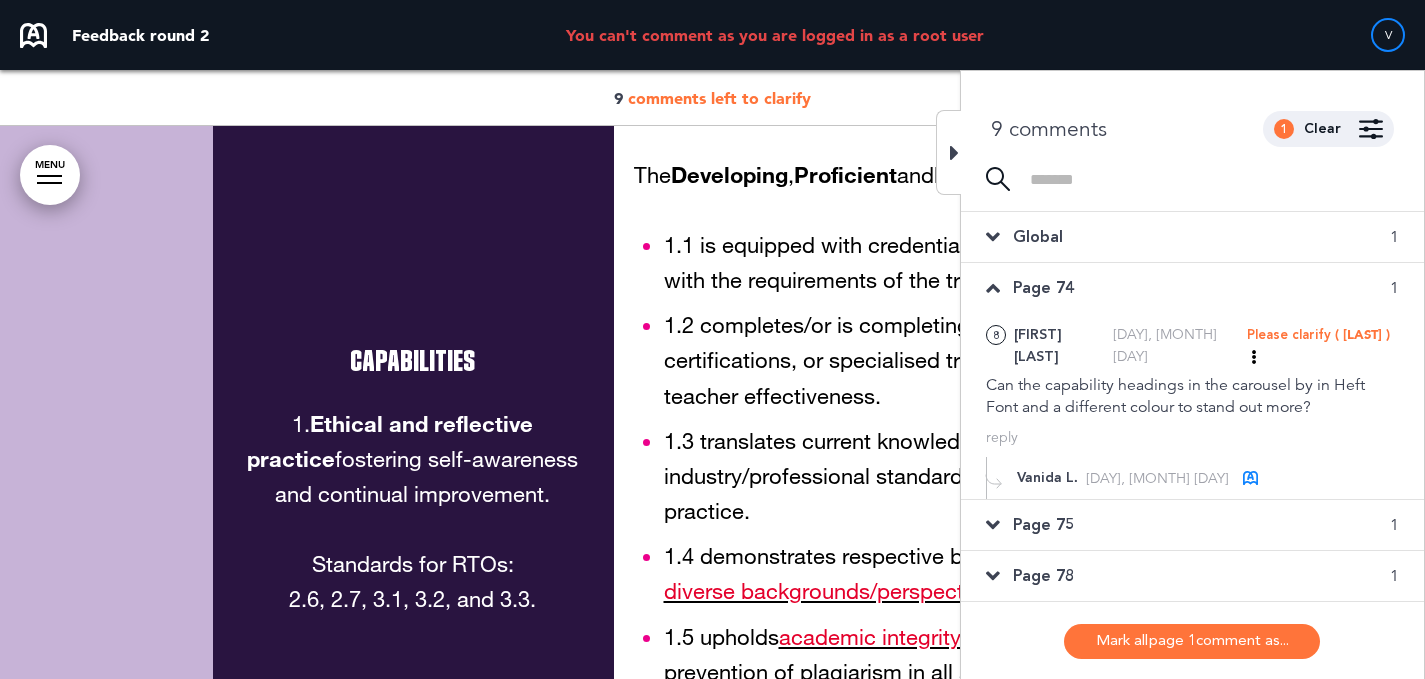 scroll, scrollTop: 21634, scrollLeft: 0, axis: vertical 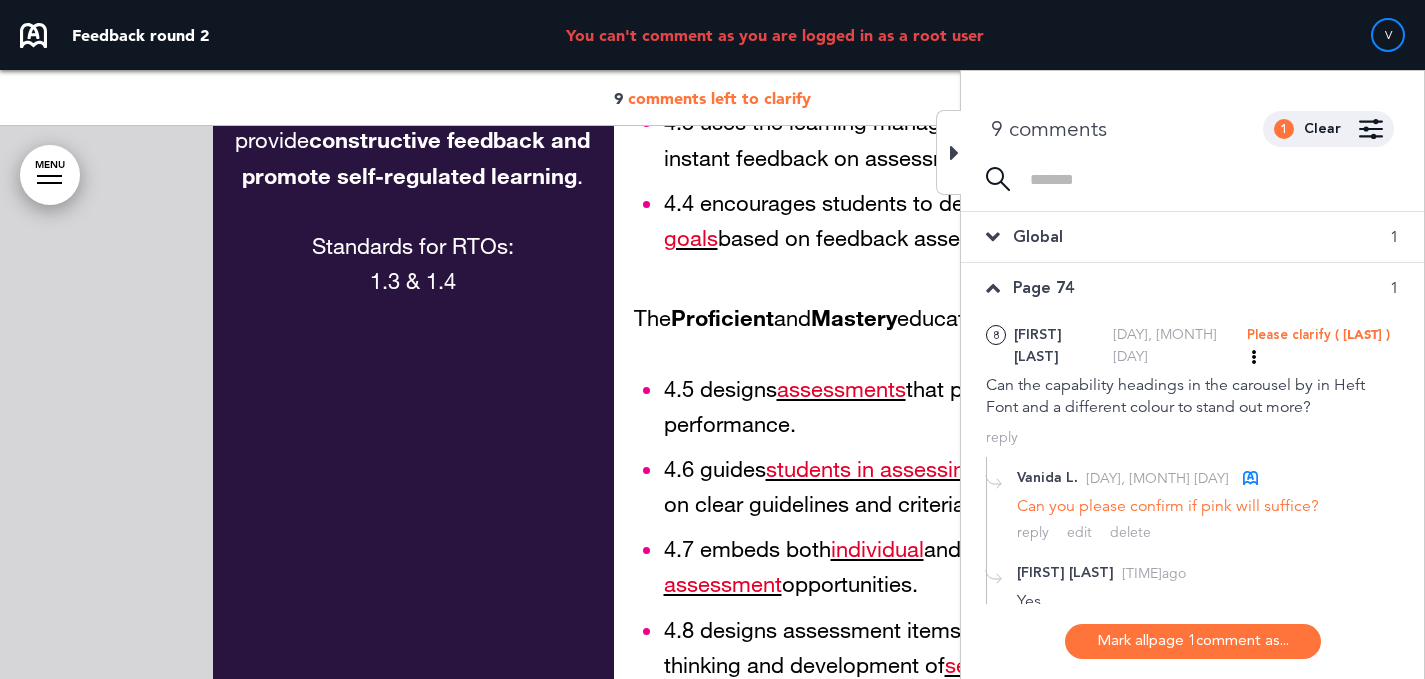 click on "Global
1" at bounding box center [1192, 237] 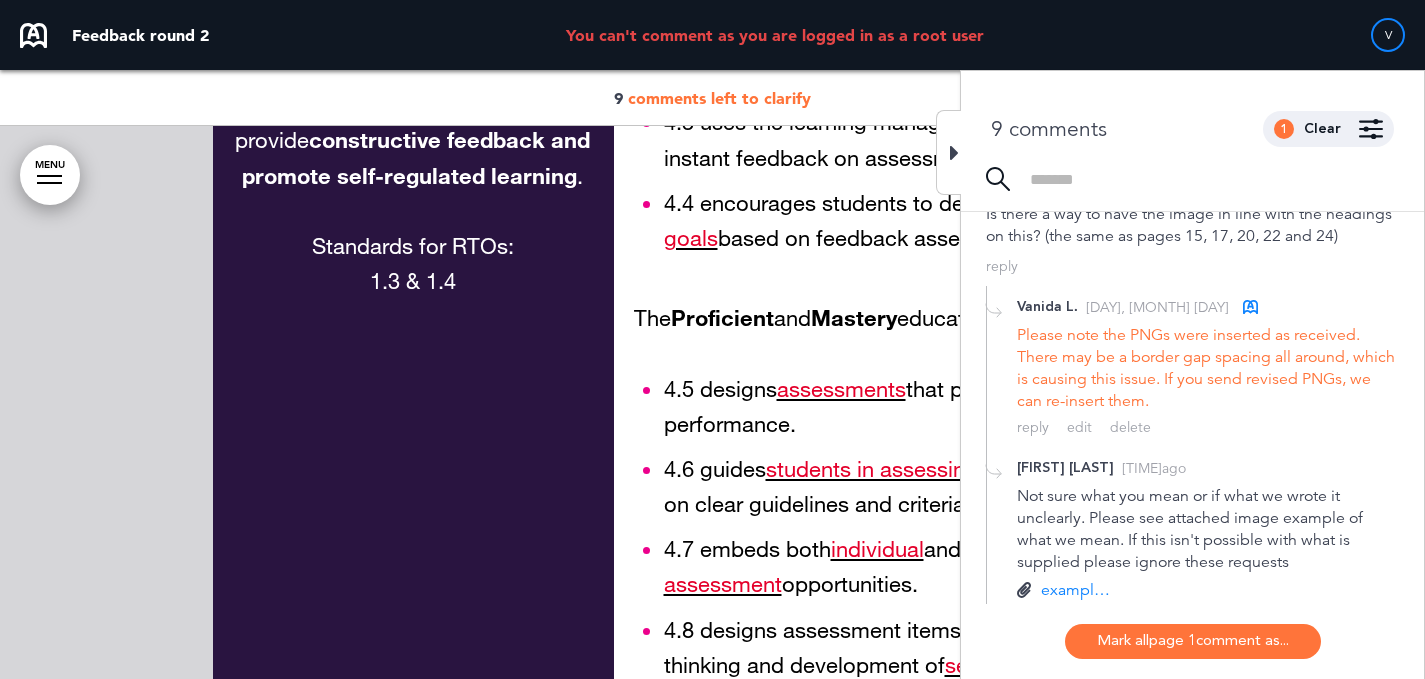 scroll, scrollTop: 0, scrollLeft: 0, axis: both 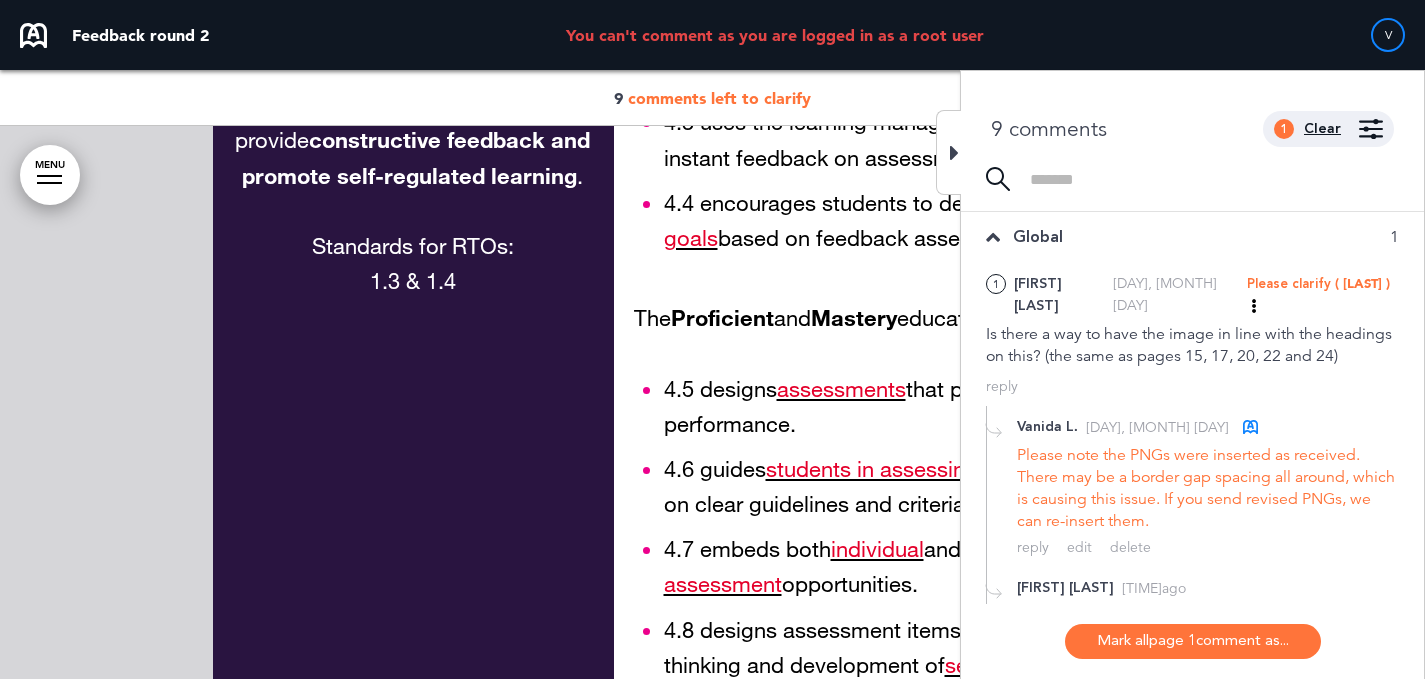 click on "Clear" at bounding box center [1322, 129] 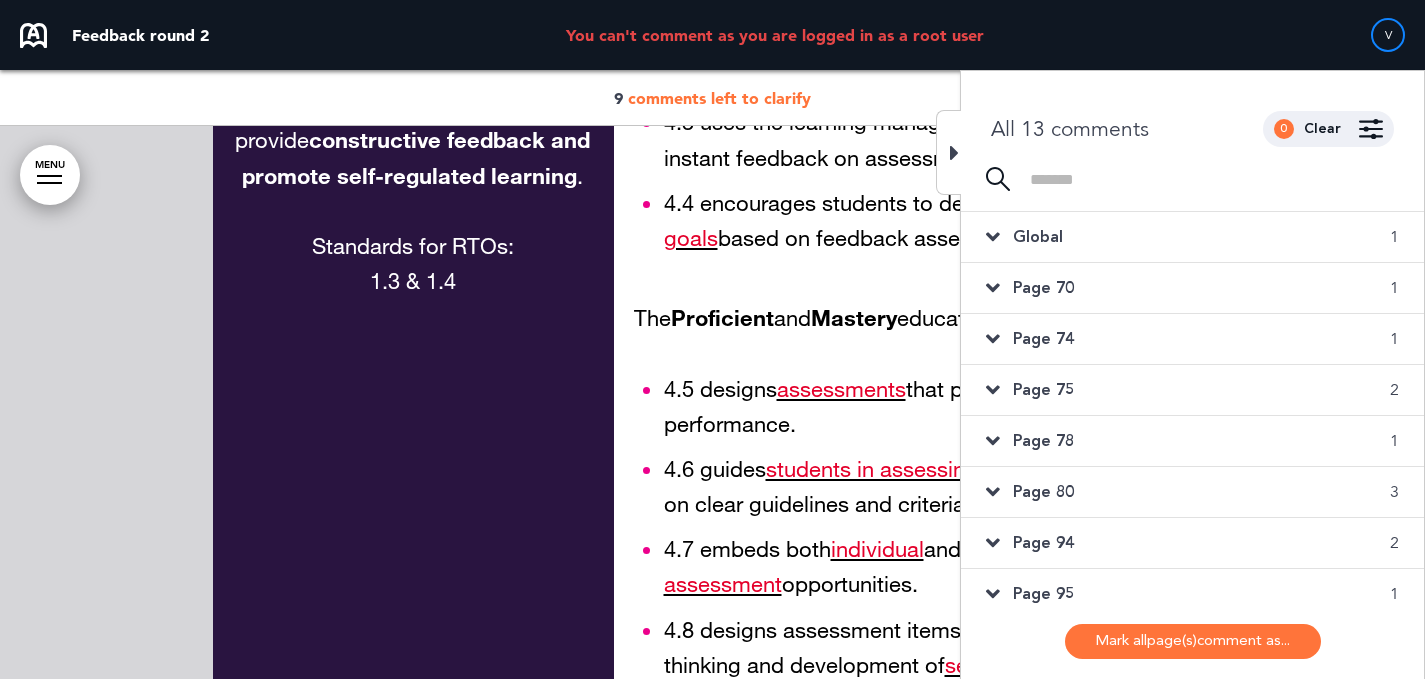 click on "Global
1" at bounding box center (1192, 237) 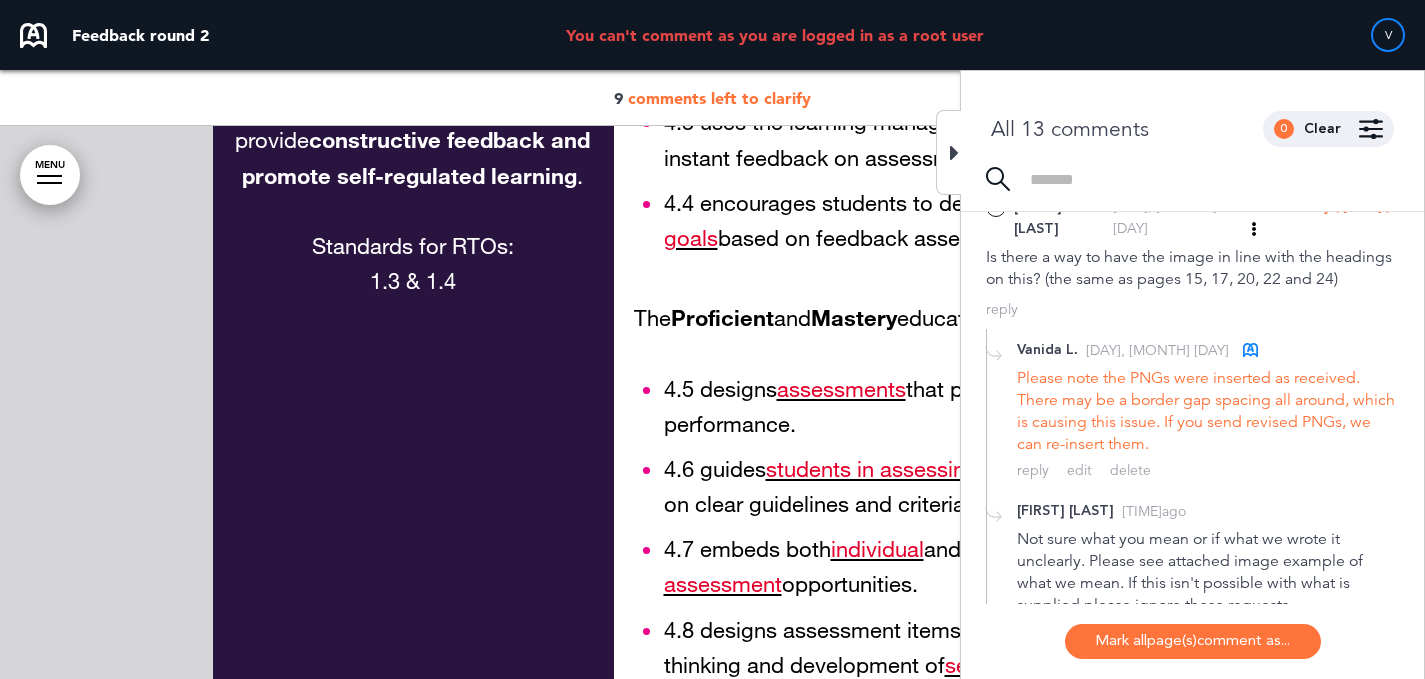 scroll, scrollTop: 222, scrollLeft: 0, axis: vertical 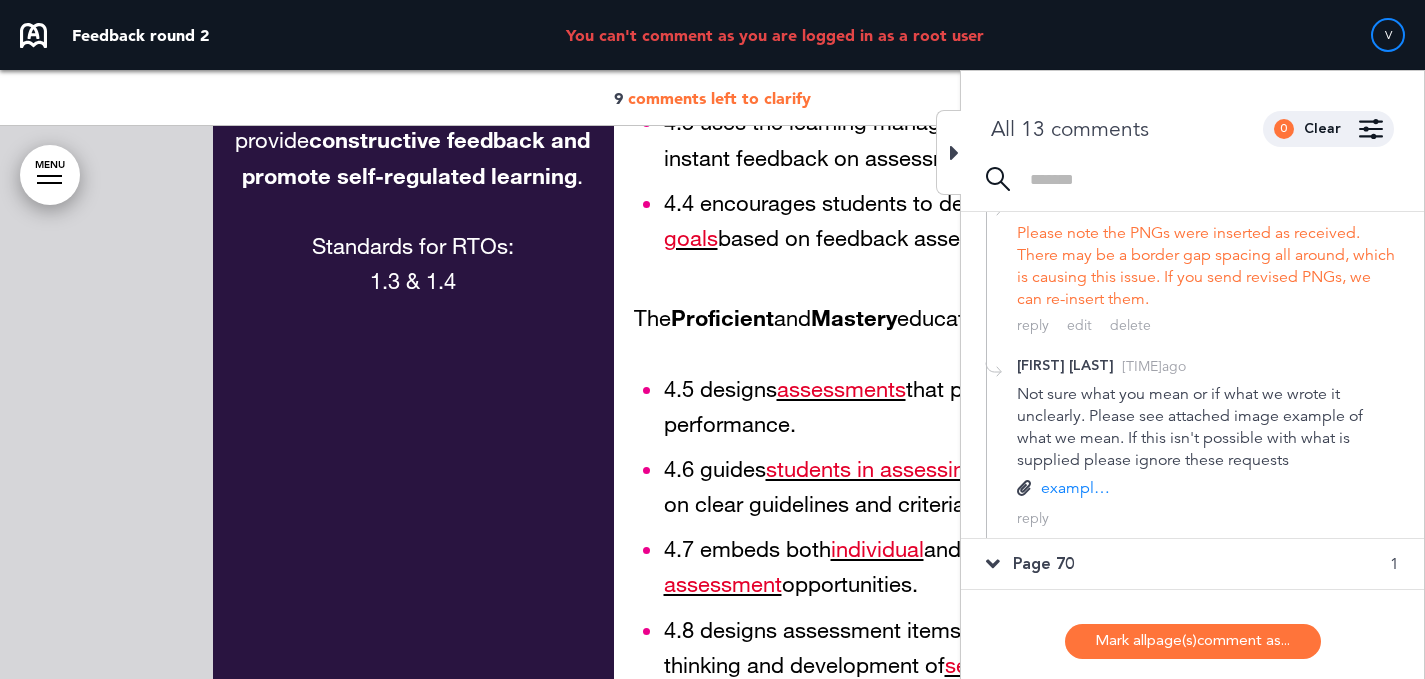 click on "example.PNG" at bounding box center [1076, 488] 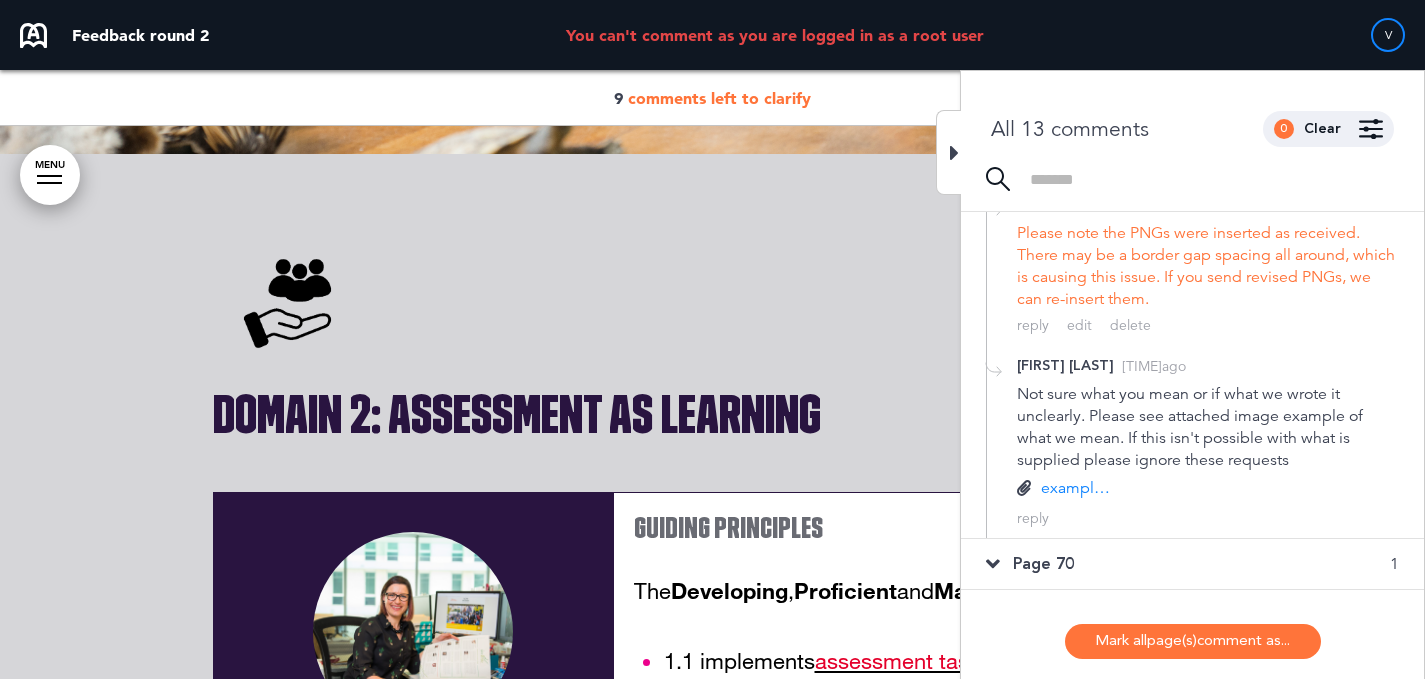 scroll, scrollTop: 17996, scrollLeft: 0, axis: vertical 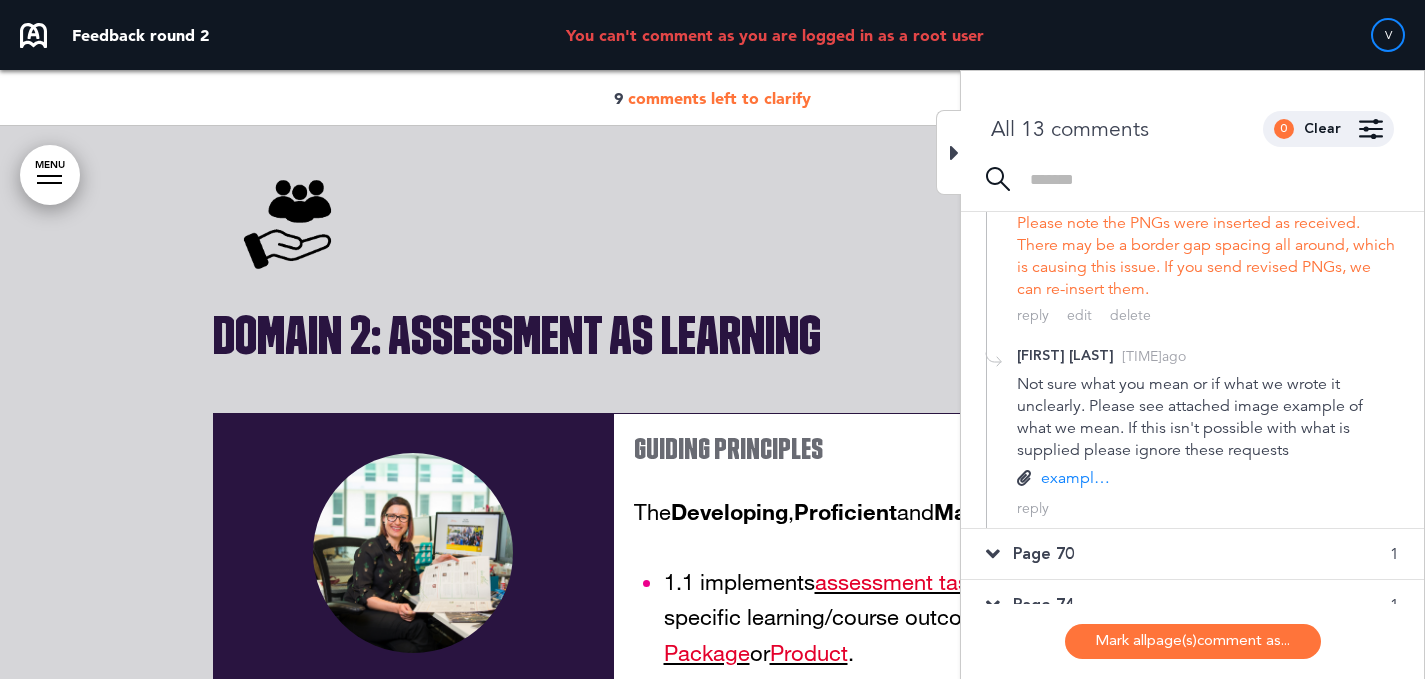 click on "example.PNG" at bounding box center (1076, 478) 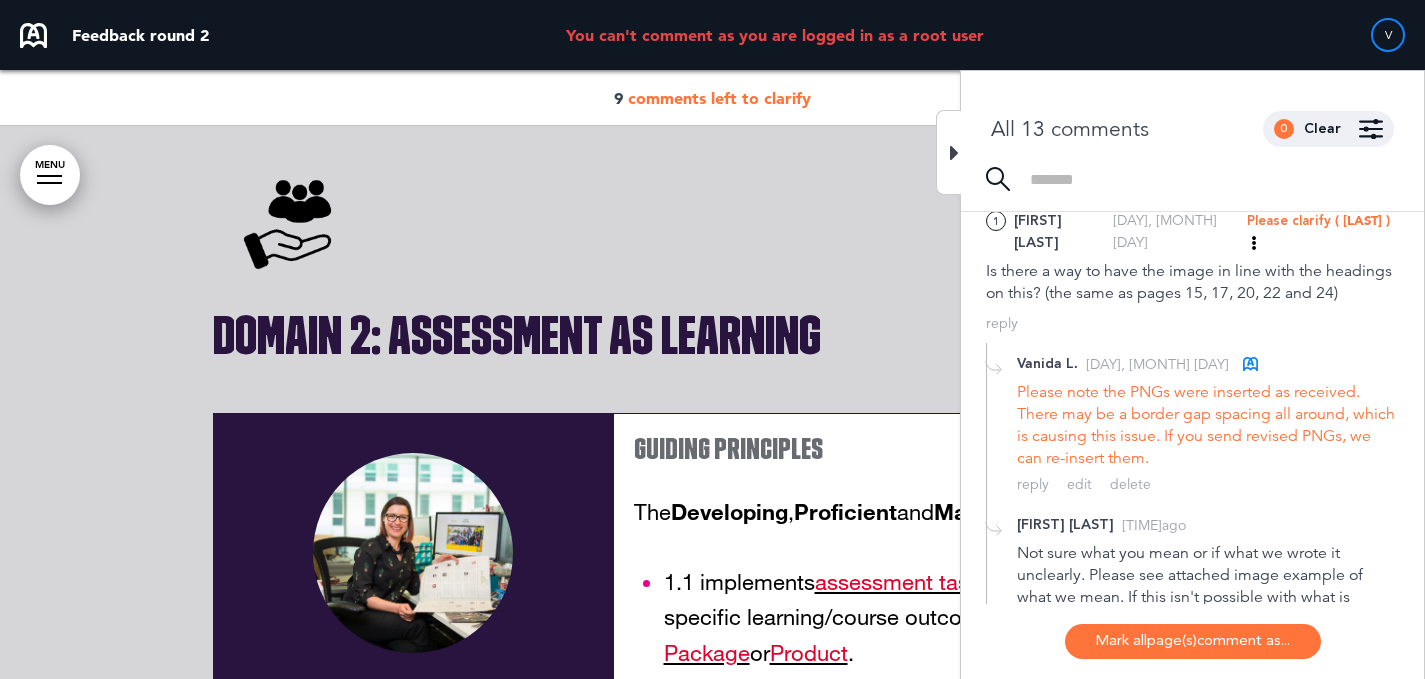scroll, scrollTop: 53, scrollLeft: 0, axis: vertical 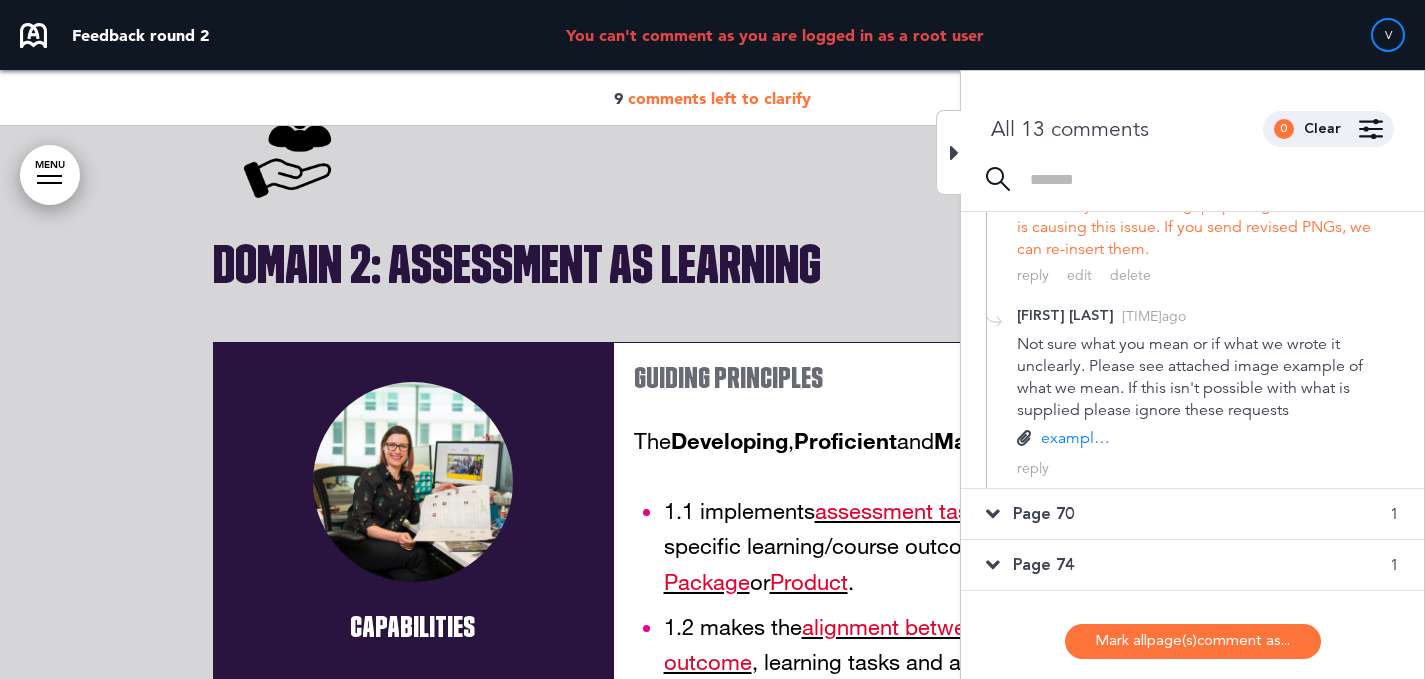 click on "Page 70
1" at bounding box center [1192, 514] 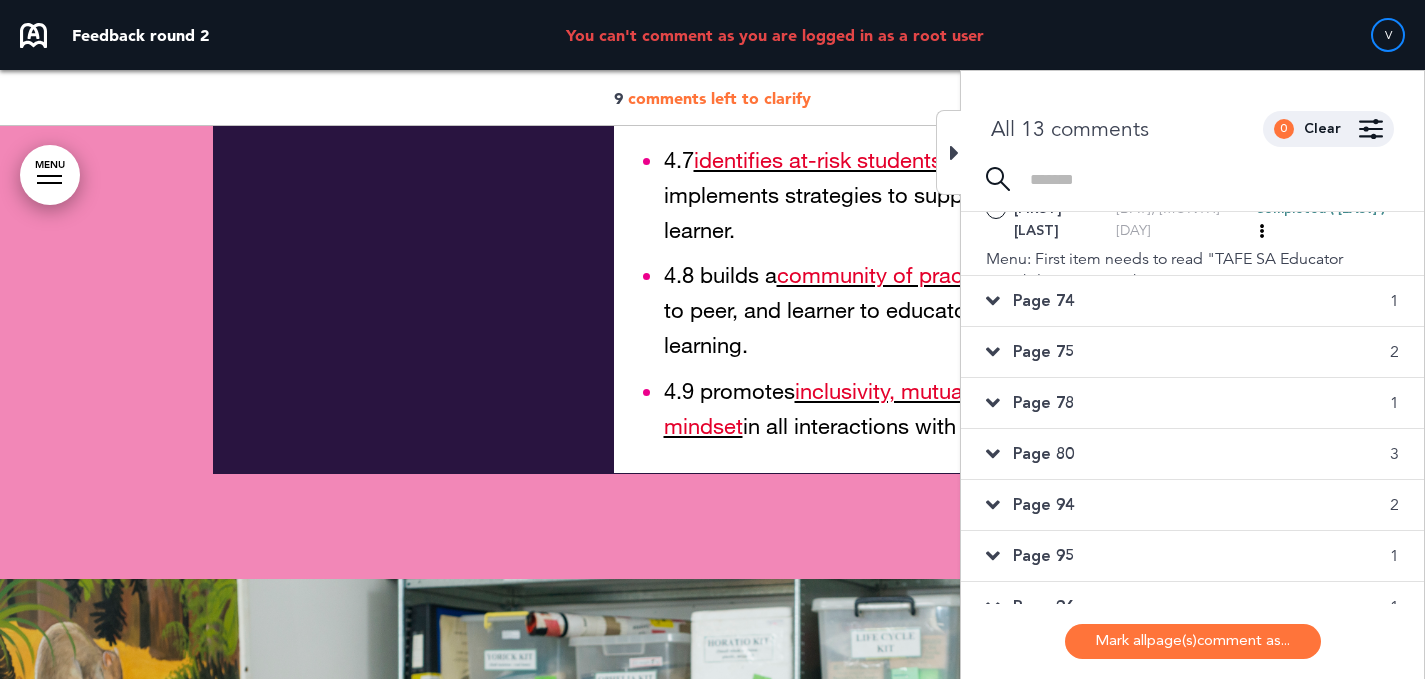 scroll, scrollTop: 0, scrollLeft: 0, axis: both 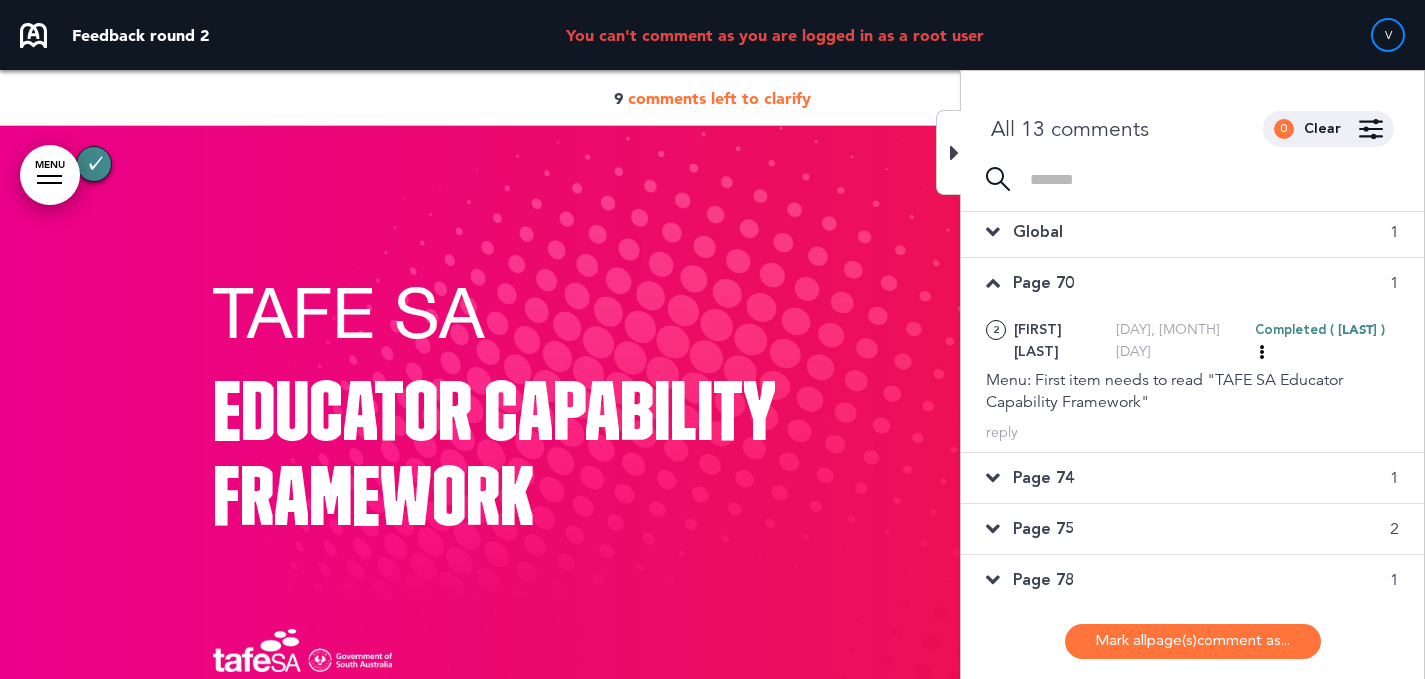 click at bounding box center (1371, 129) 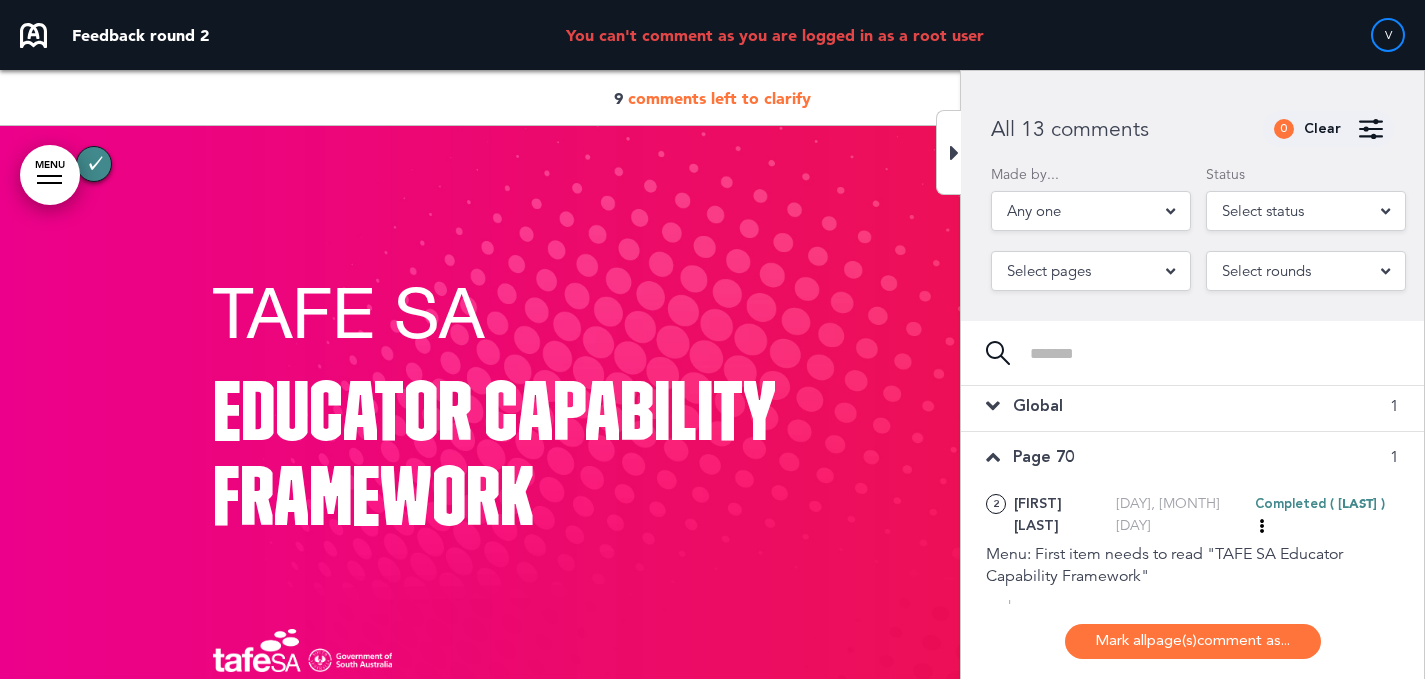 click on "Select status" at bounding box center [1263, 211] 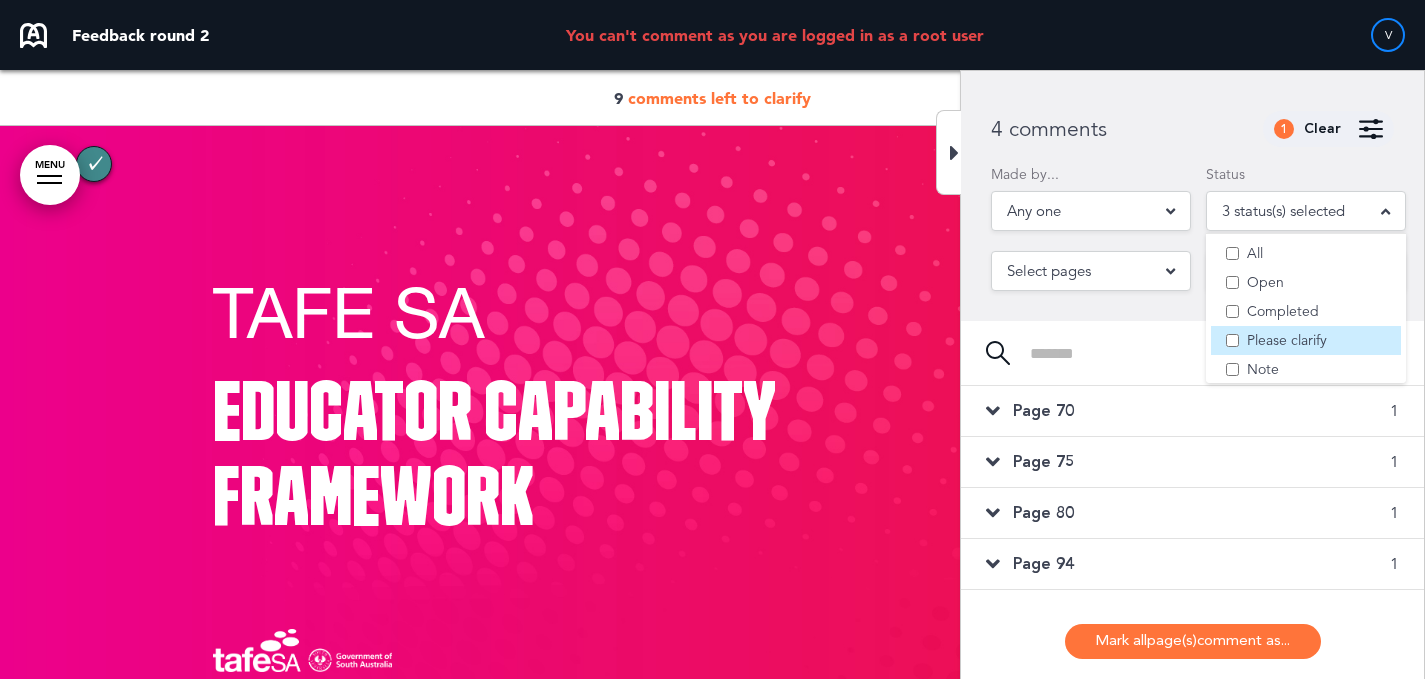 scroll, scrollTop: 0, scrollLeft: 0, axis: both 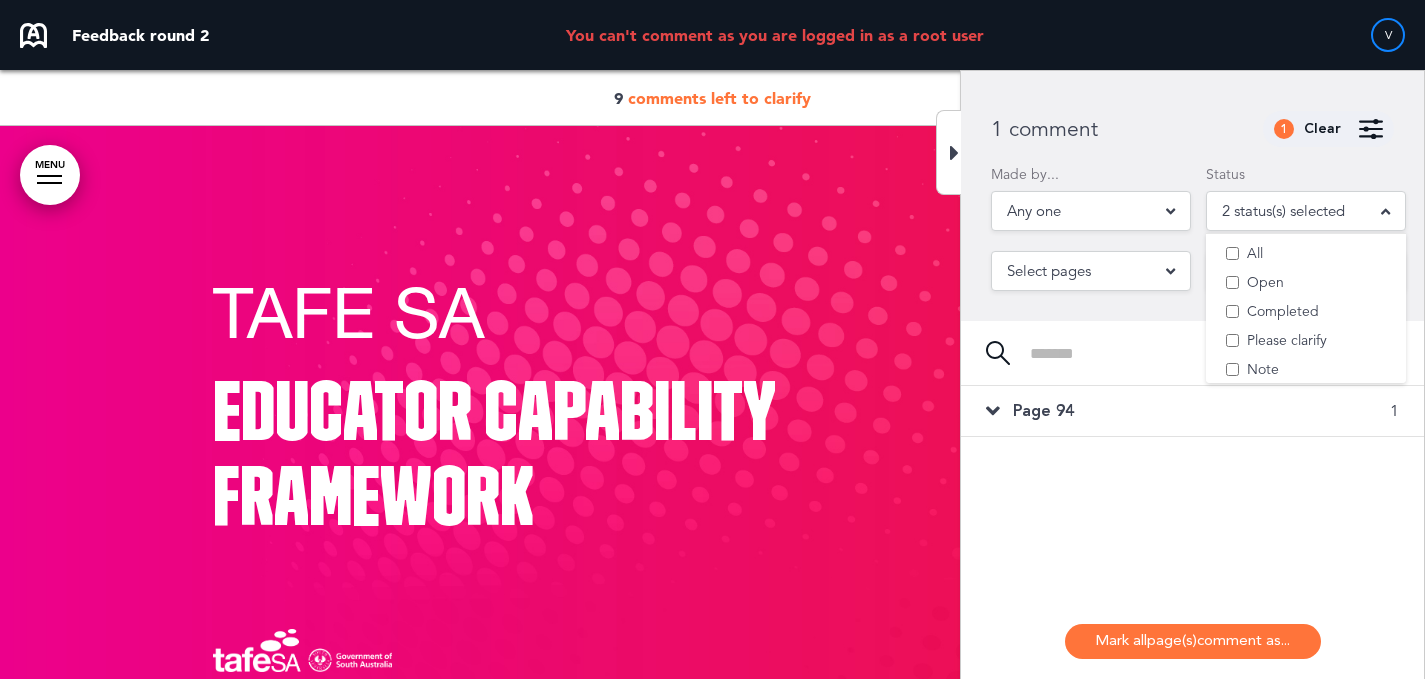 click on "Page 94
1" at bounding box center [1192, 411] 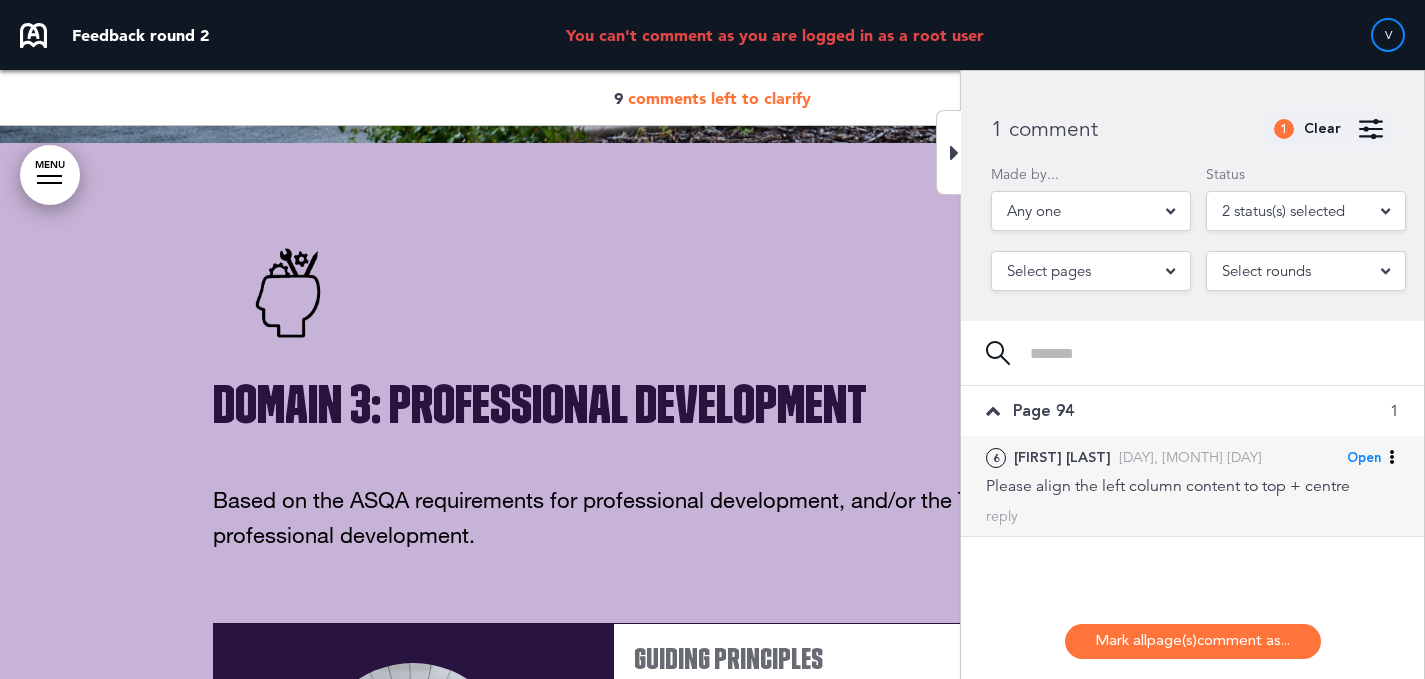 click on "Please align the left column content to top + centre" at bounding box center (1192, 486) 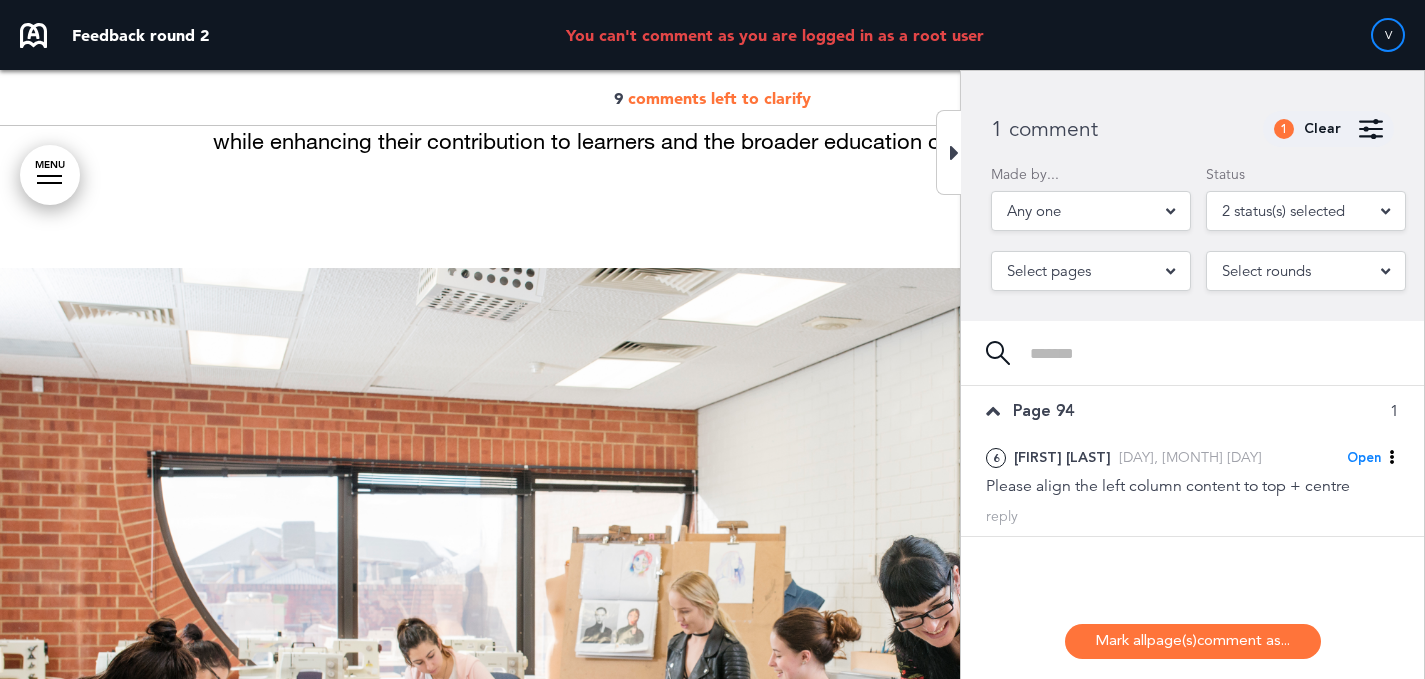 scroll, scrollTop: 10443, scrollLeft: 0, axis: vertical 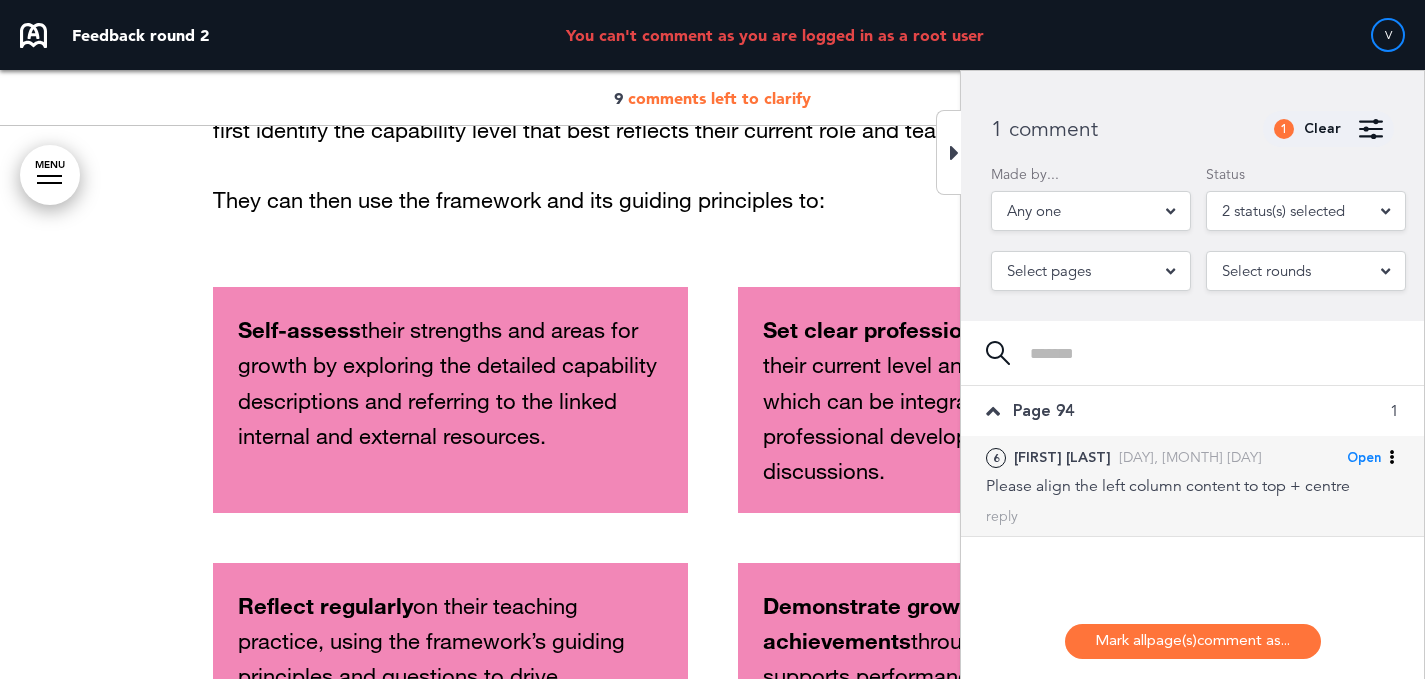 click on "Open" at bounding box center [1364, 458] 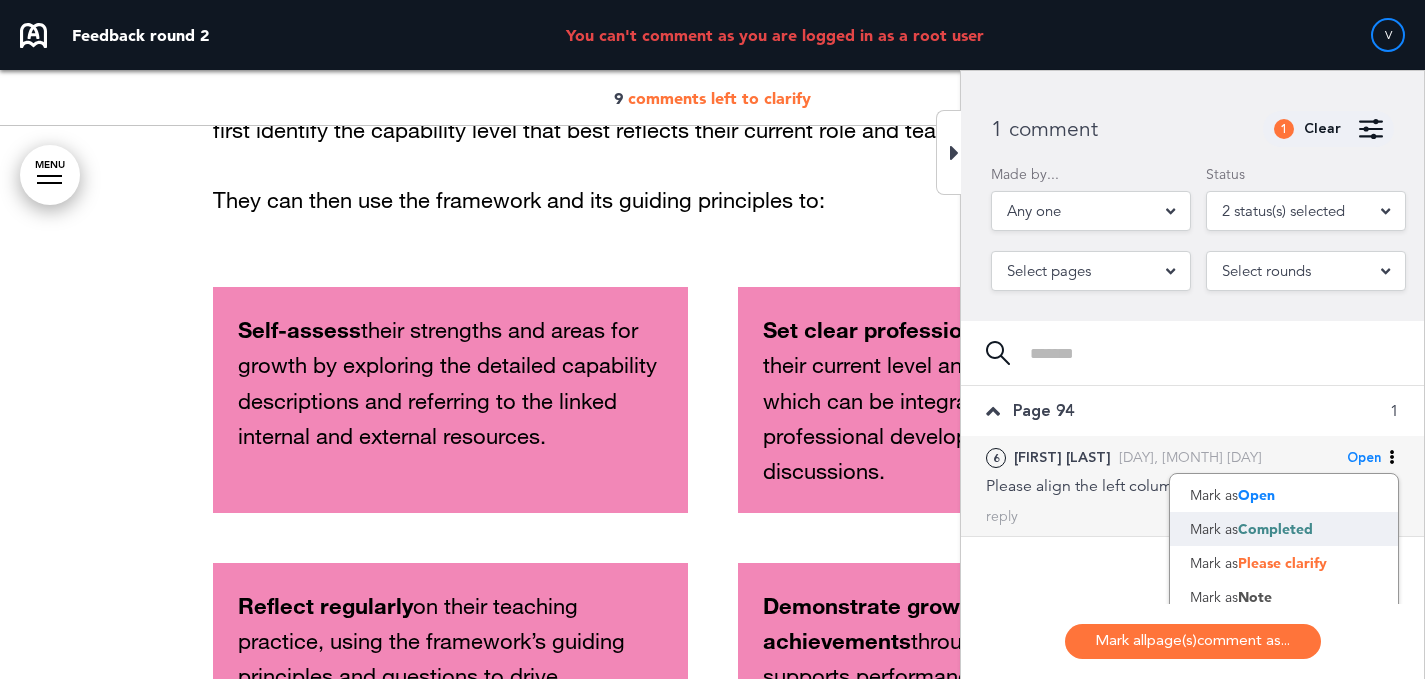 click on "Mark as  Completed" at bounding box center [1284, 529] 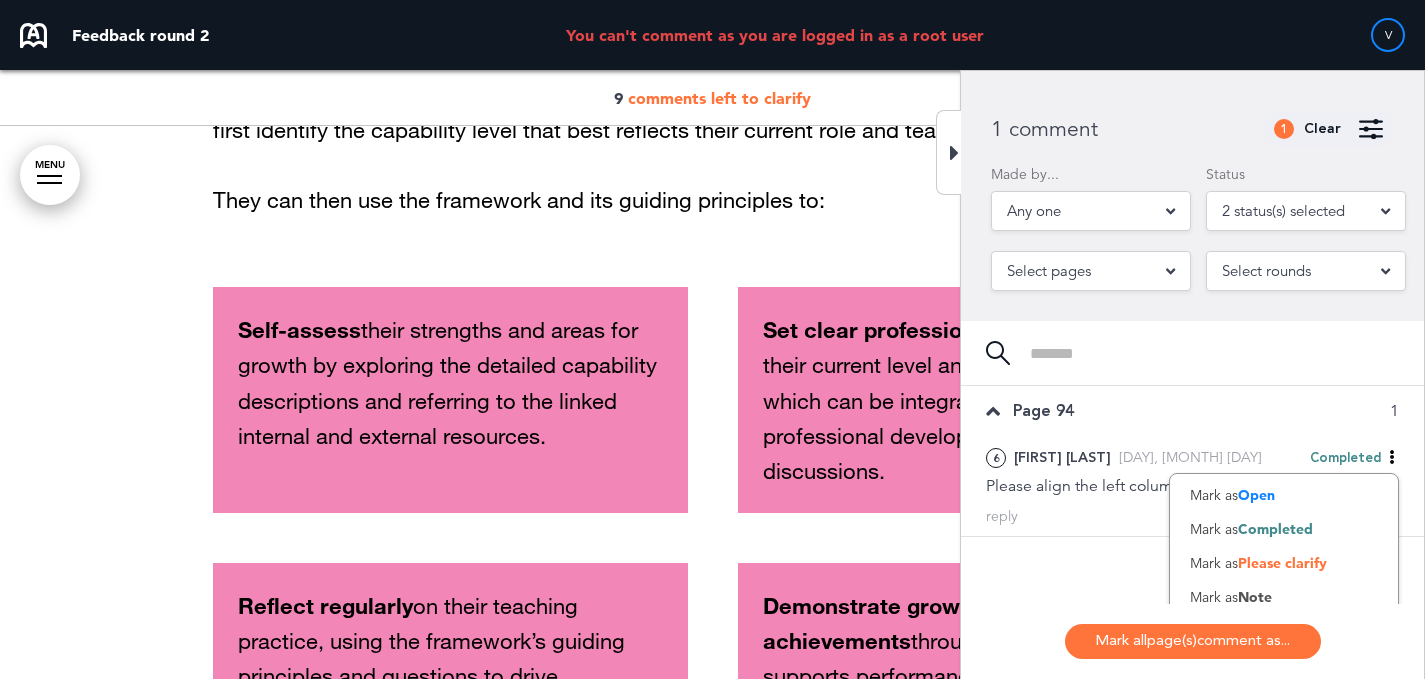 click on "2 status(s) selected" at bounding box center (1283, 211) 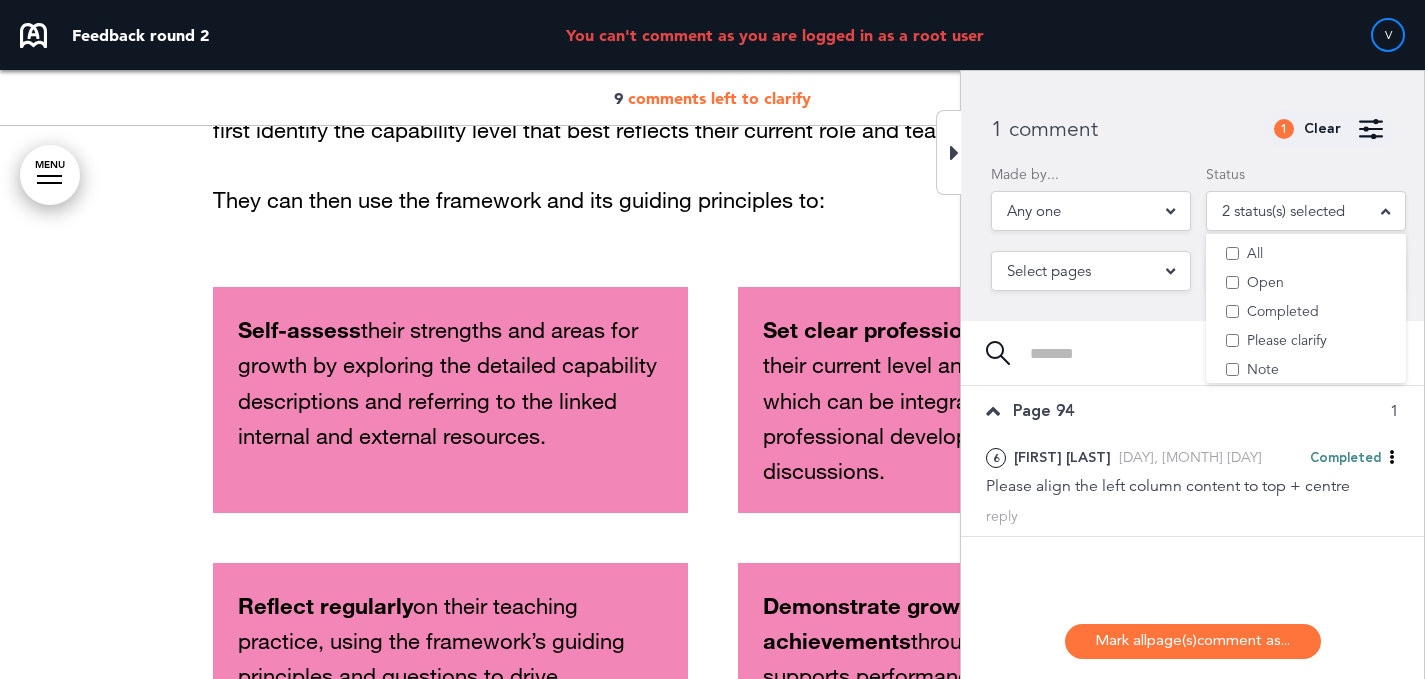 click on "1
Clear" at bounding box center (1328, 129) 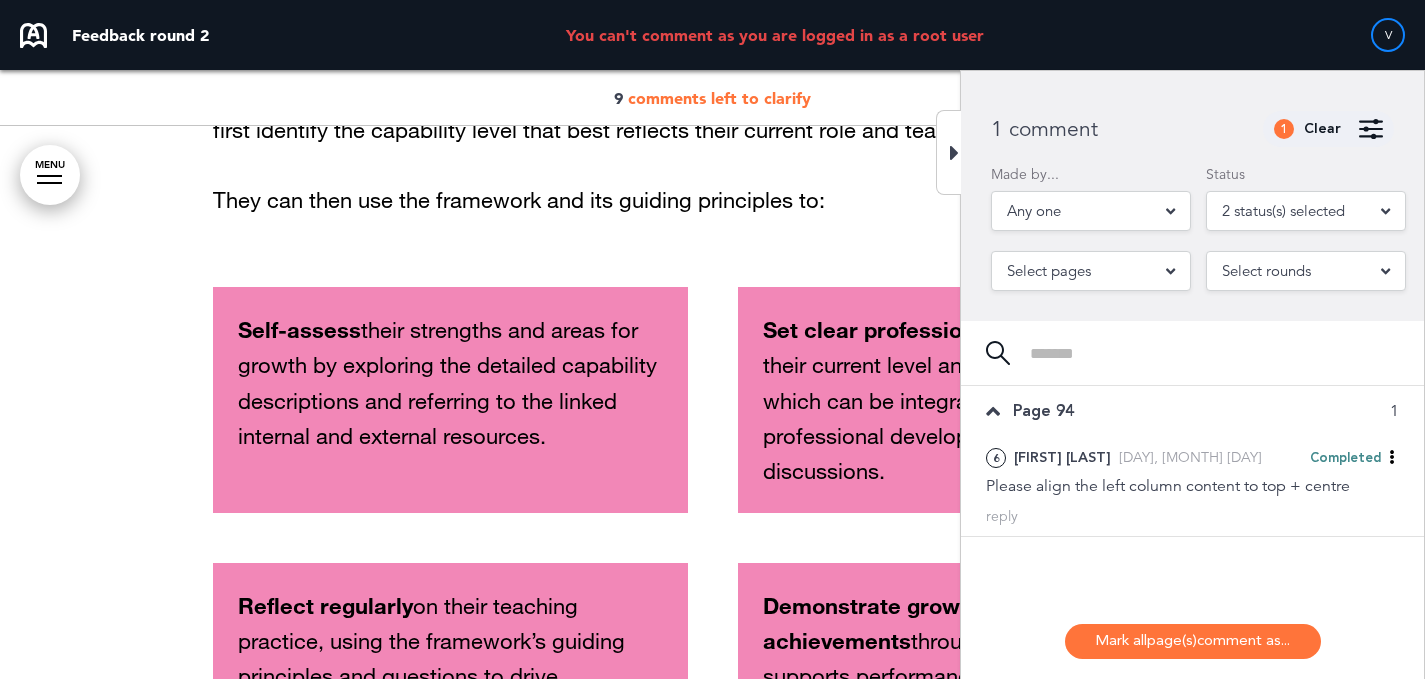 click on "2 status(s) selected
All
Open
Completed
Please clarify
Note" at bounding box center [1306, 211] 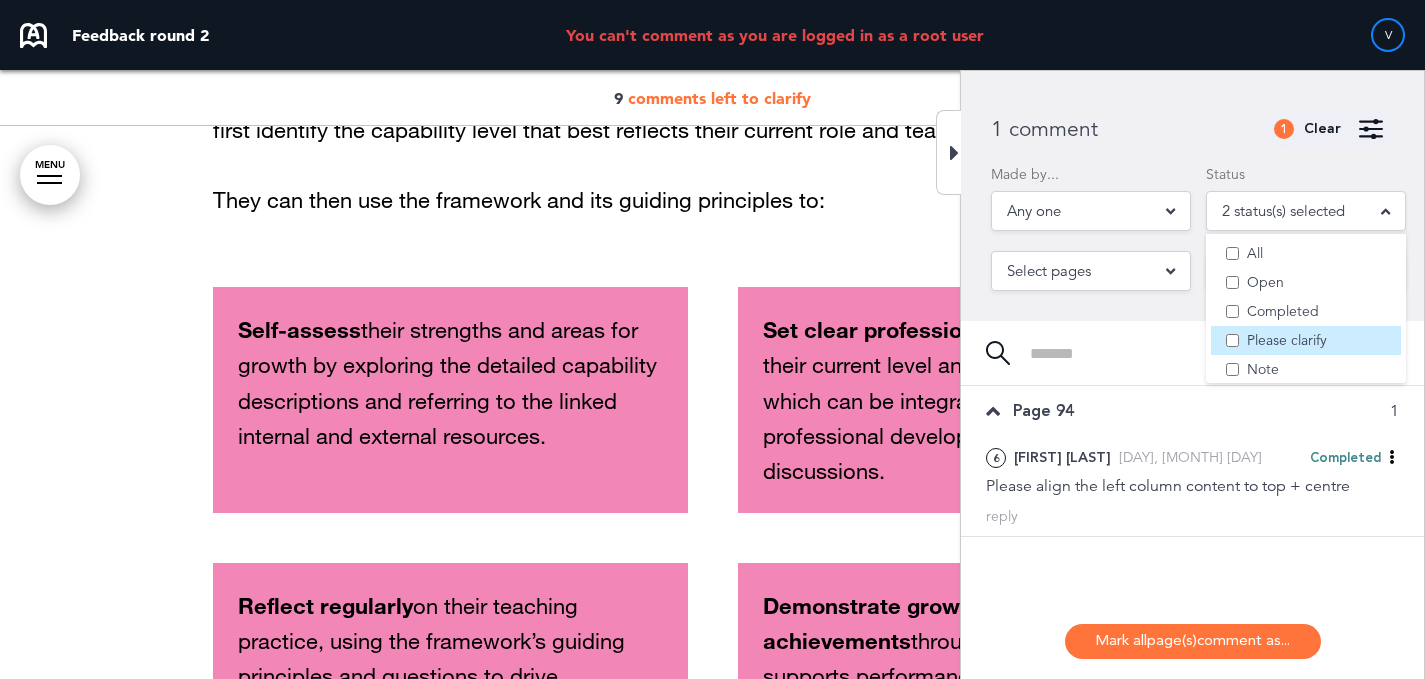 drag, startPoint x: 1231, startPoint y: 361, endPoint x: 1234, endPoint y: 347, distance: 14.3178215 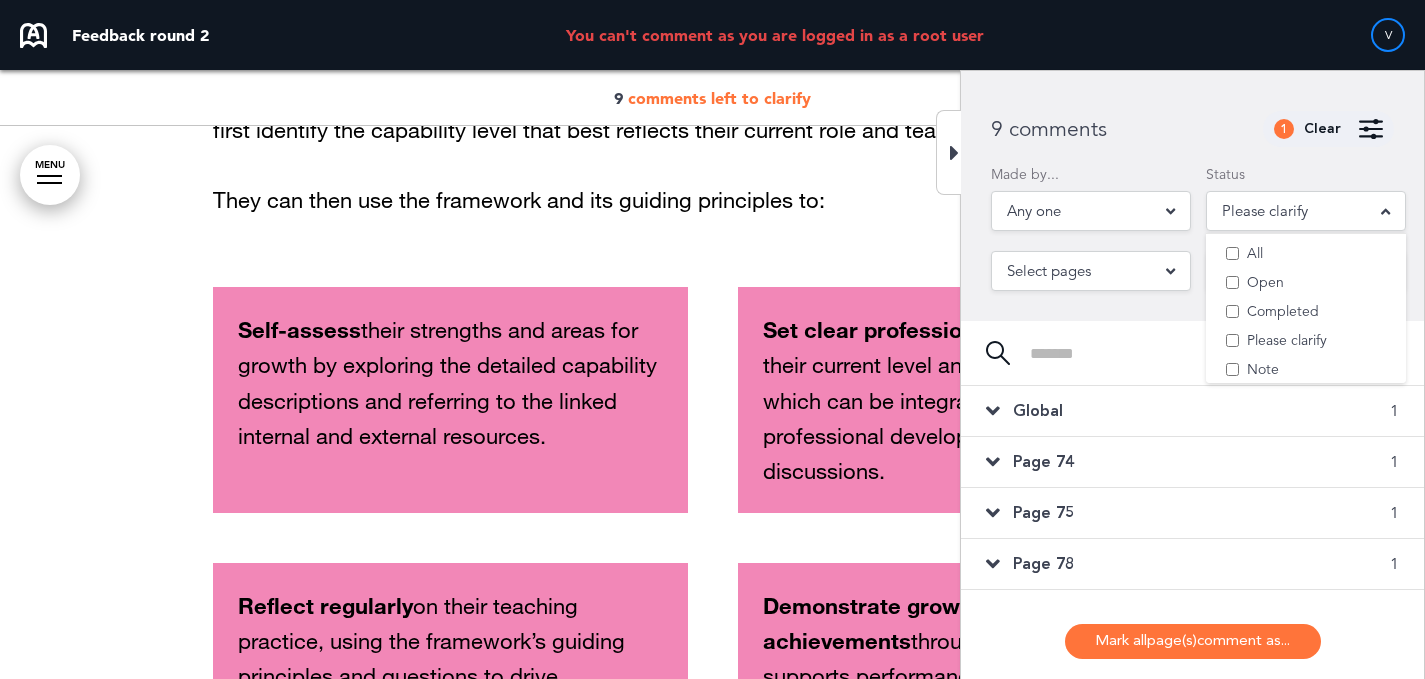 click on "Page 78
1" at bounding box center [1192, 564] 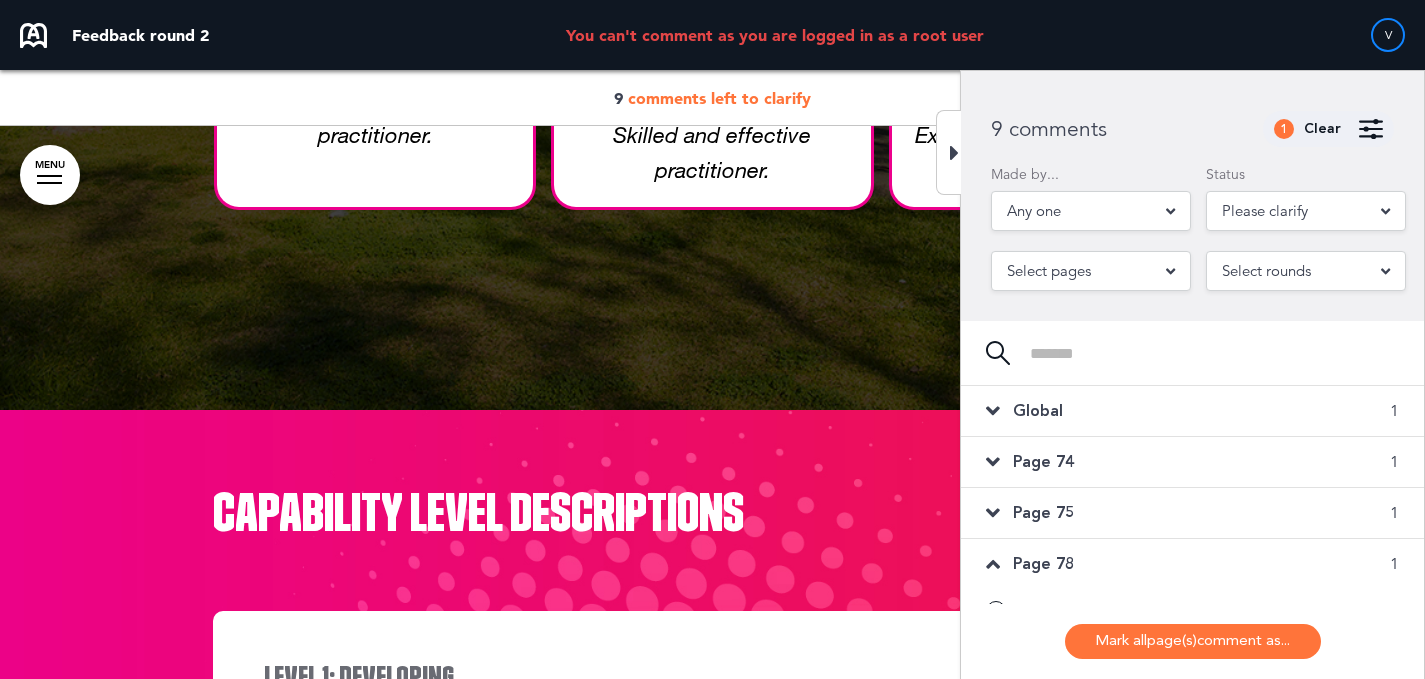 scroll, scrollTop: 7123, scrollLeft: 0, axis: vertical 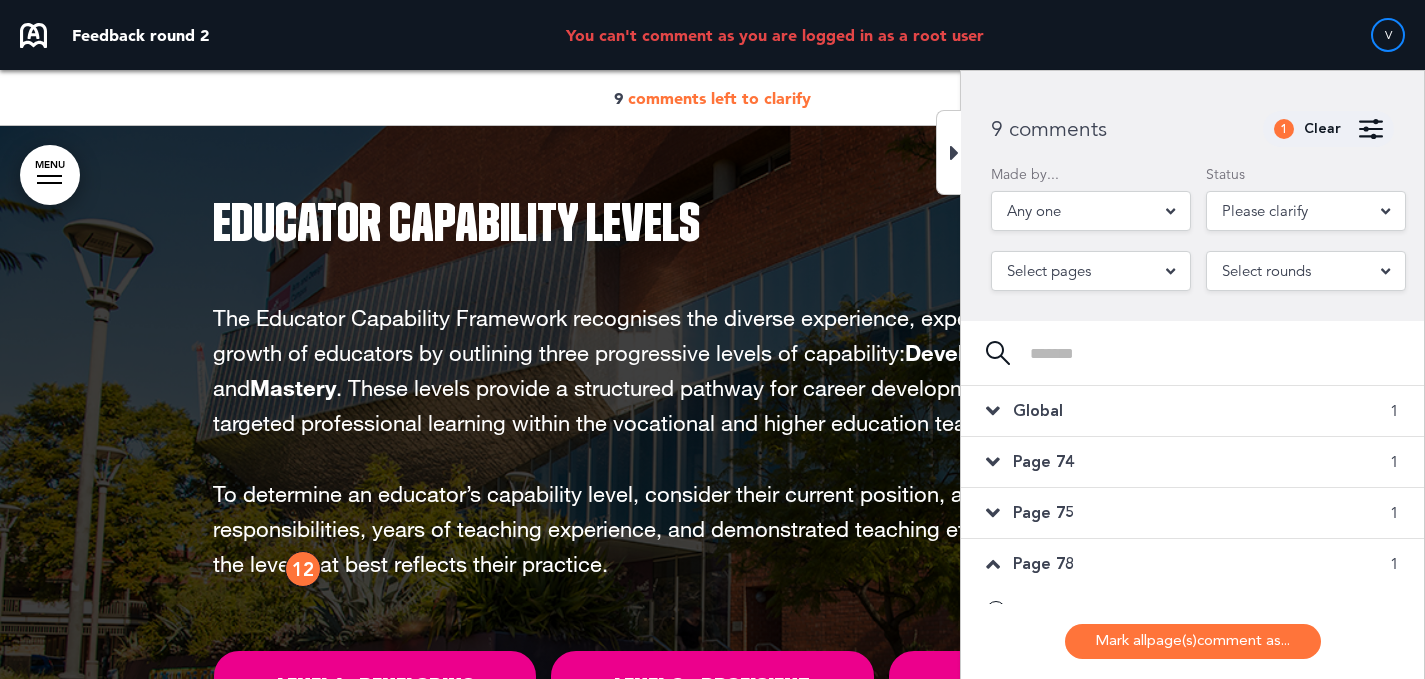 click on "9   comments left to clarify" at bounding box center [712, 98] 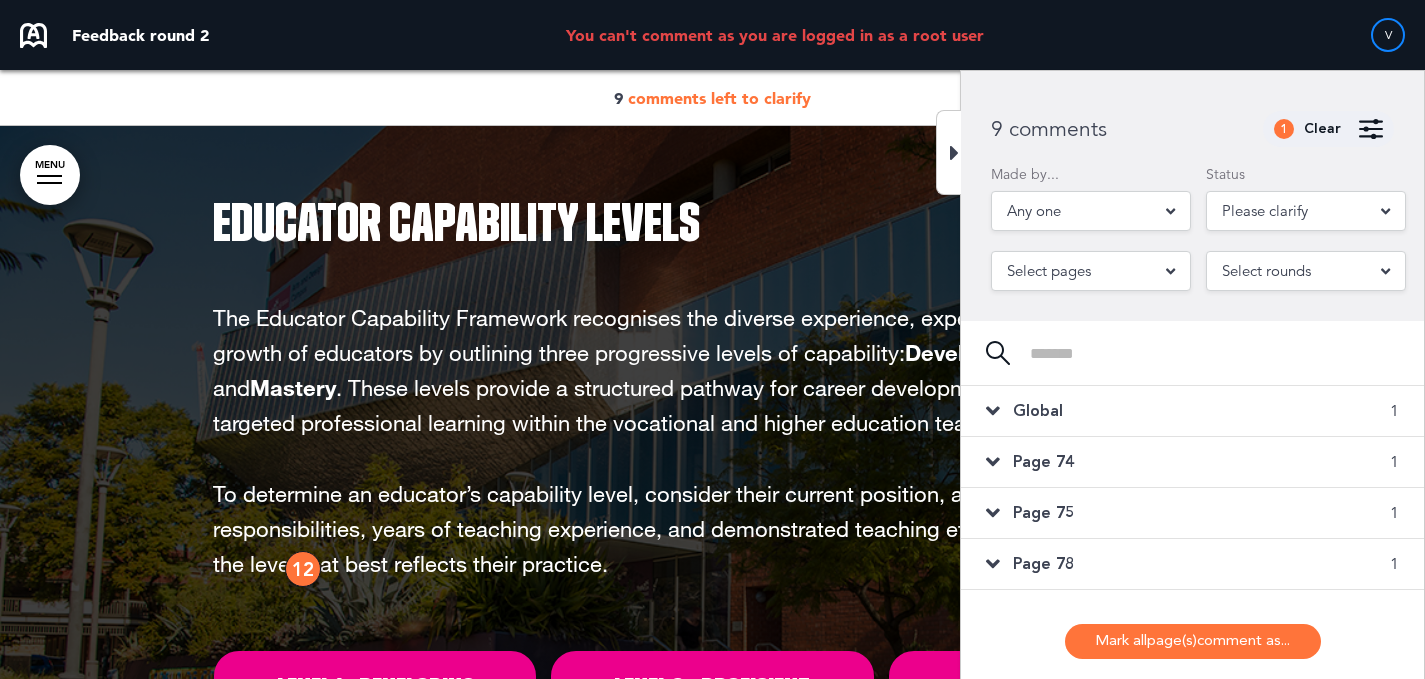 click on "comments left to clarify" at bounding box center (719, 98) 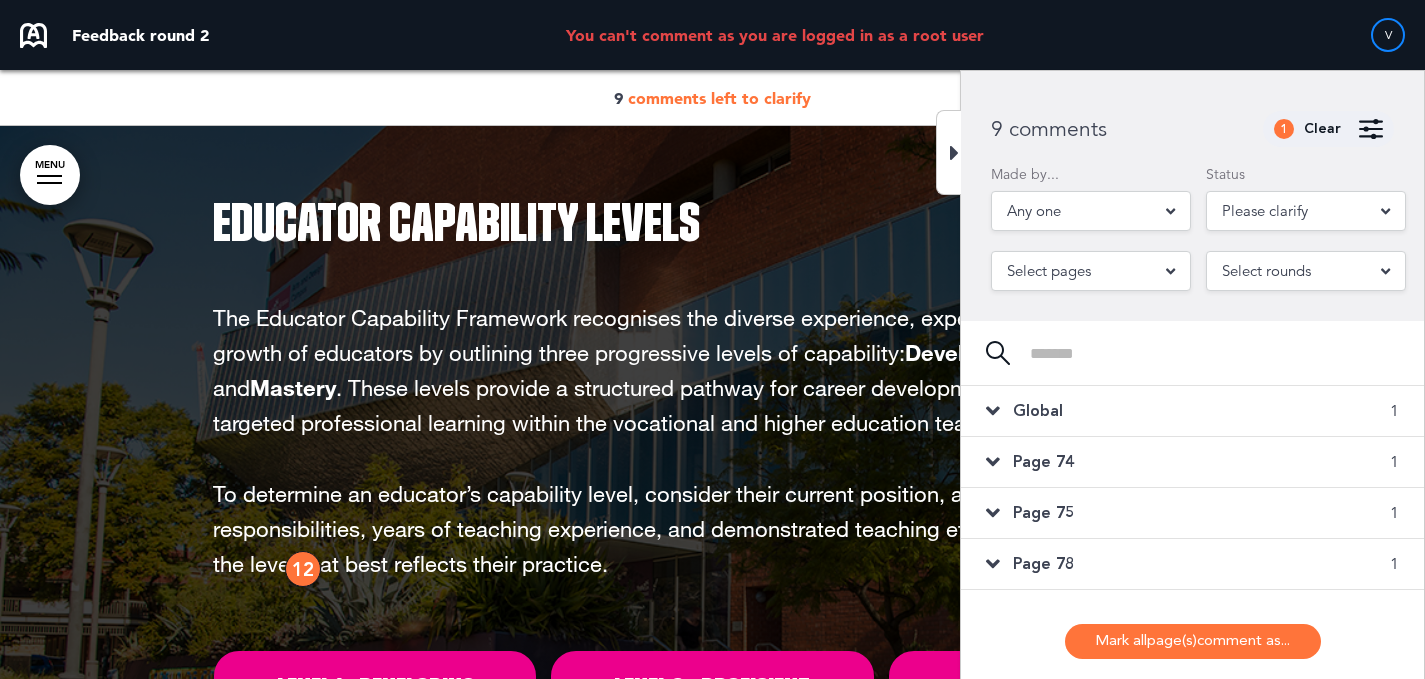 click on "comments left to clarify" at bounding box center (719, 98) 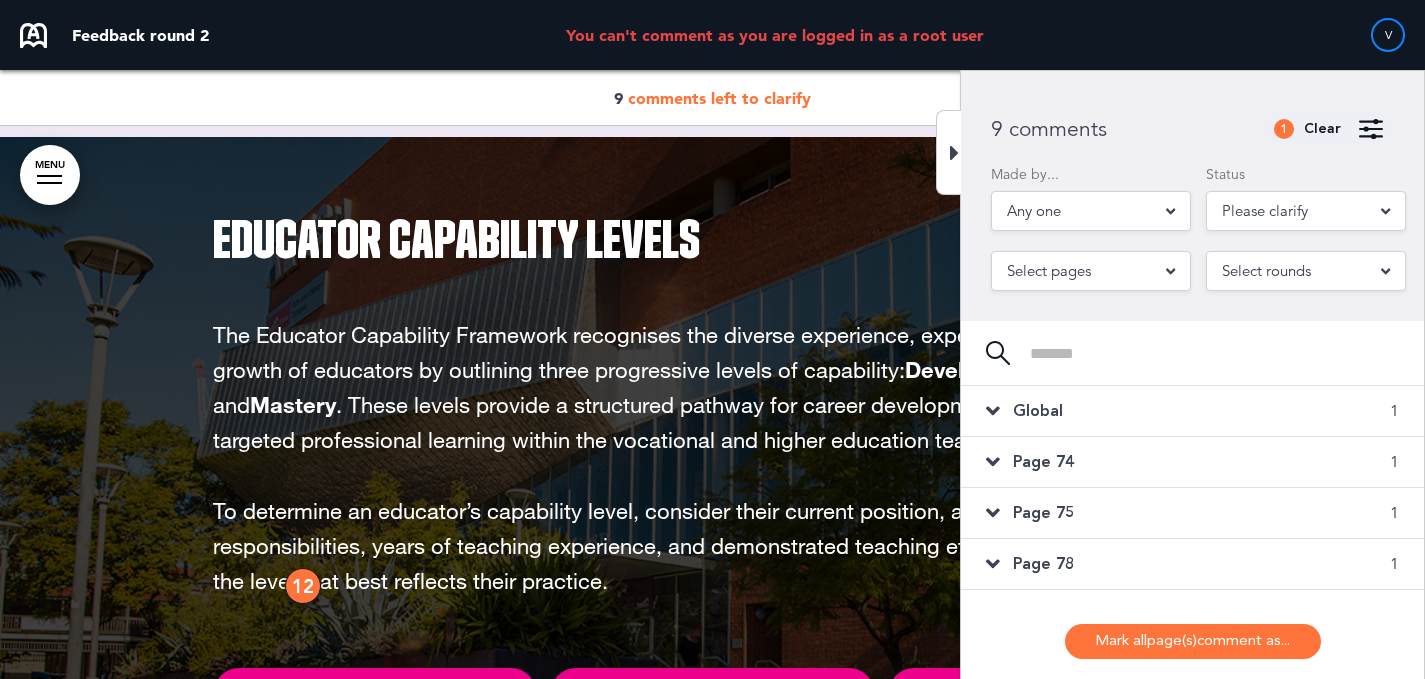scroll, scrollTop: 7082, scrollLeft: 0, axis: vertical 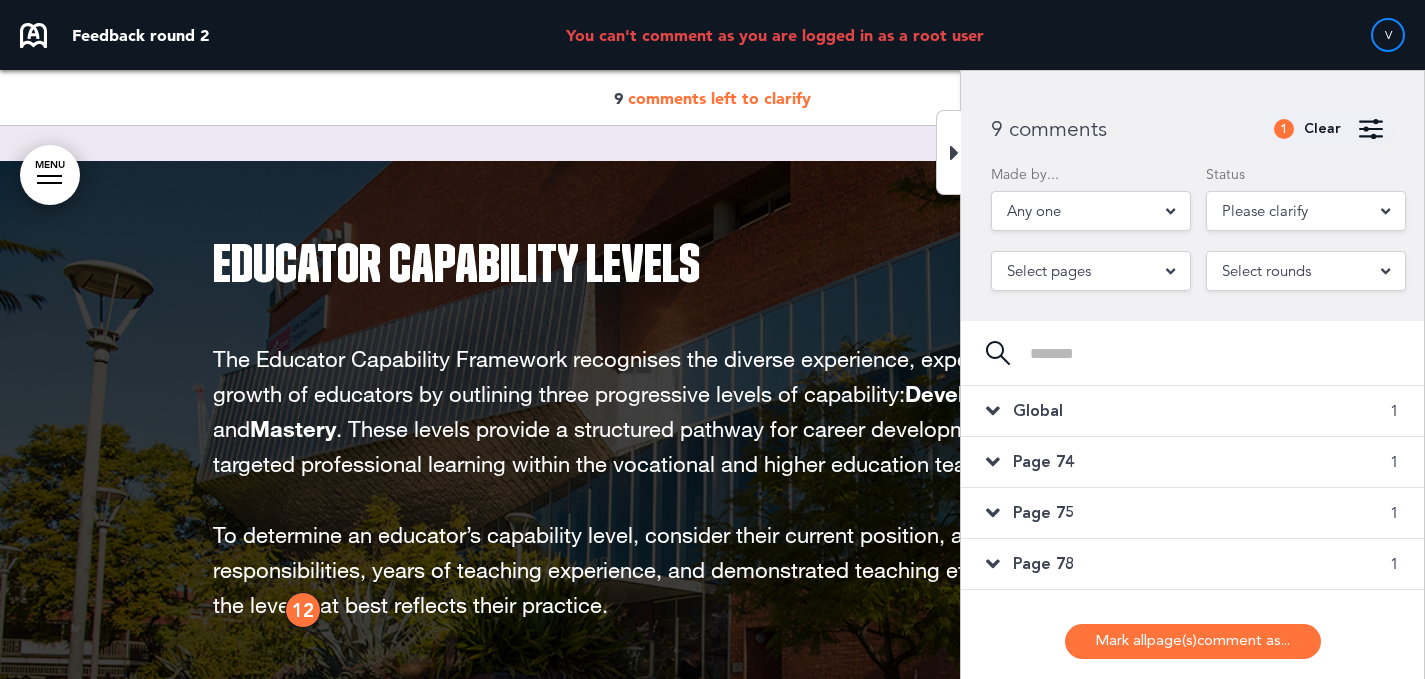 click on "Global
1" at bounding box center [1192, 411] 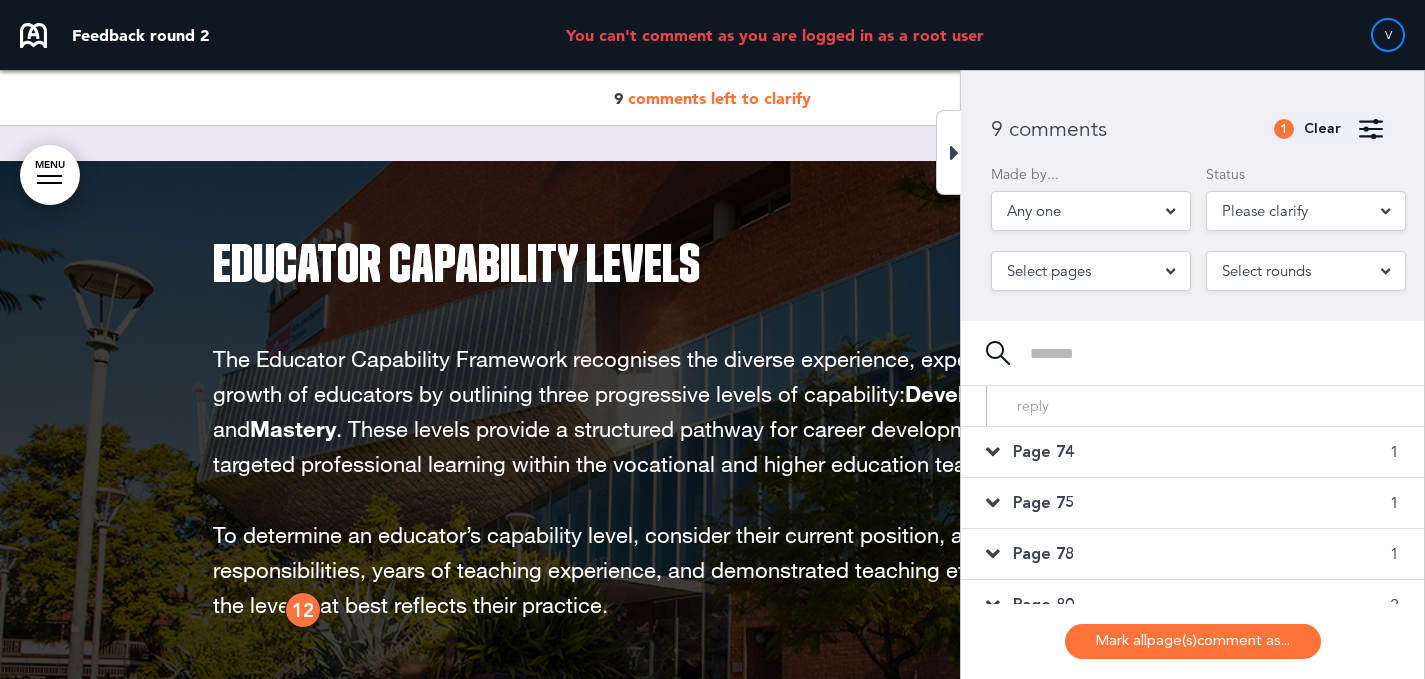 scroll, scrollTop: 504, scrollLeft: 0, axis: vertical 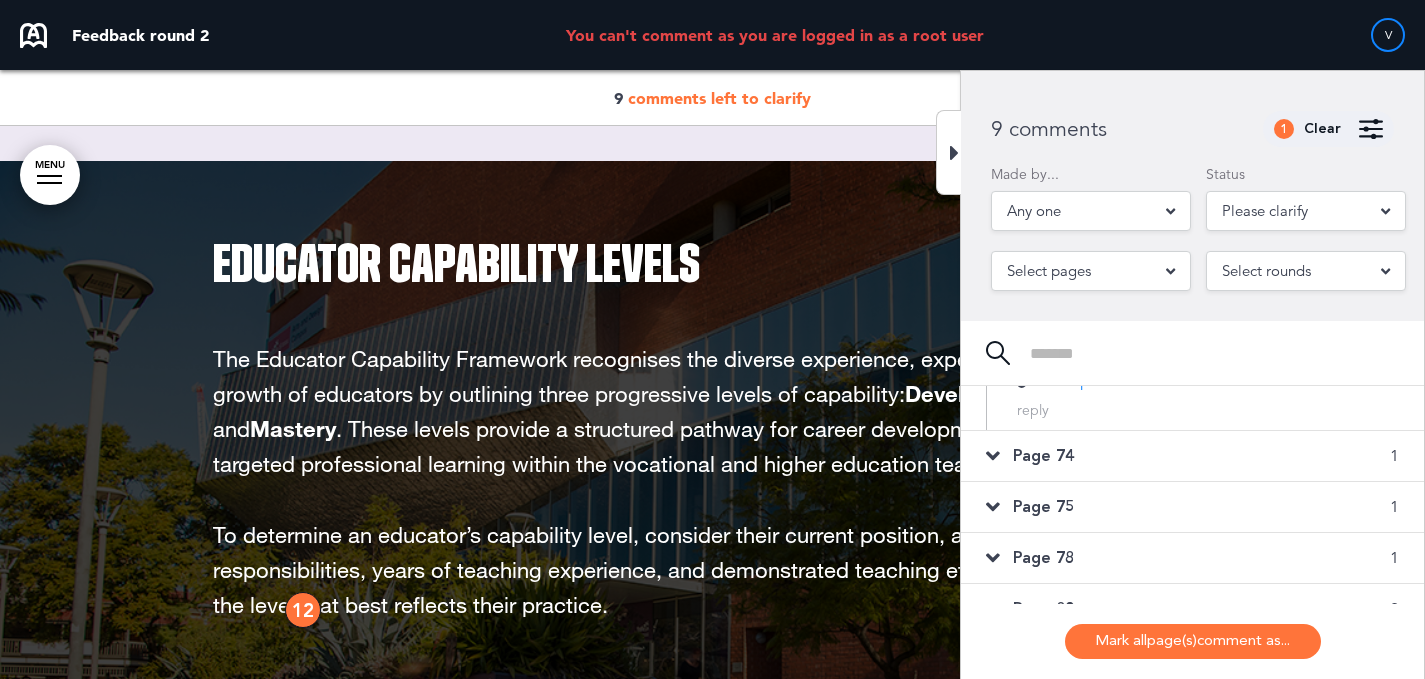 click on "Page 74
1" at bounding box center [1192, 456] 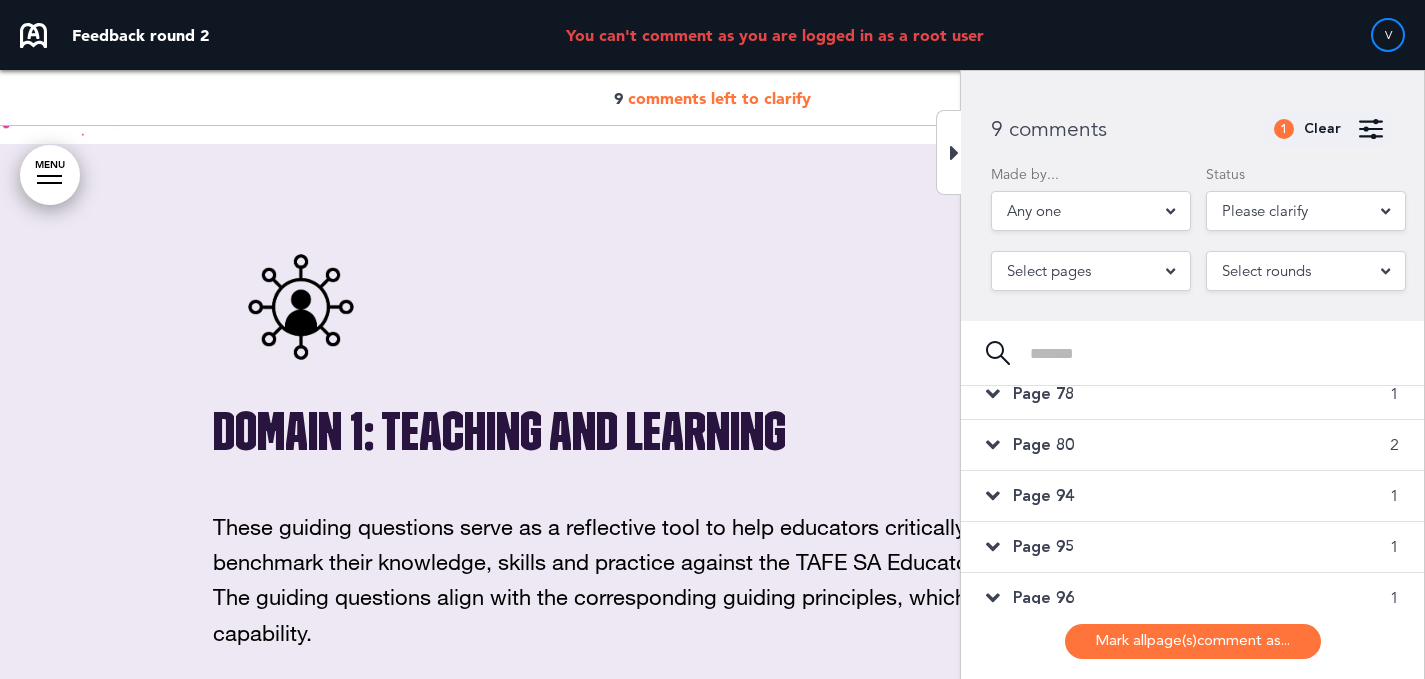 scroll, scrollTop: 29398, scrollLeft: 0, axis: vertical 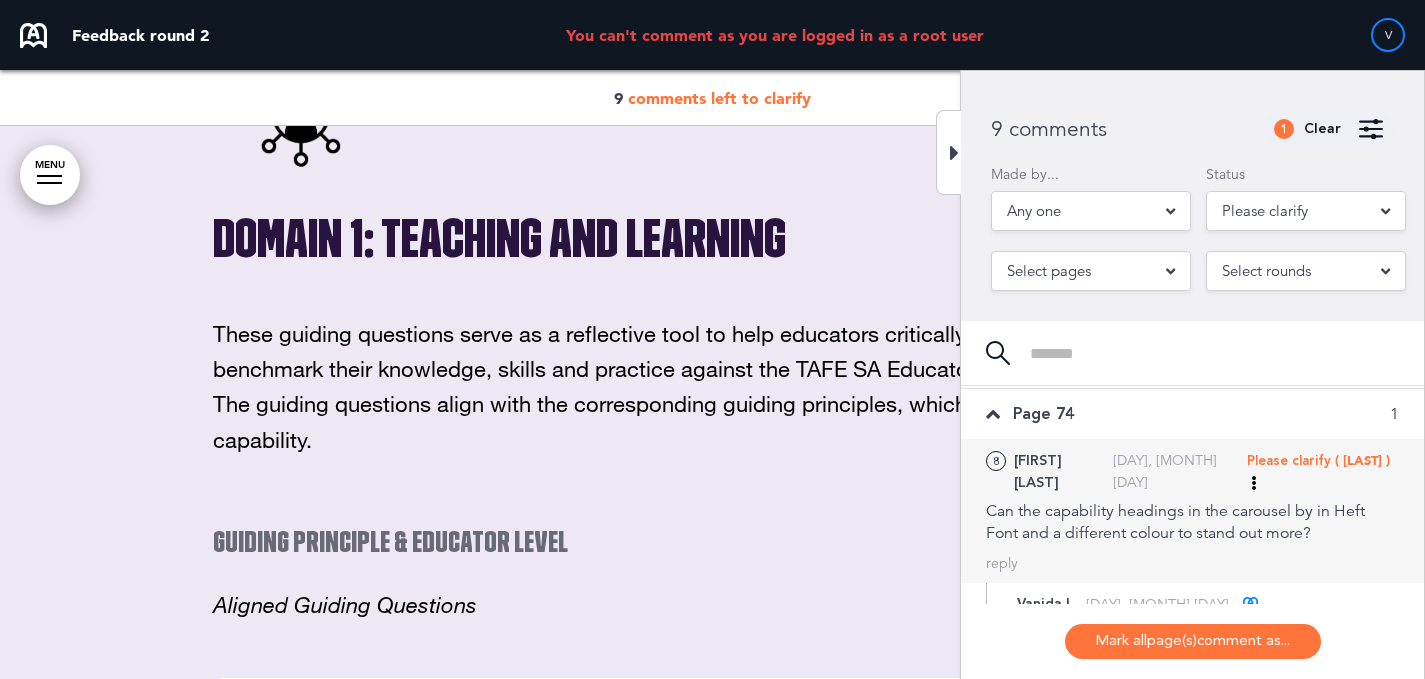 click on "(Vanida)" at bounding box center (1362, 460) 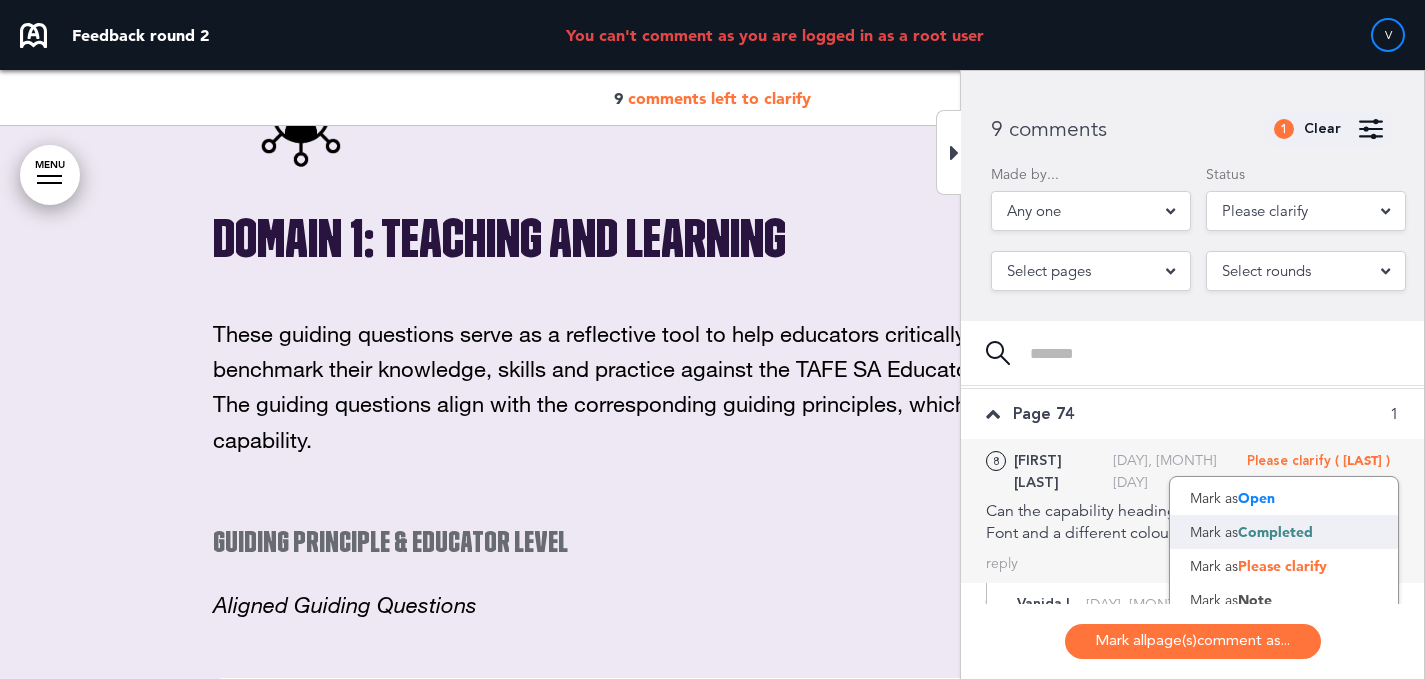 click on "Mark as  Completed" at bounding box center [1284, 532] 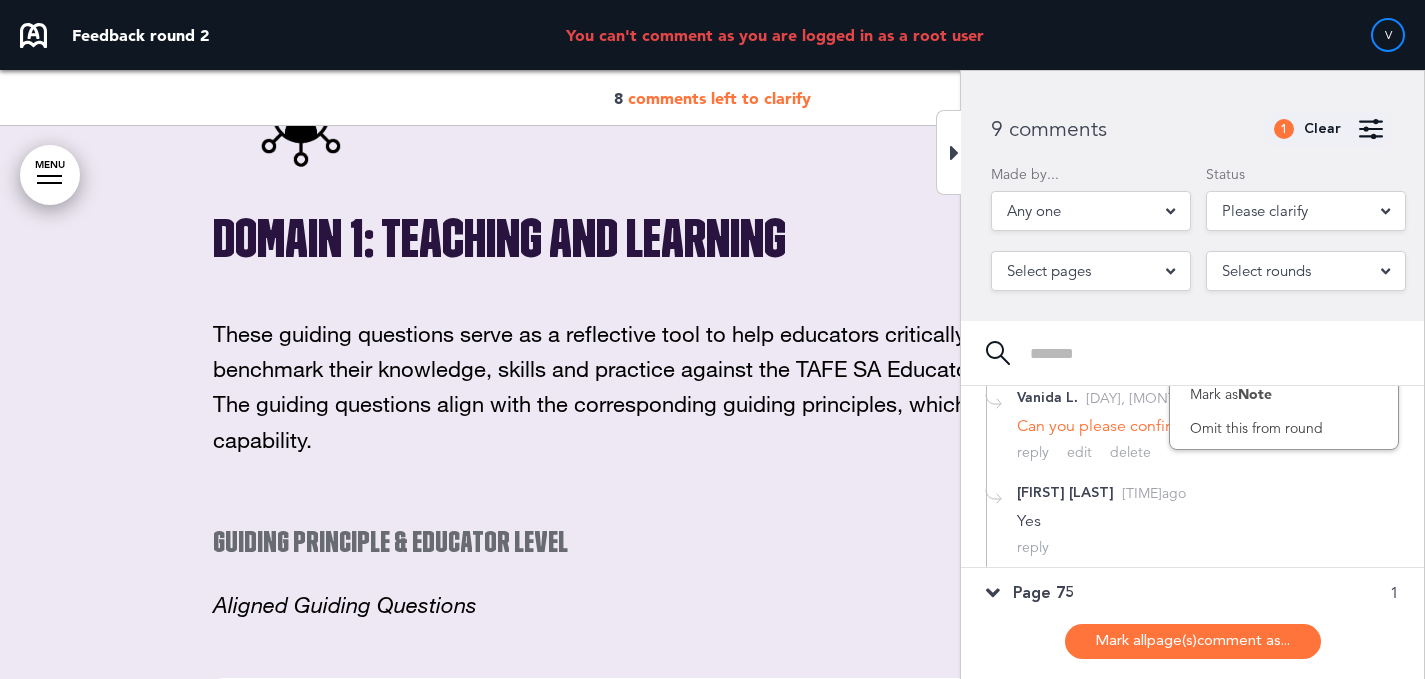 scroll, scrollTop: 283, scrollLeft: 0, axis: vertical 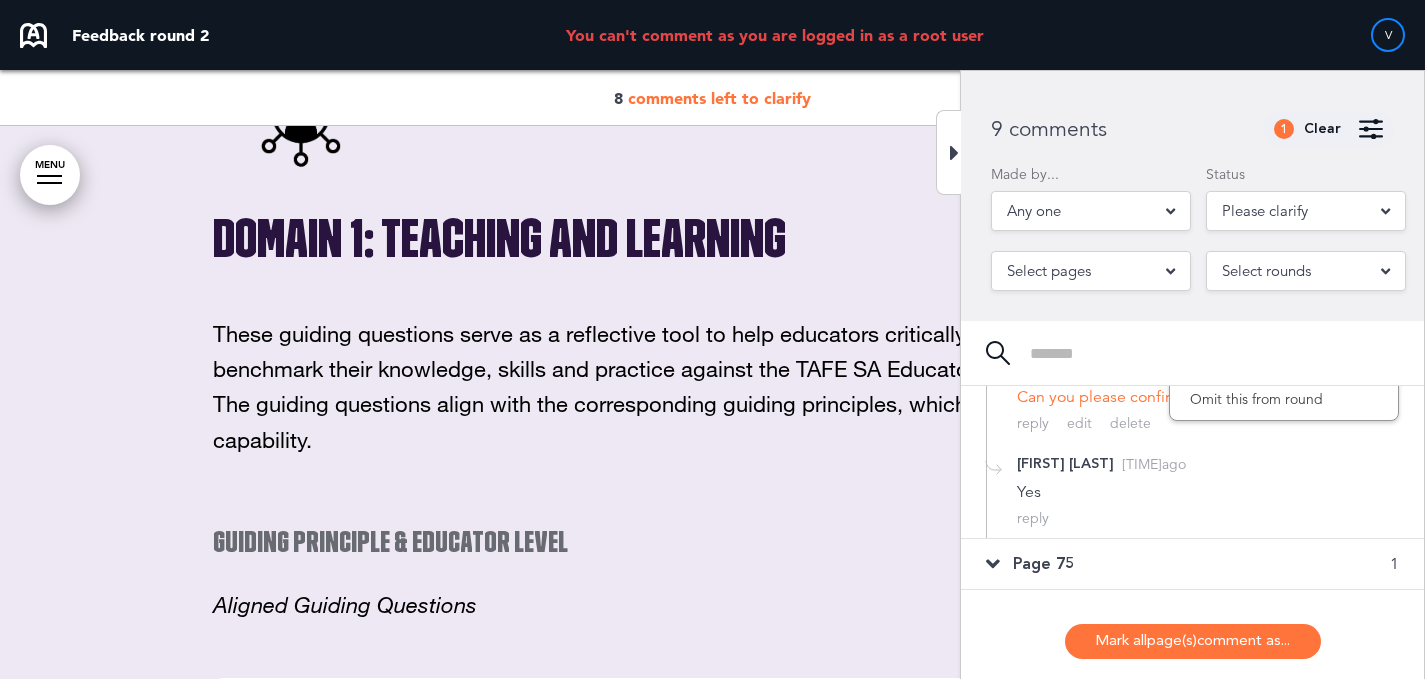 click on "Page 75
1" at bounding box center (1192, 564) 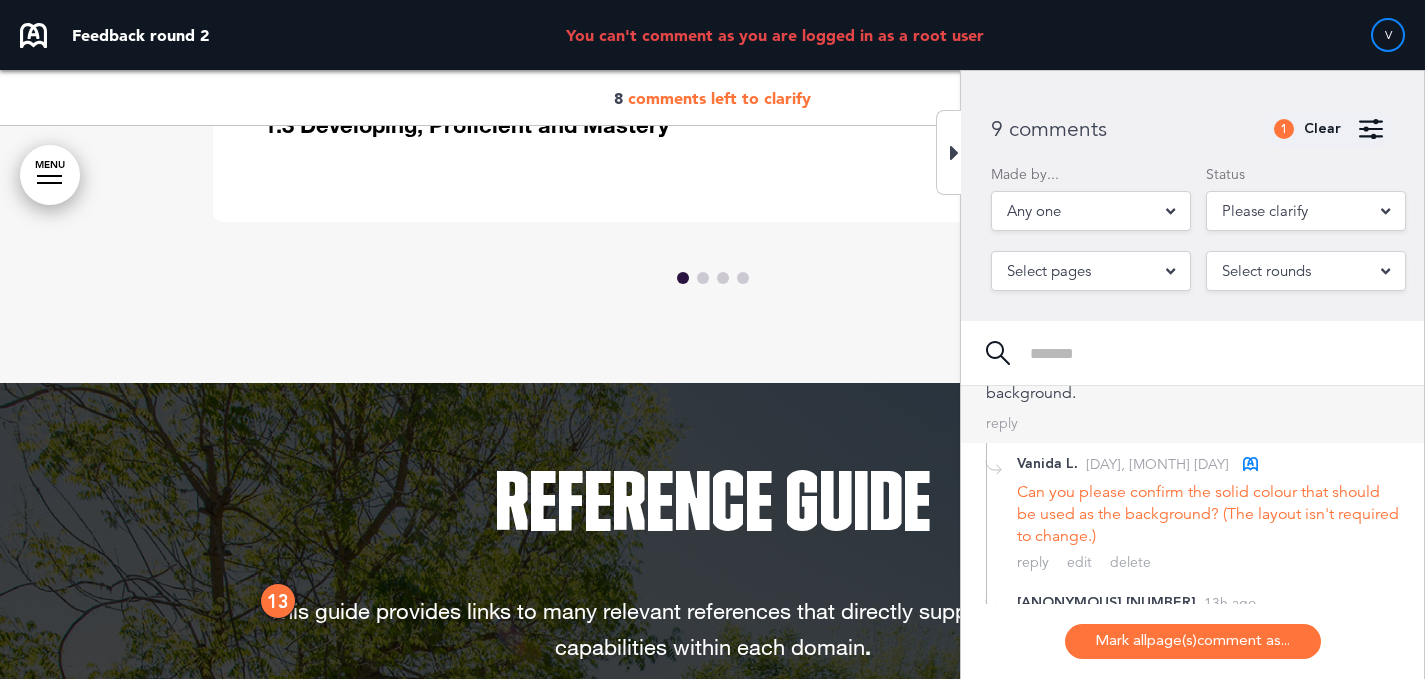 scroll, scrollTop: 34986, scrollLeft: 0, axis: vertical 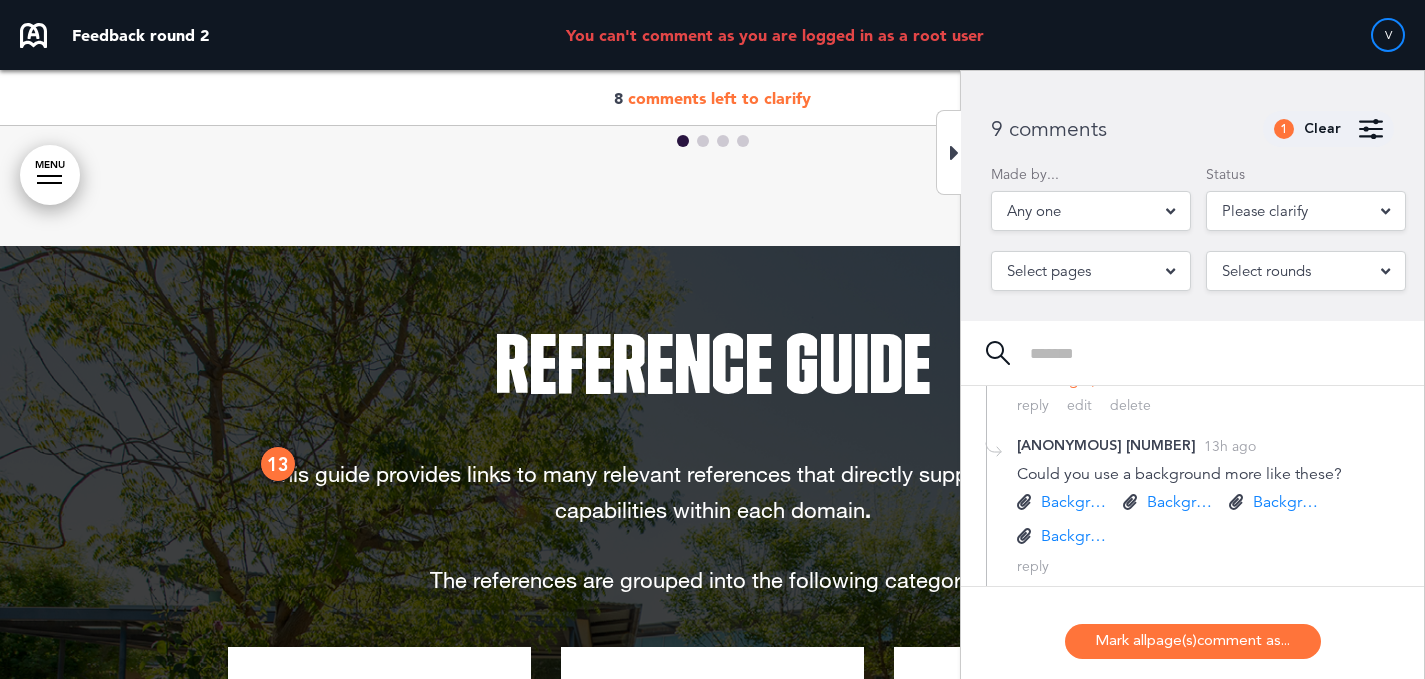 click on "Background1.png" at bounding box center (1076, 502) 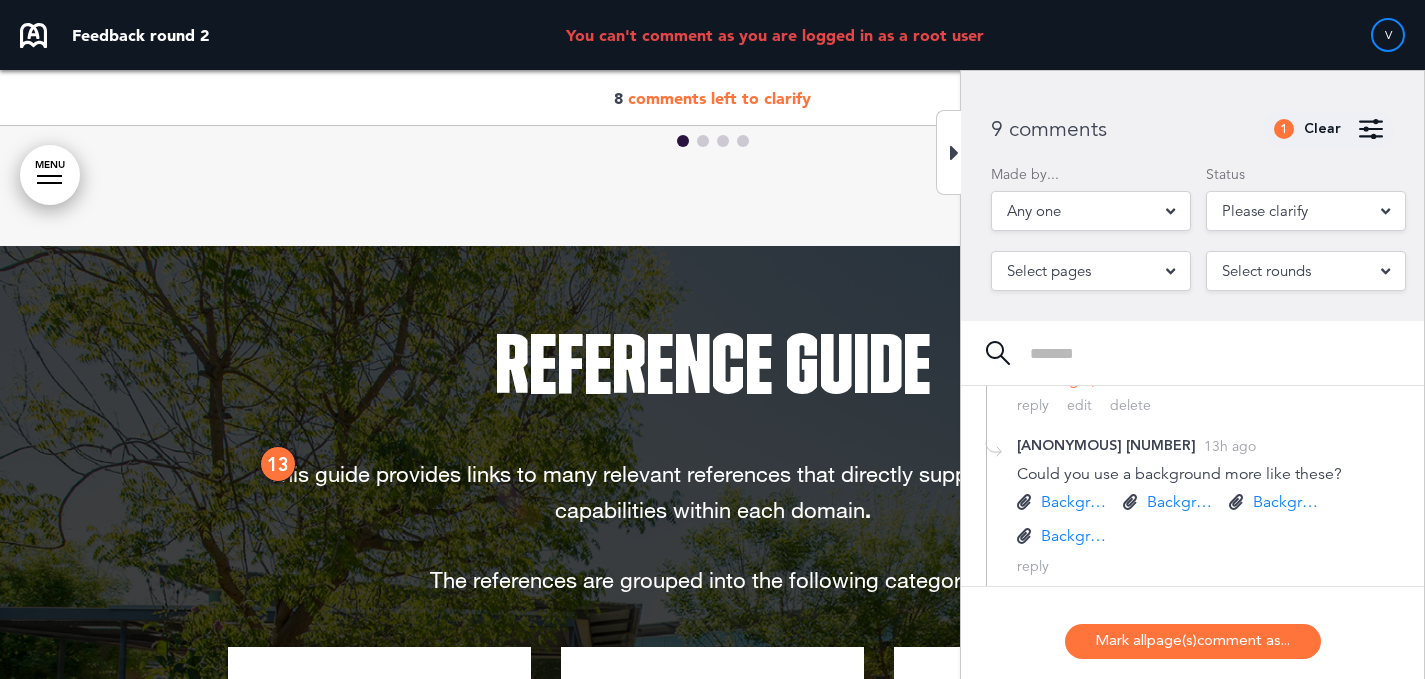 click on "Background2.png" at bounding box center [1182, 502] 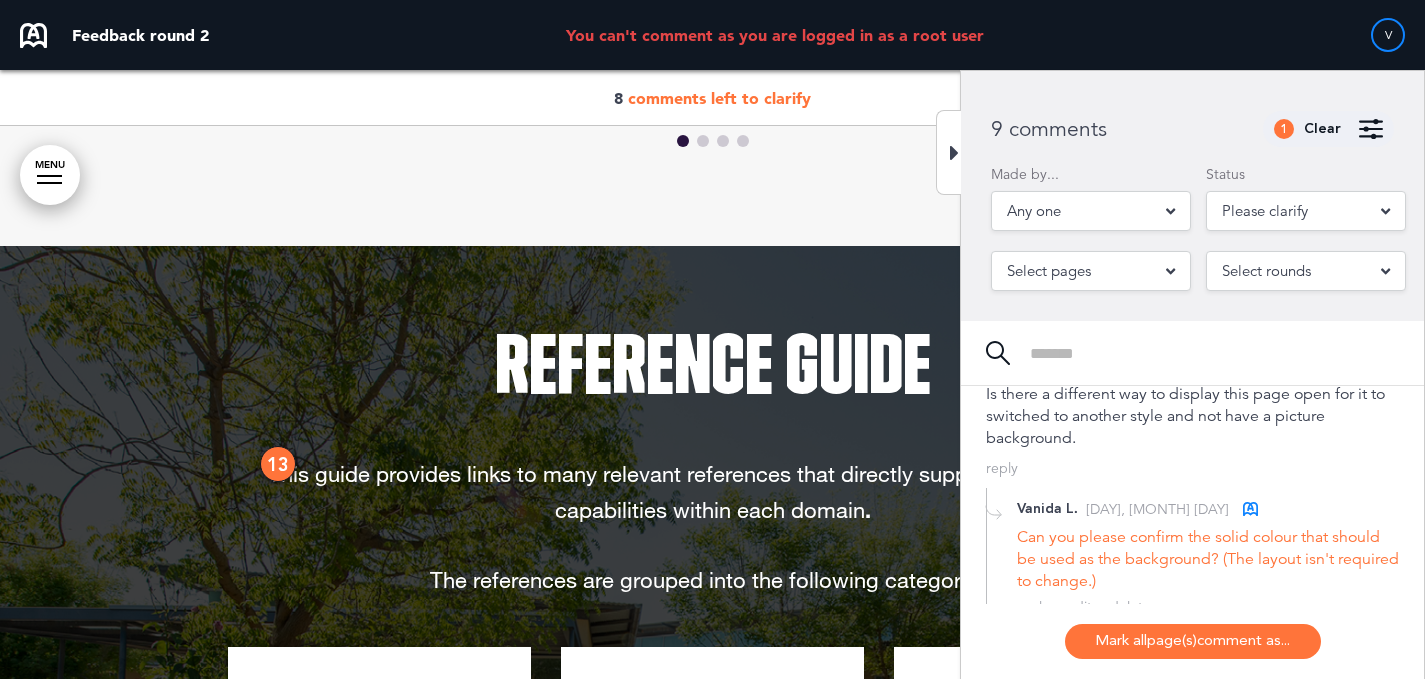scroll, scrollTop: 0, scrollLeft: 0, axis: both 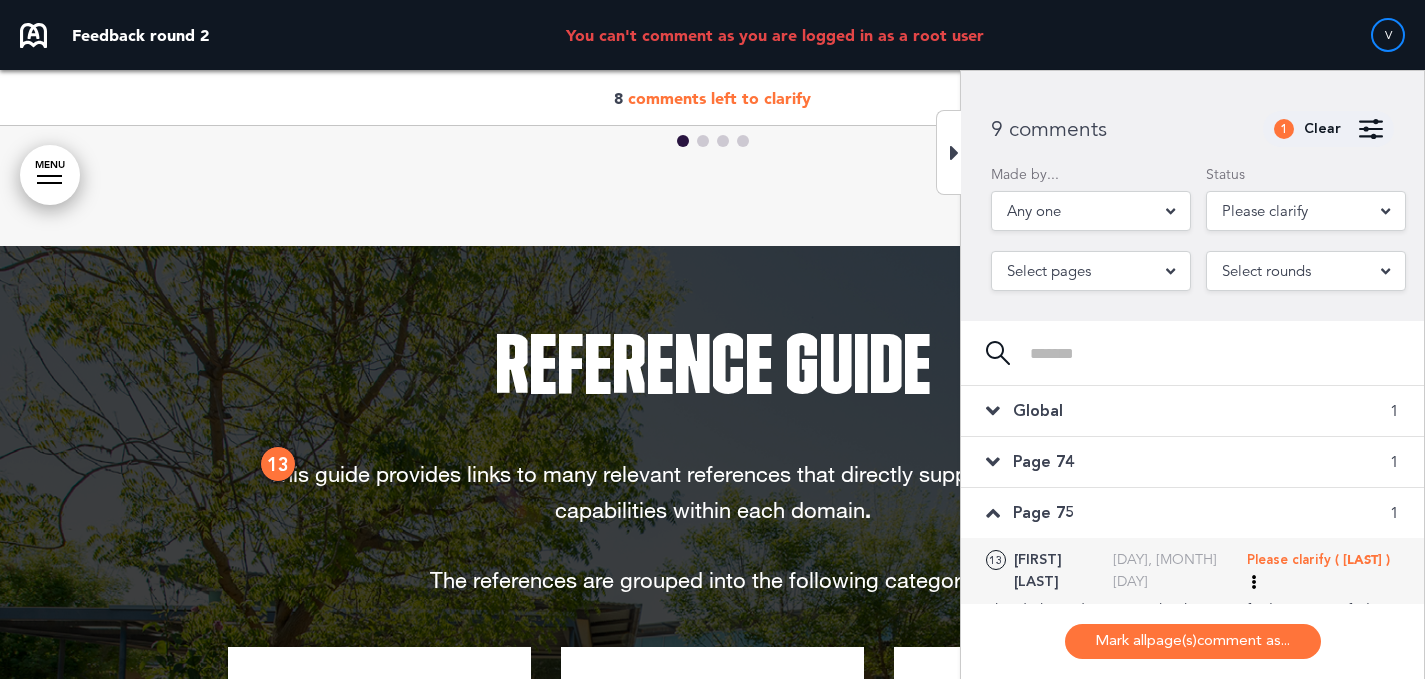 click on "(Vanida)" at bounding box center [1362, 559] 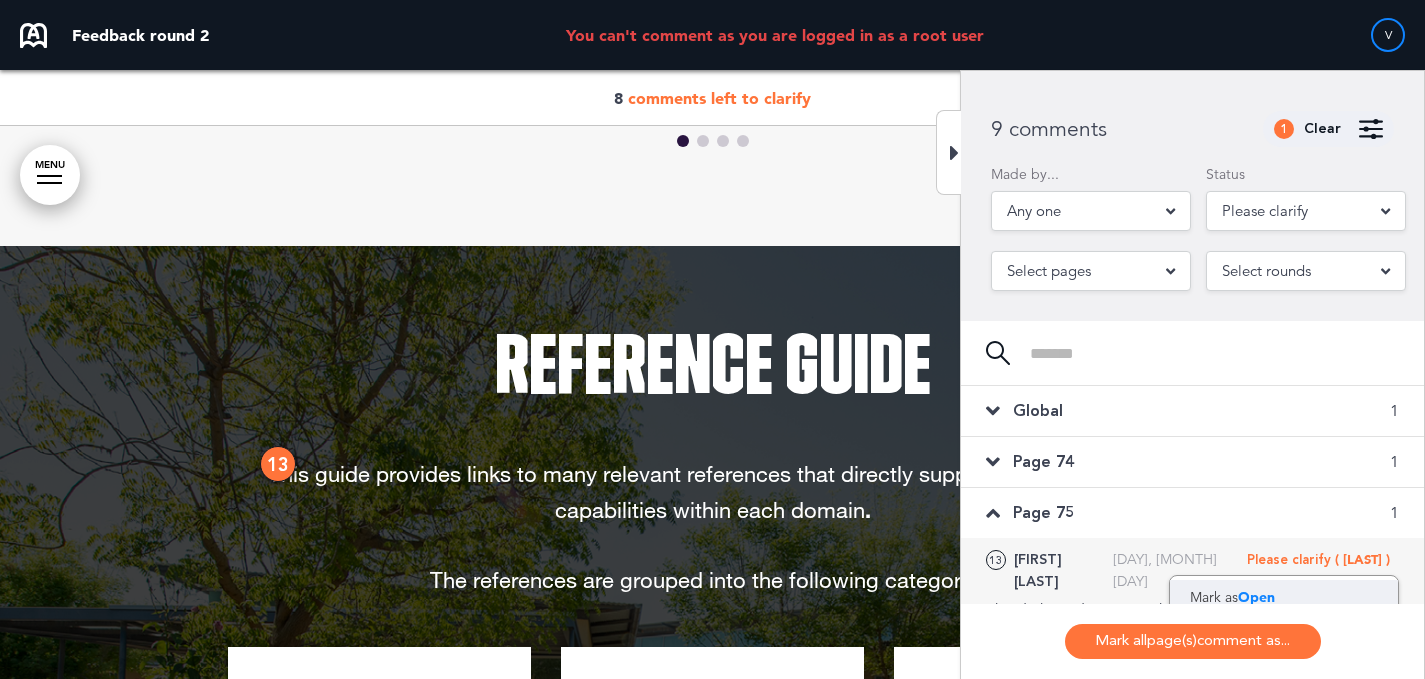 click on "Mark as  Open" at bounding box center (1284, 597) 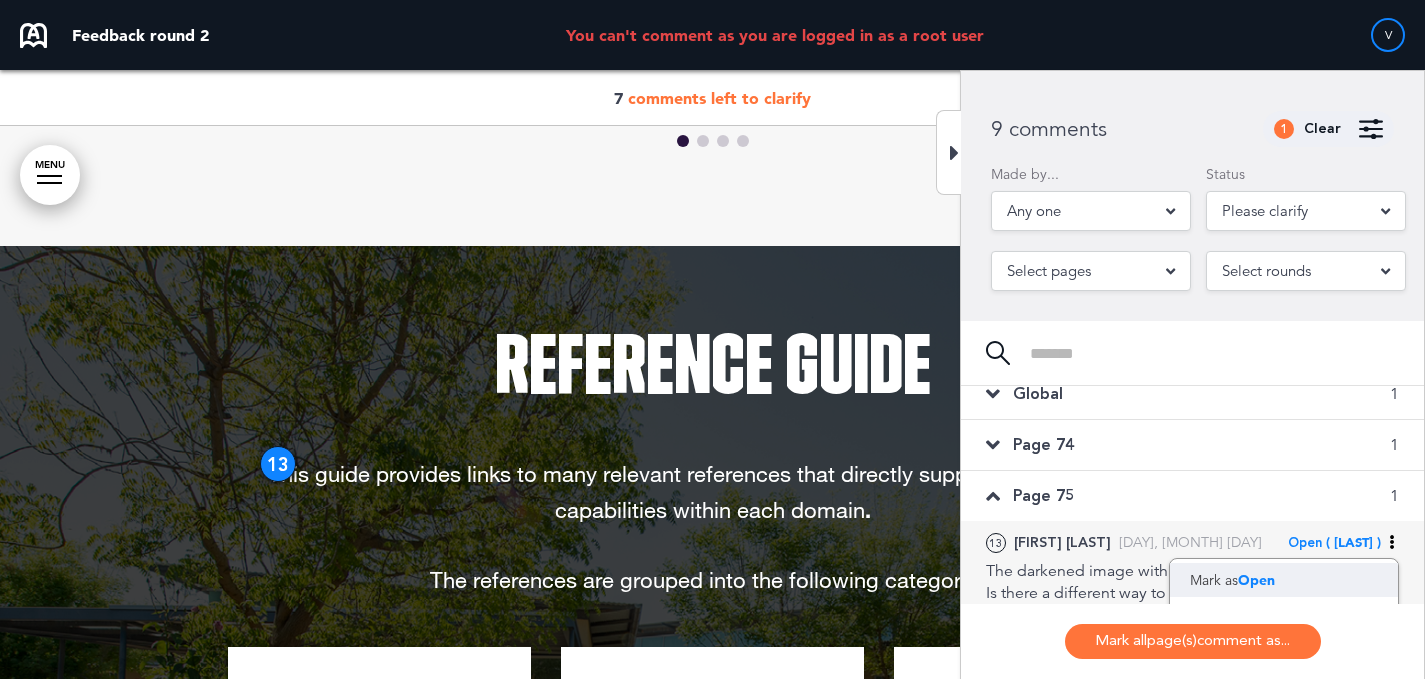 scroll, scrollTop: 41, scrollLeft: 0, axis: vertical 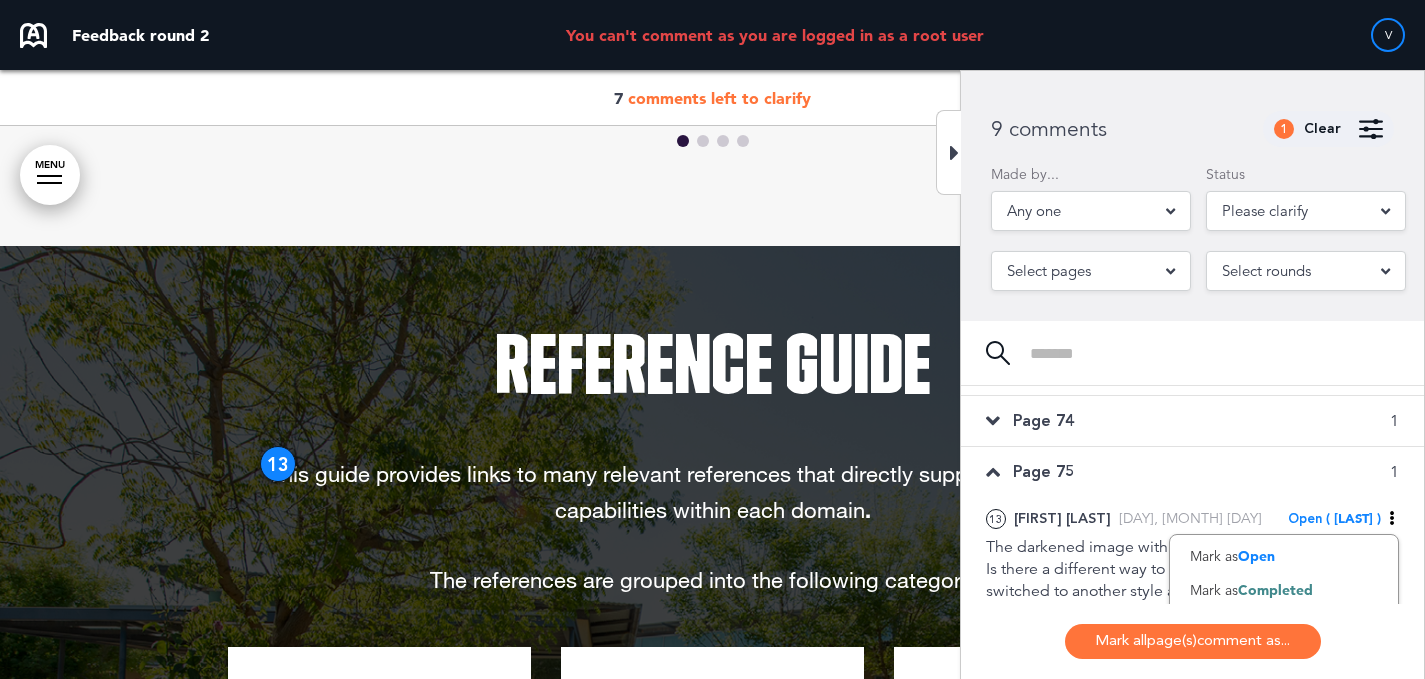 drag, startPoint x: 1289, startPoint y: 586, endPoint x: 1248, endPoint y: 563, distance: 47.010635 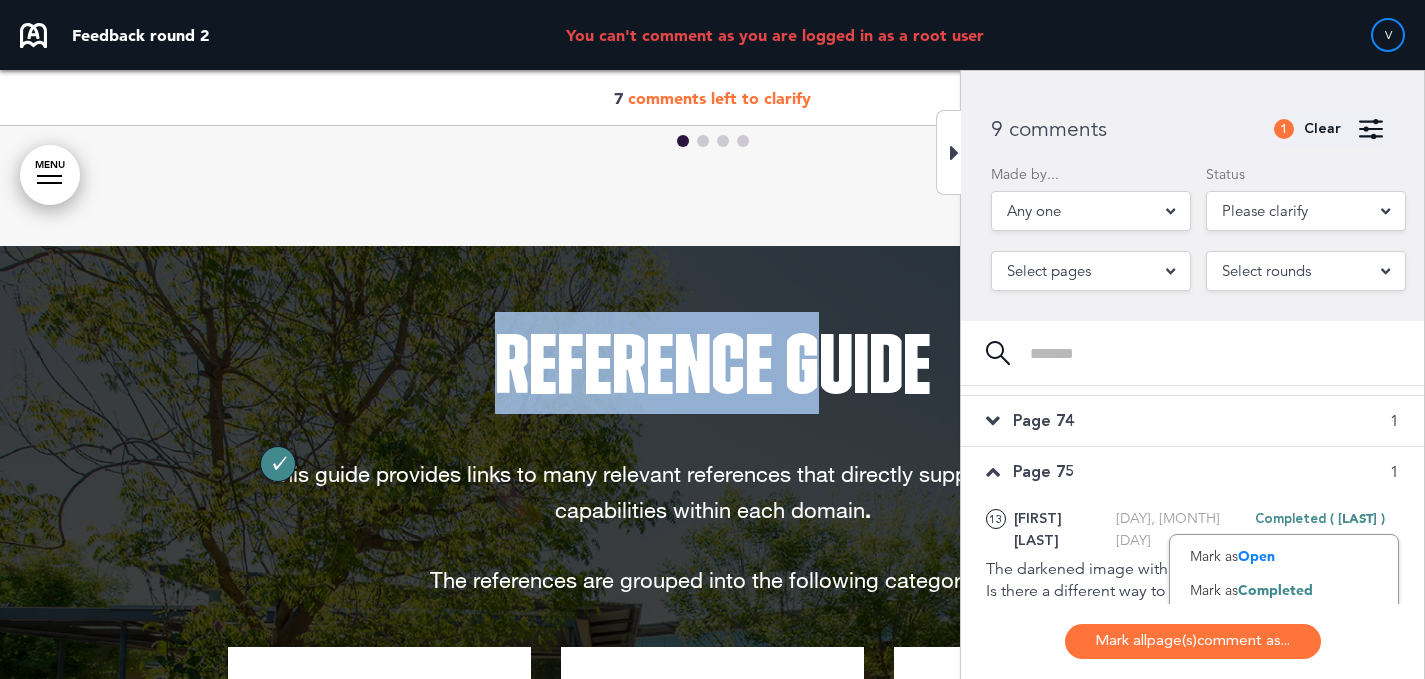 drag, startPoint x: 771, startPoint y: 249, endPoint x: 506, endPoint y: 237, distance: 265.27155 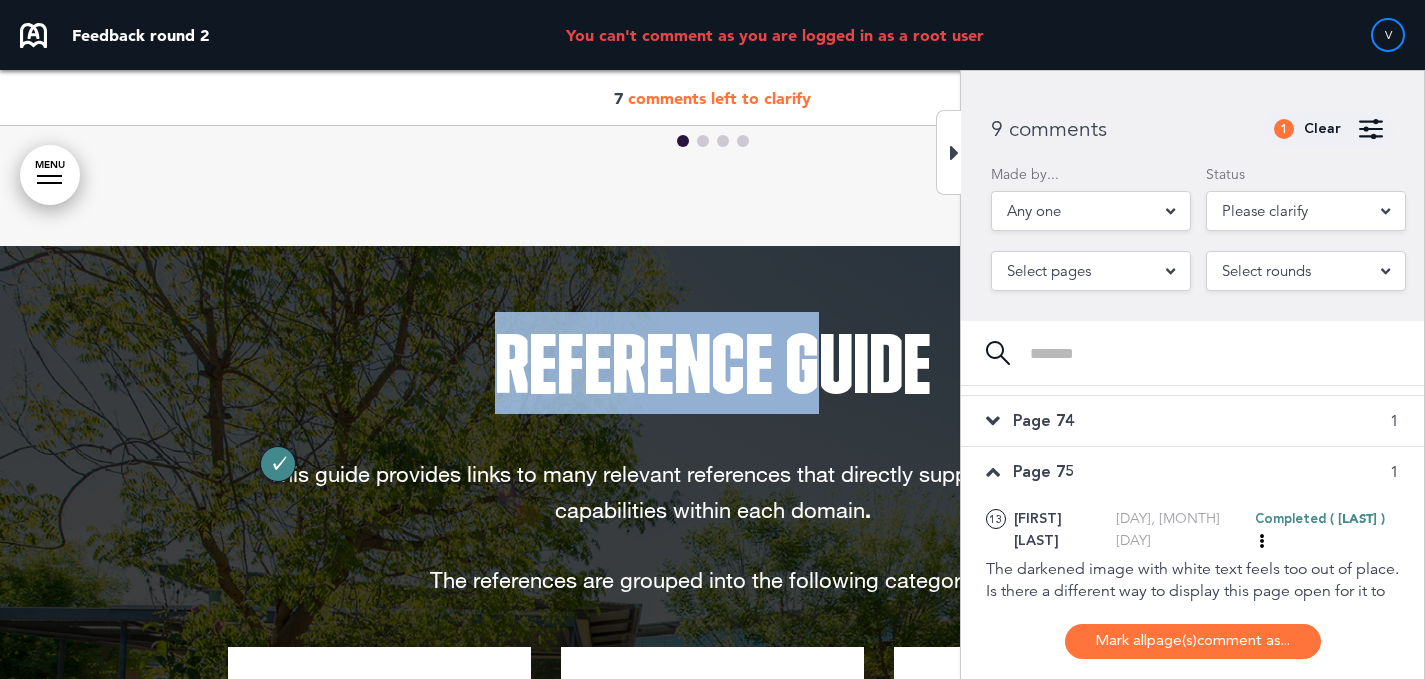 copy on "Reference G" 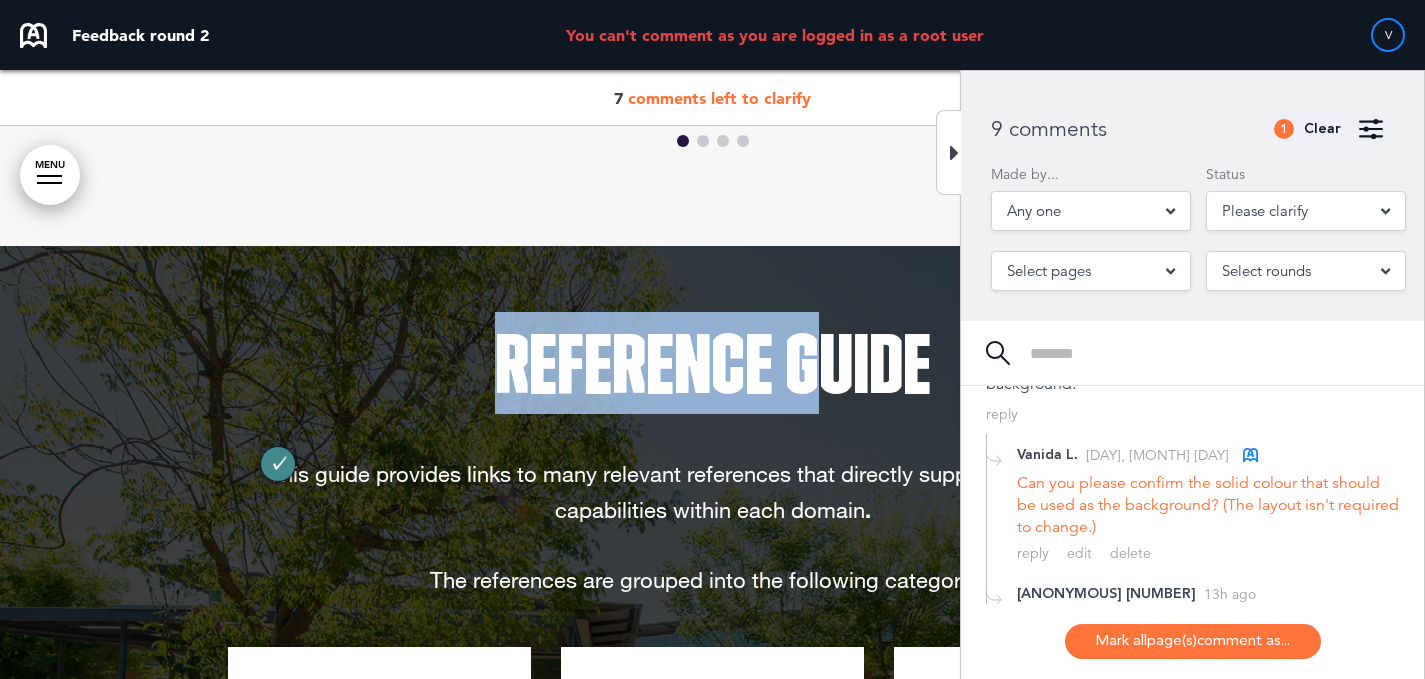 scroll, scrollTop: 505, scrollLeft: 0, axis: vertical 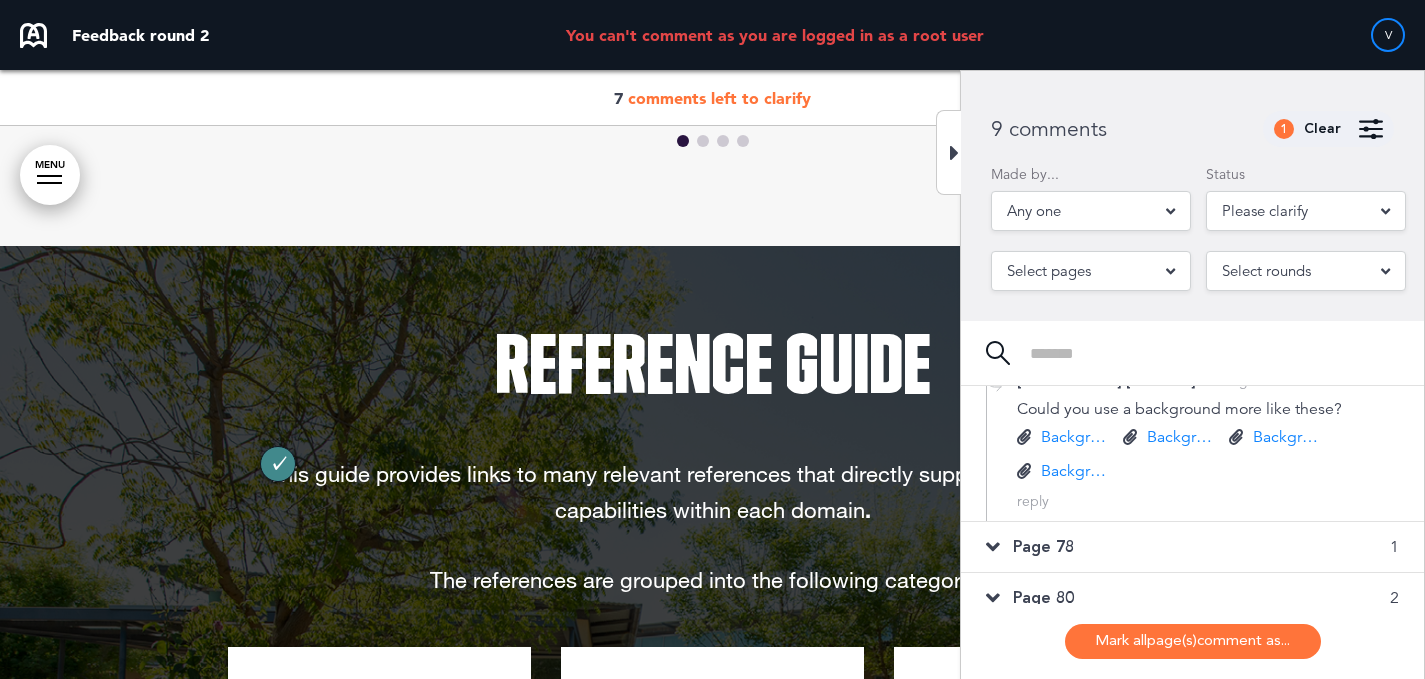click on "Page 78
1" at bounding box center (1192, 547) 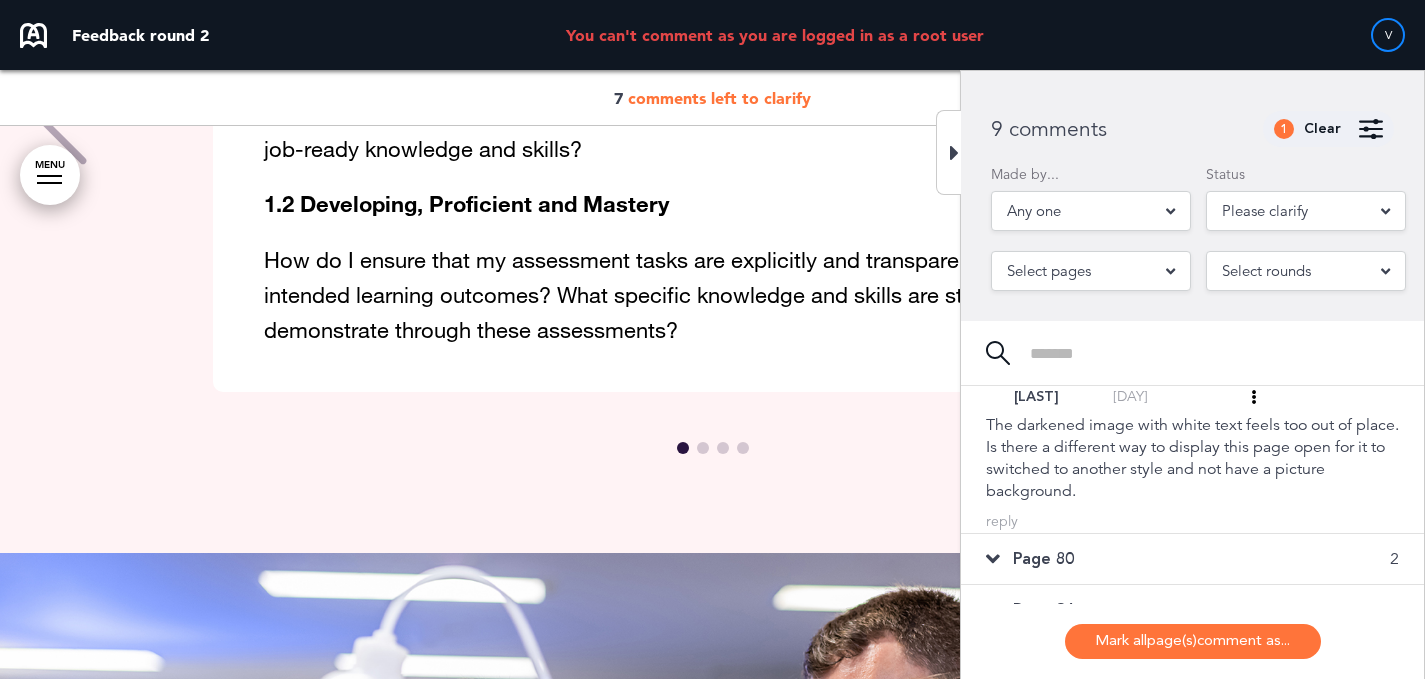 scroll, scrollTop: 7123, scrollLeft: 0, axis: vertical 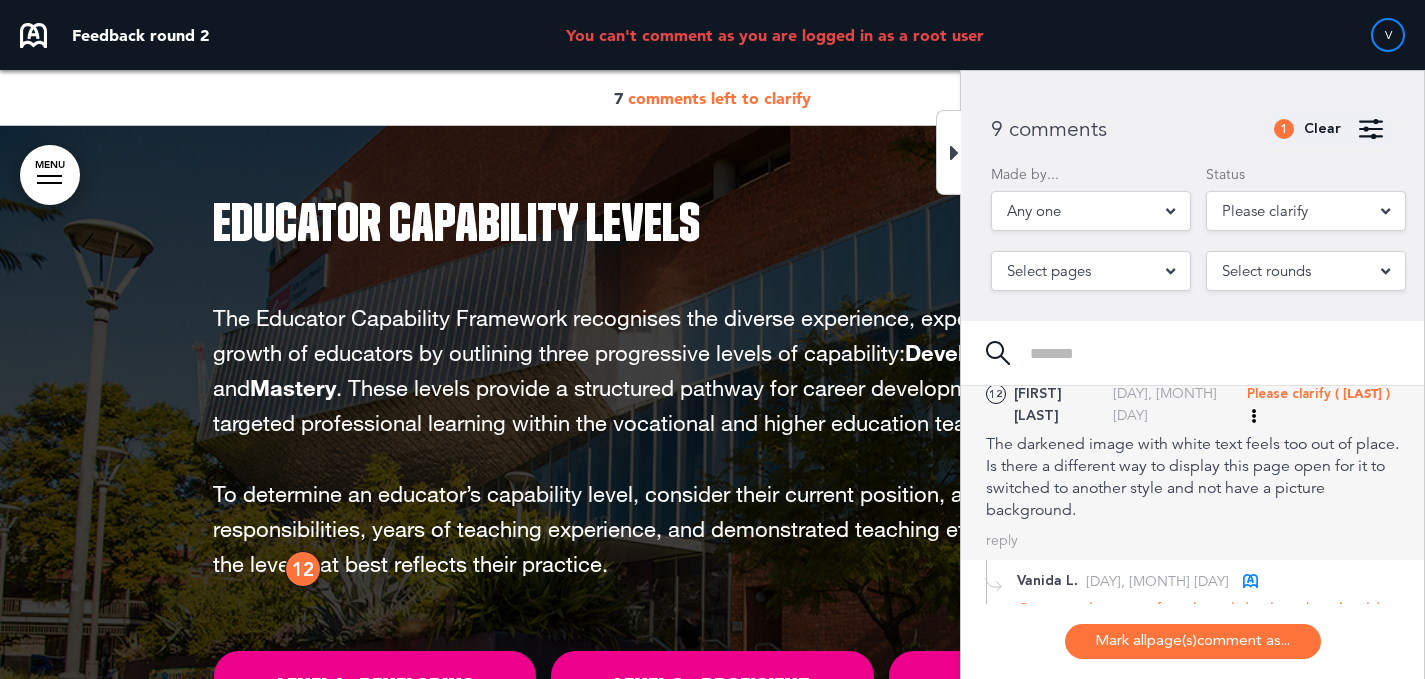click on "(Vanida)" at bounding box center [1362, 393] 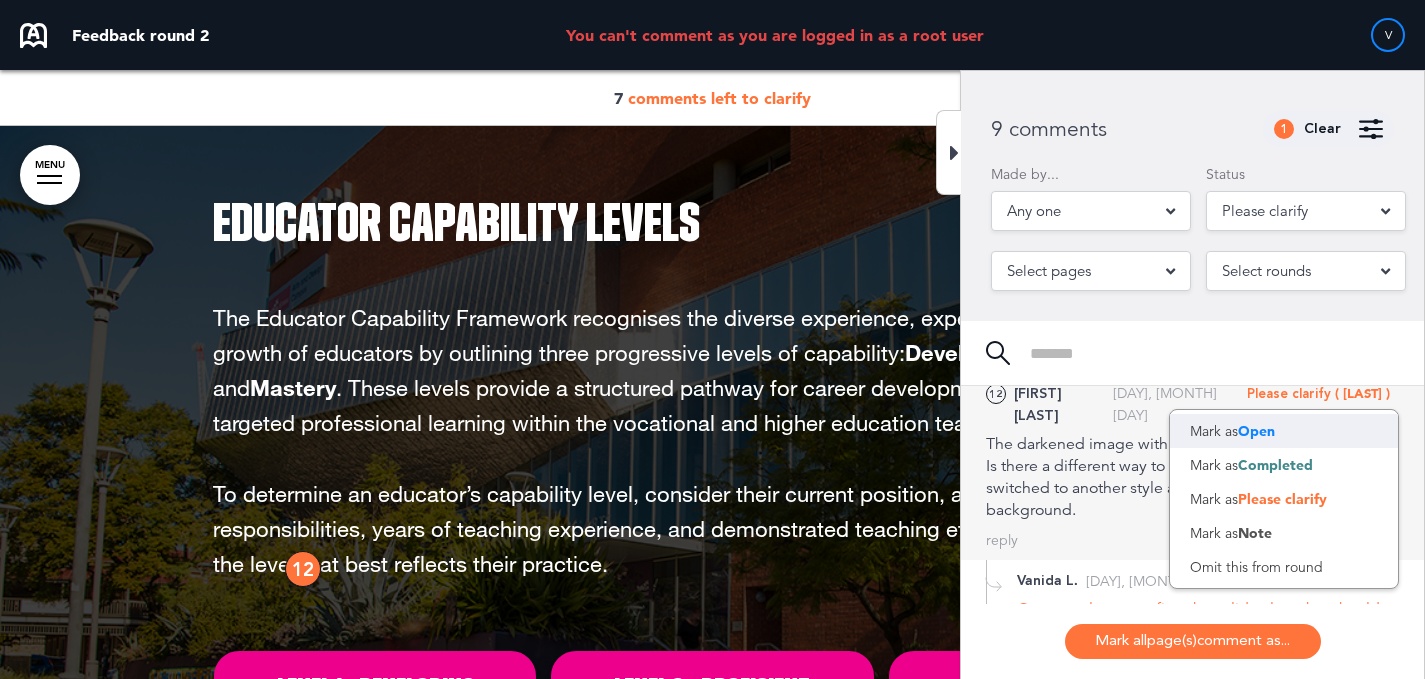 click on "Mark as  Open" at bounding box center (1284, 431) 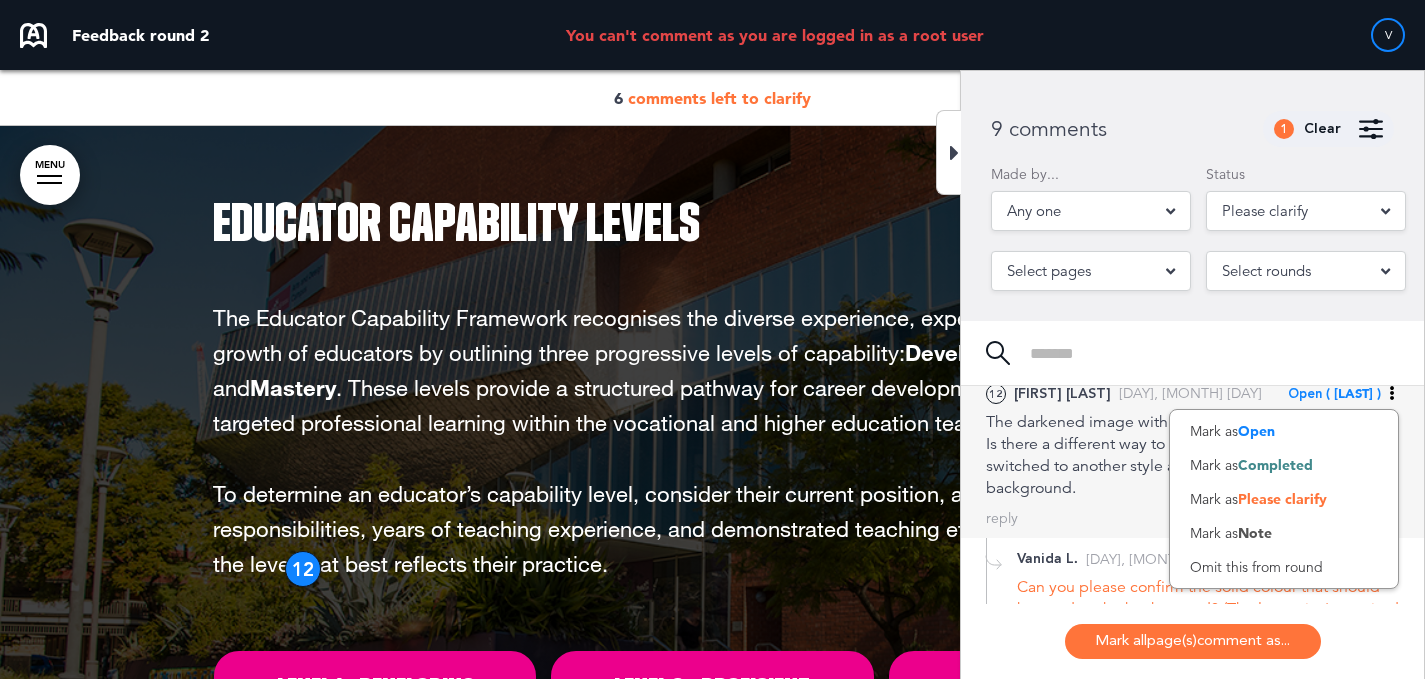 click on "(Vanida)" at bounding box center [1353, 393] 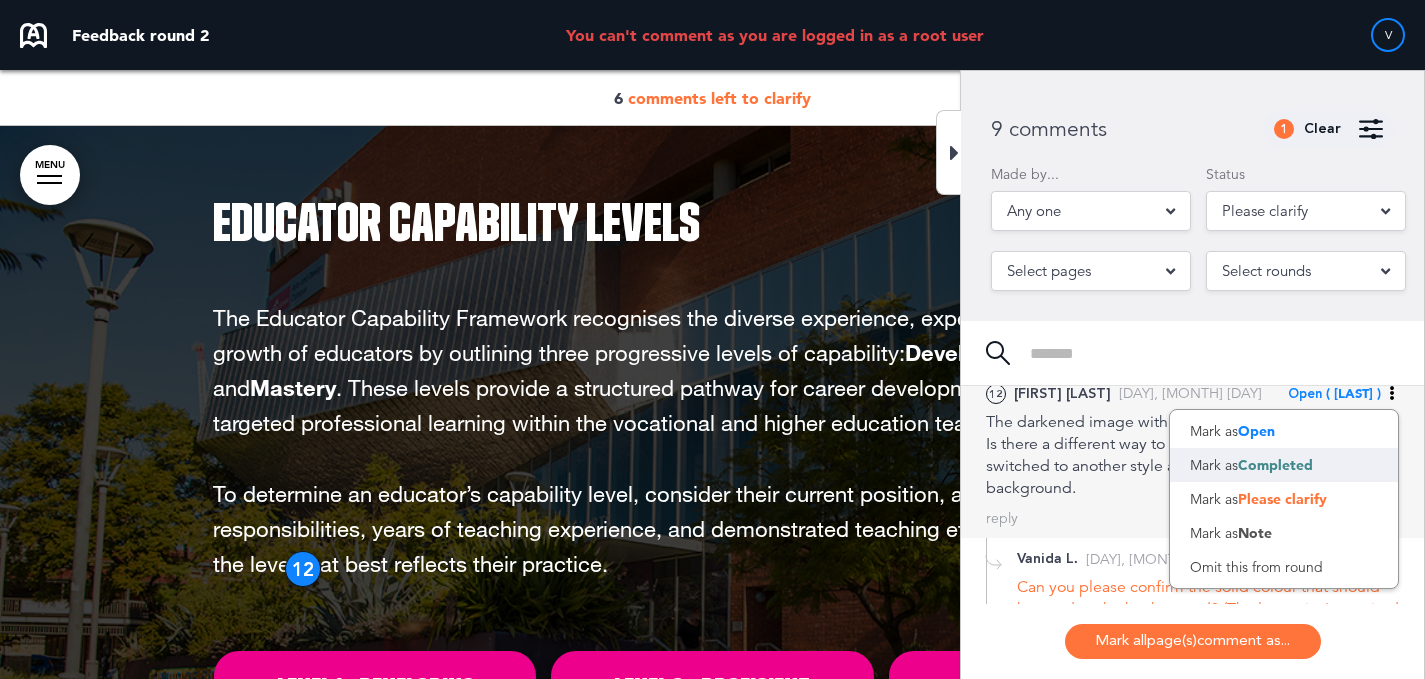 click on "Completed" at bounding box center [1275, 465] 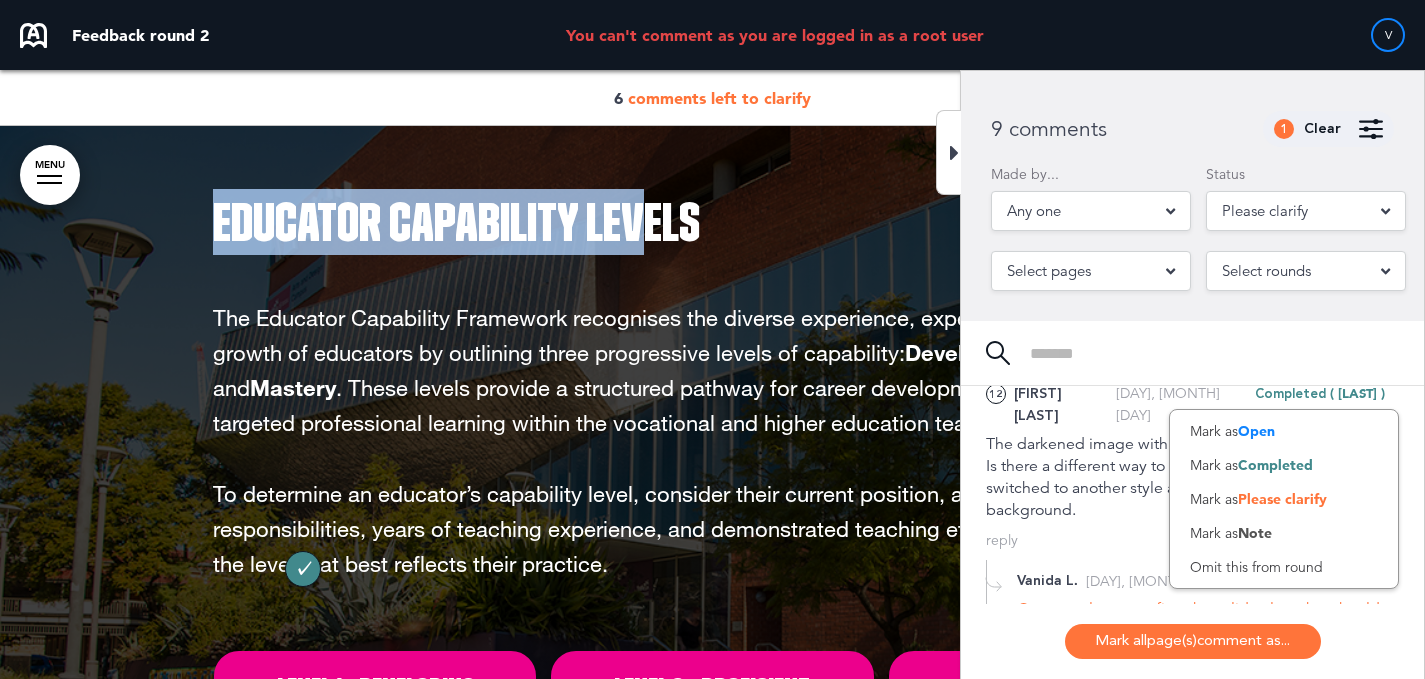 drag, startPoint x: 638, startPoint y: 235, endPoint x: 213, endPoint y: 237, distance: 425.0047 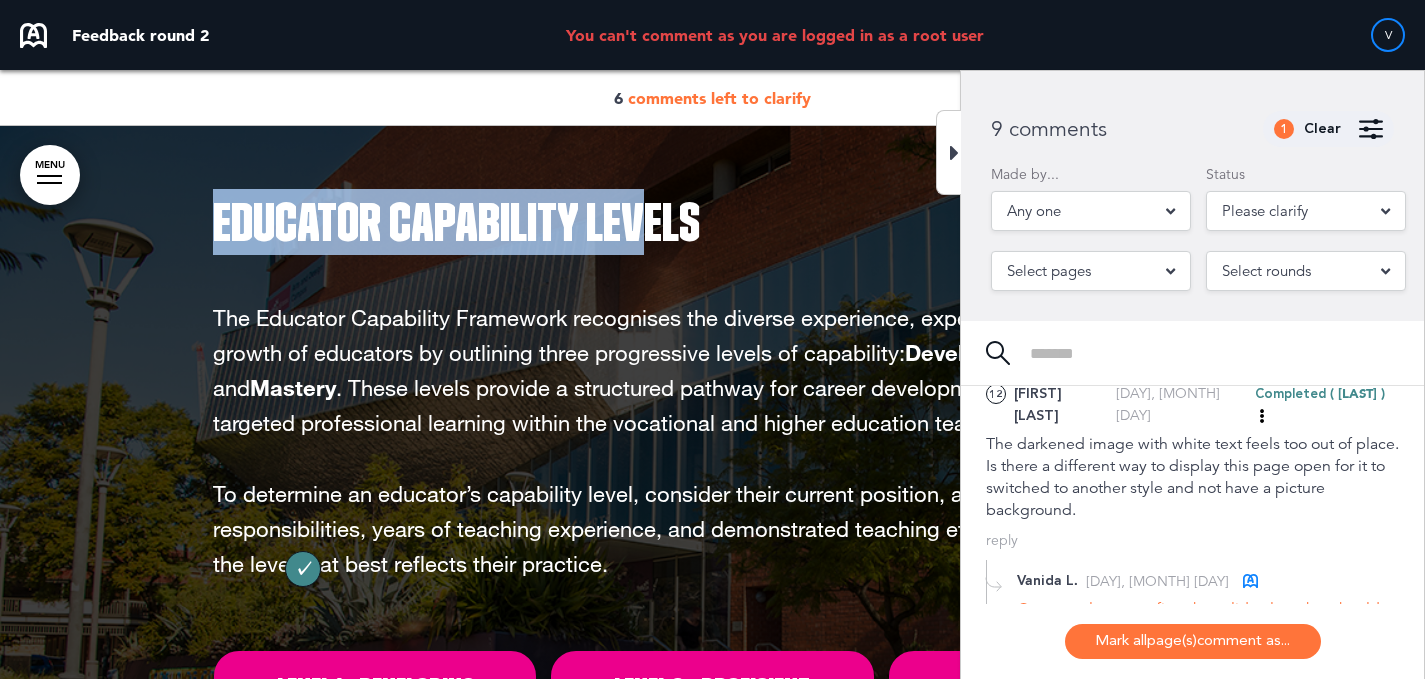 copy on "Educator Capability Lev" 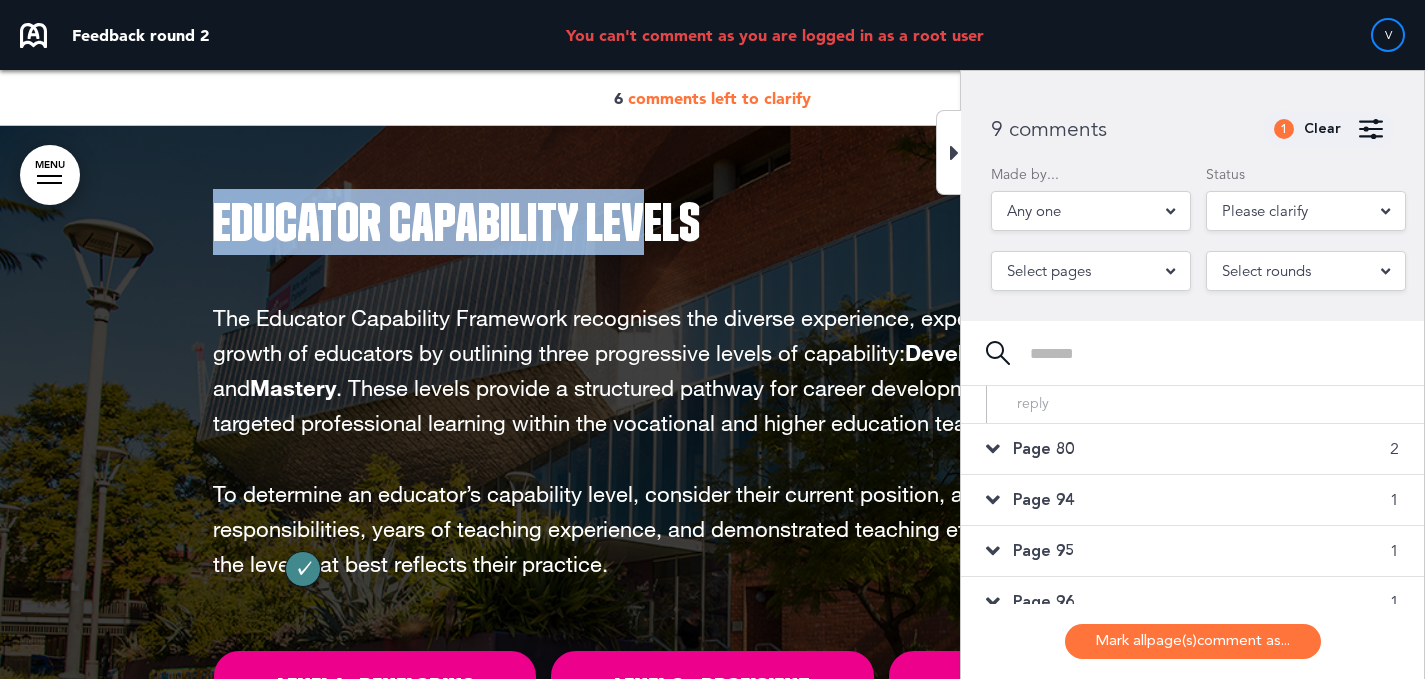 scroll, scrollTop: 589, scrollLeft: 0, axis: vertical 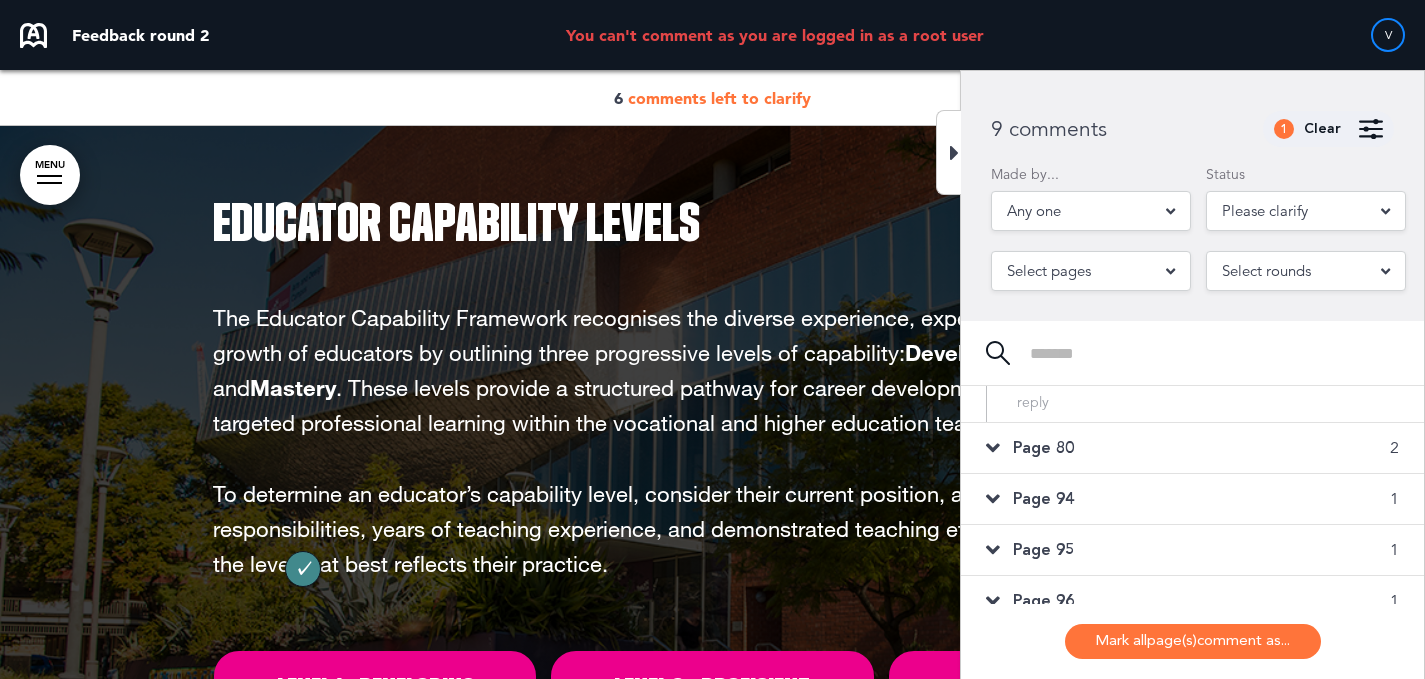 click on "Page 80
2" at bounding box center [1192, 448] 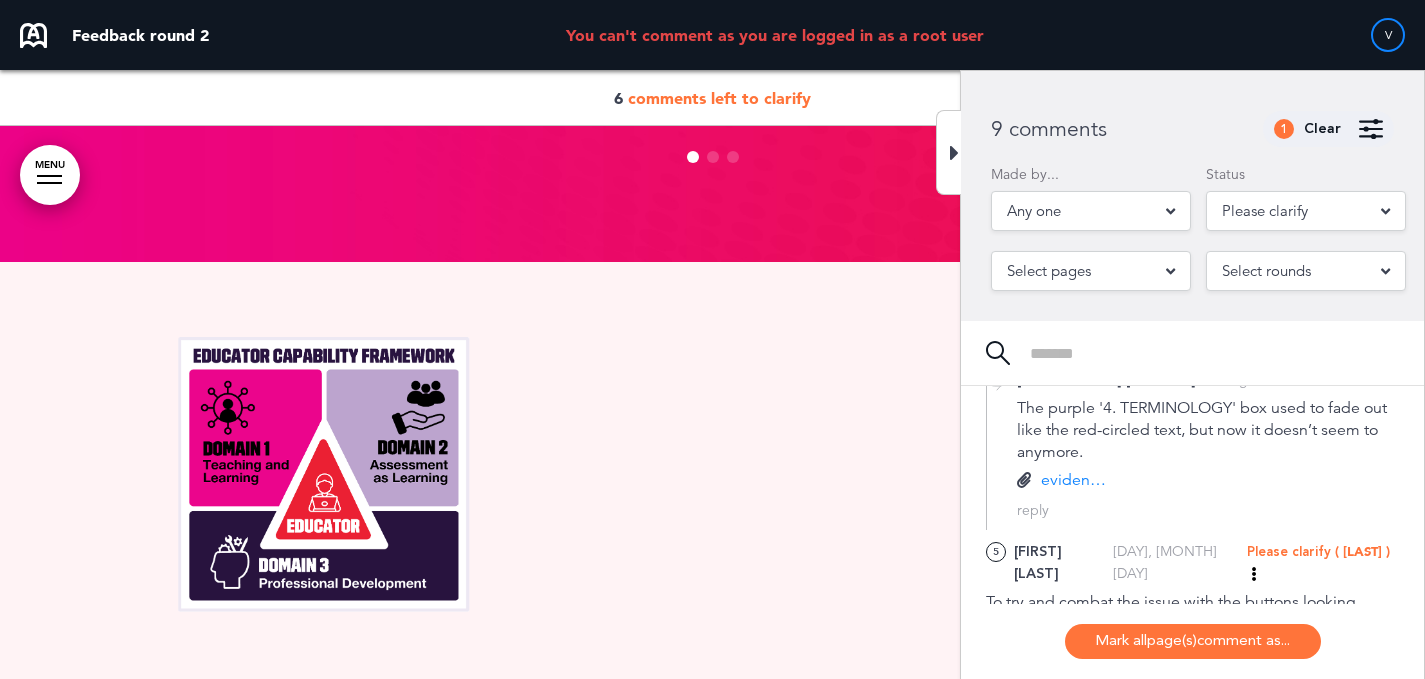 scroll, scrollTop: 9024, scrollLeft: 0, axis: vertical 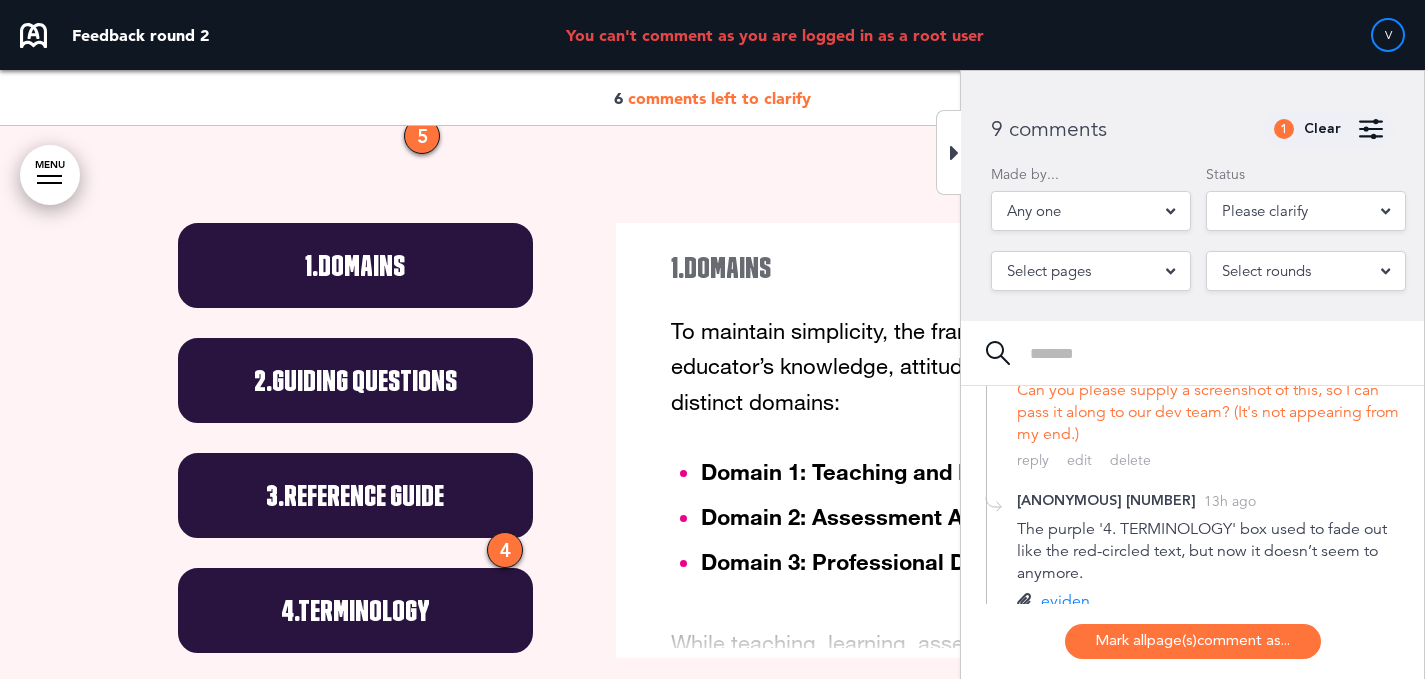 click on "evidence.PNG" at bounding box center [1076, 601] 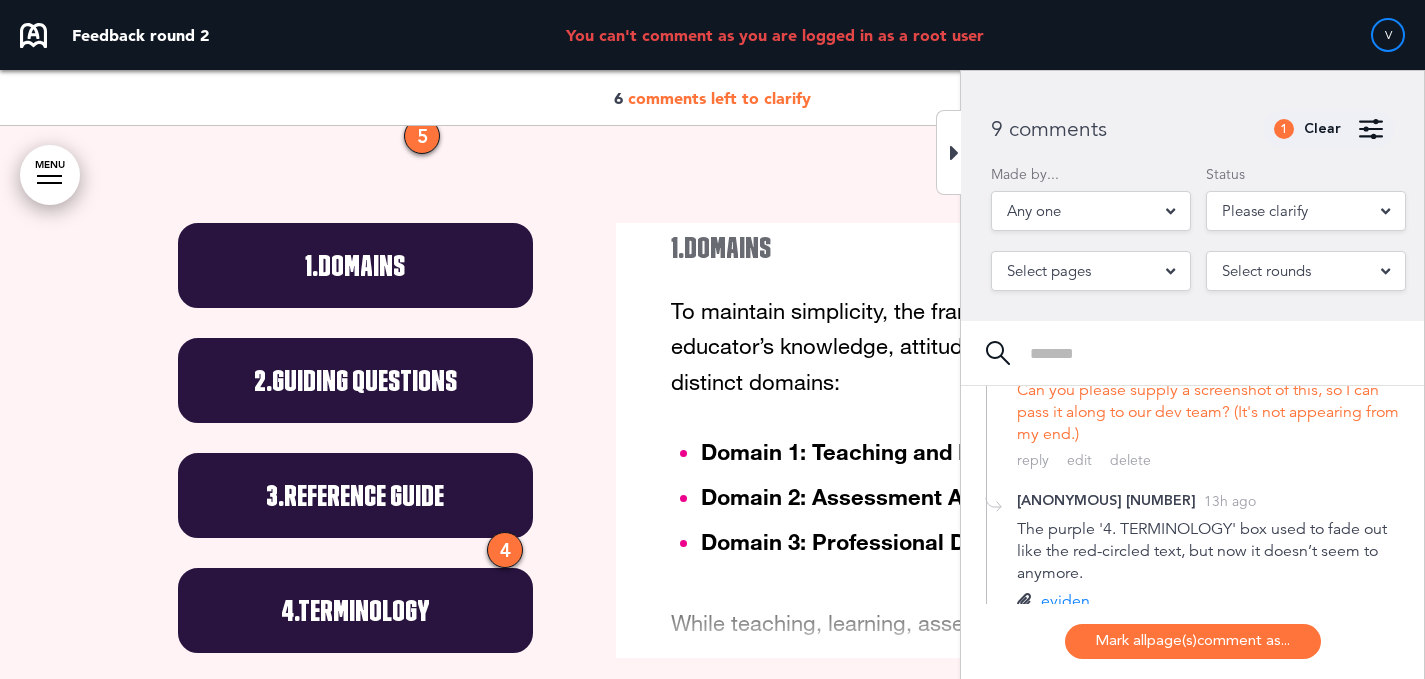scroll, scrollTop: 0, scrollLeft: 0, axis: both 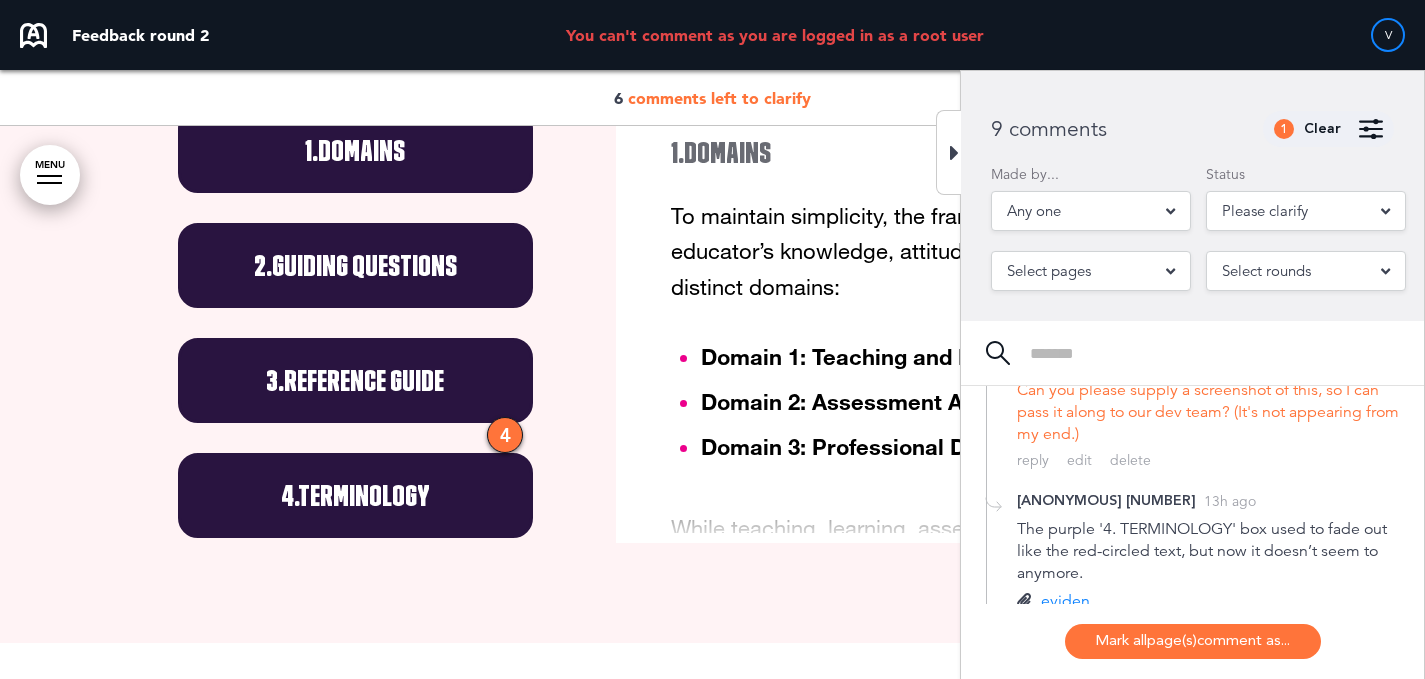 click on "Terminology" at bounding box center (364, 495) 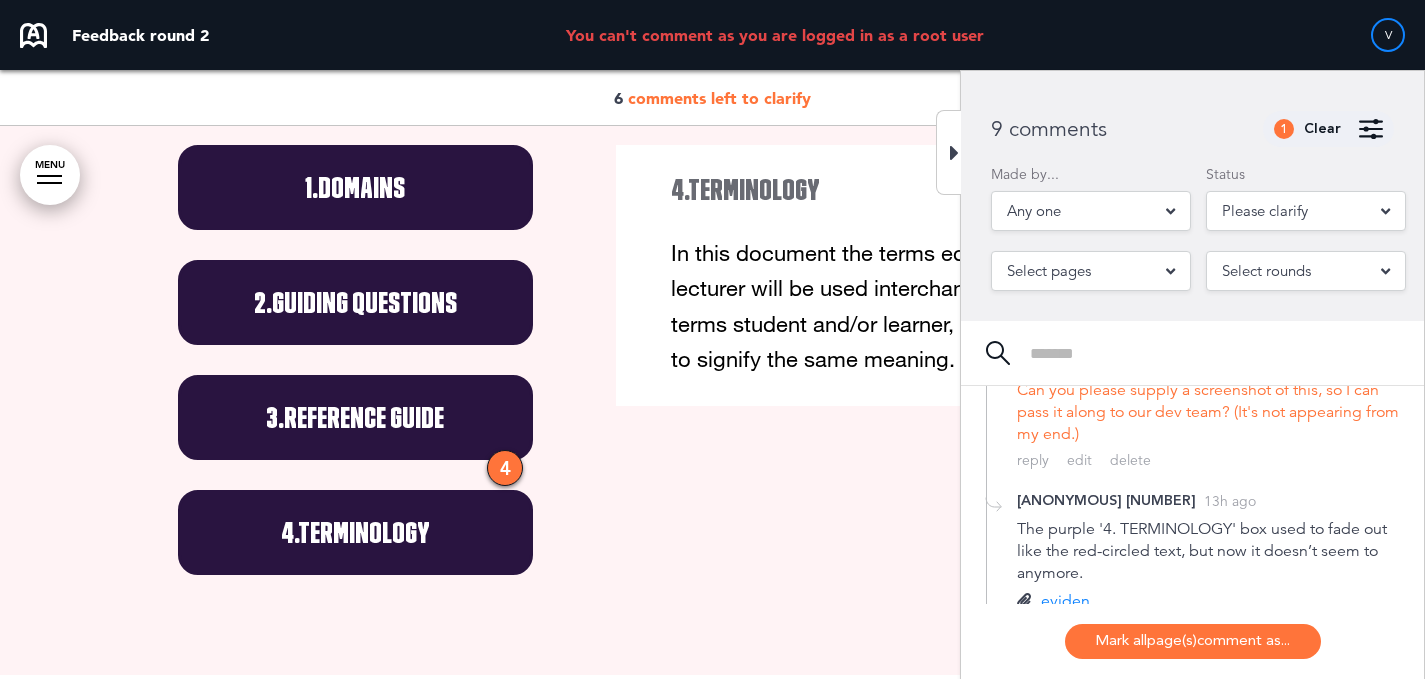 scroll, scrollTop: 9568, scrollLeft: 0, axis: vertical 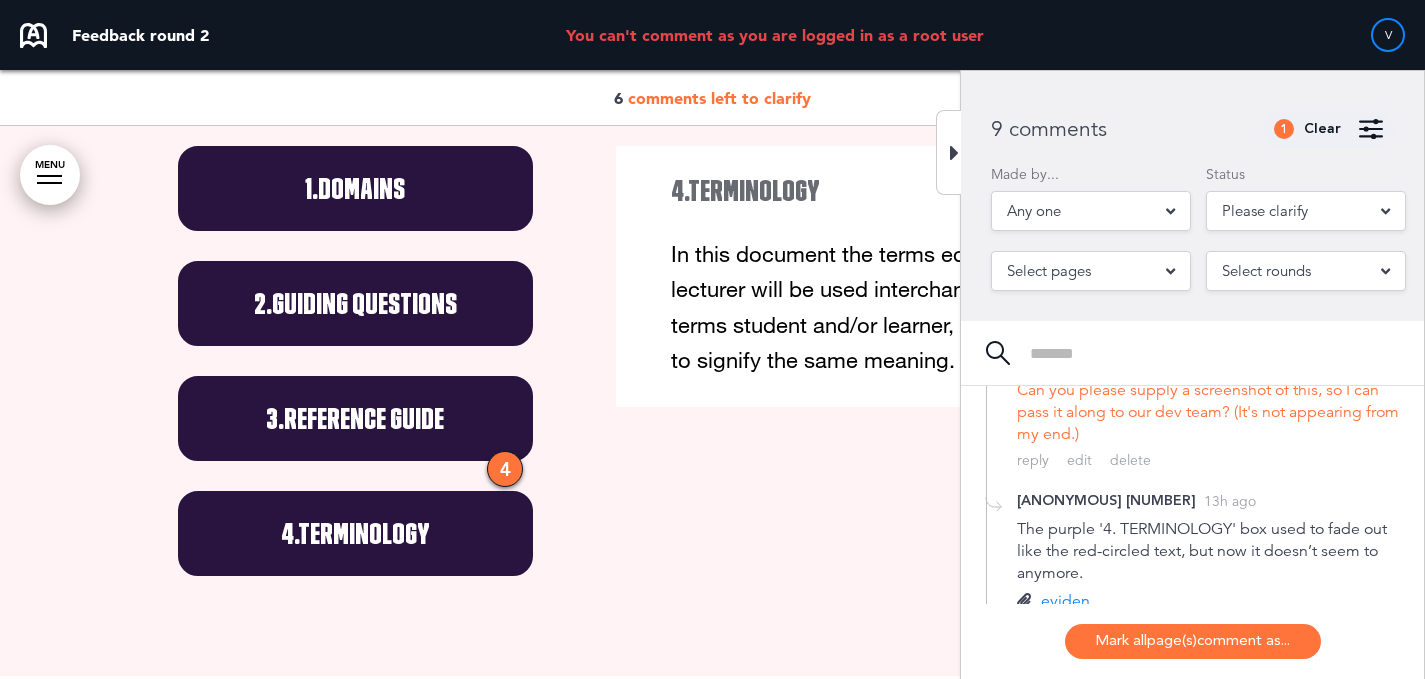 click on "Reference Guide" at bounding box center [364, 418] 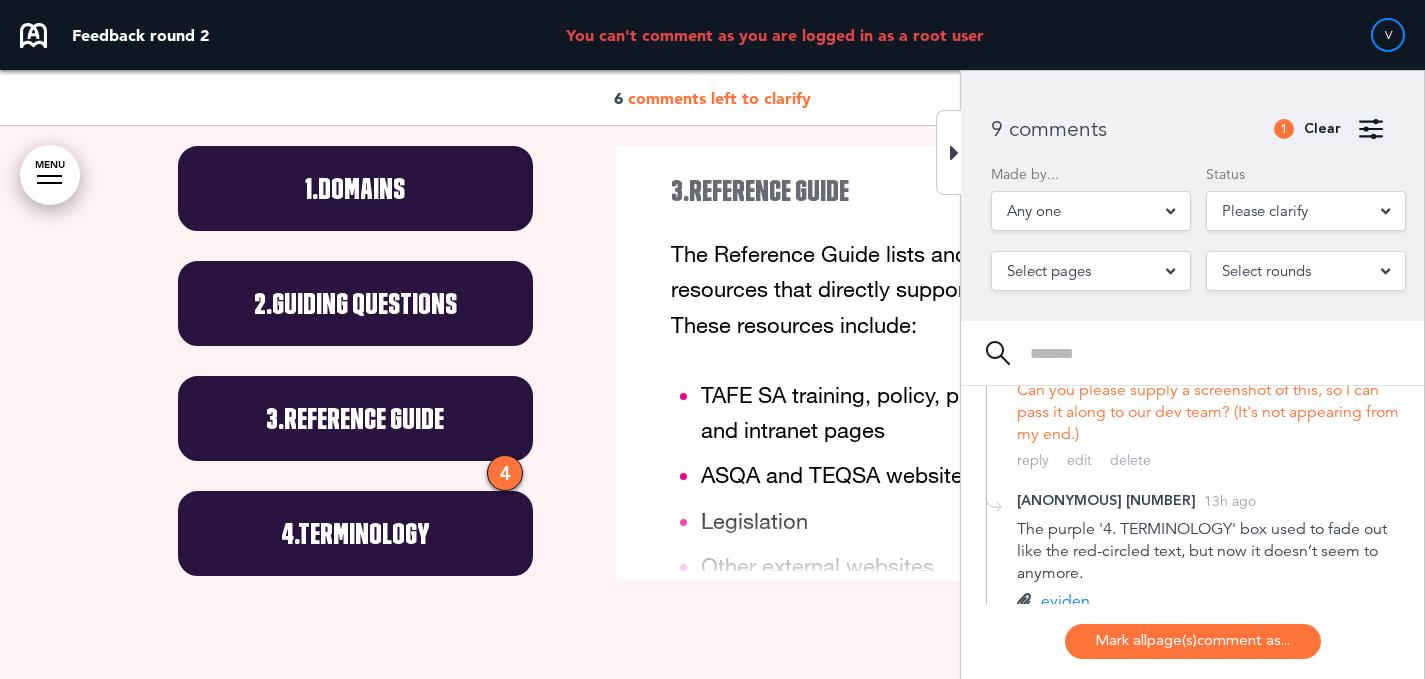 click on "Guiding Questions" at bounding box center (364, 303) 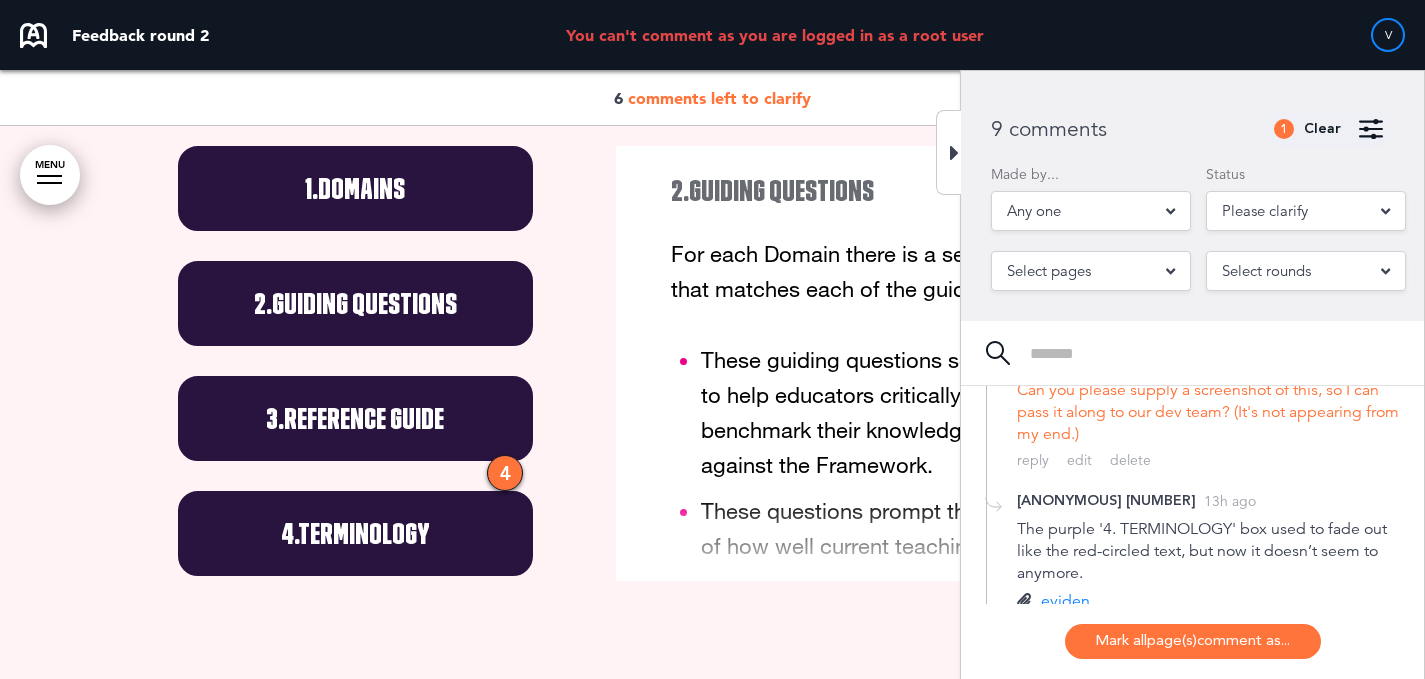 click on "1.  Domains" at bounding box center [356, 188] 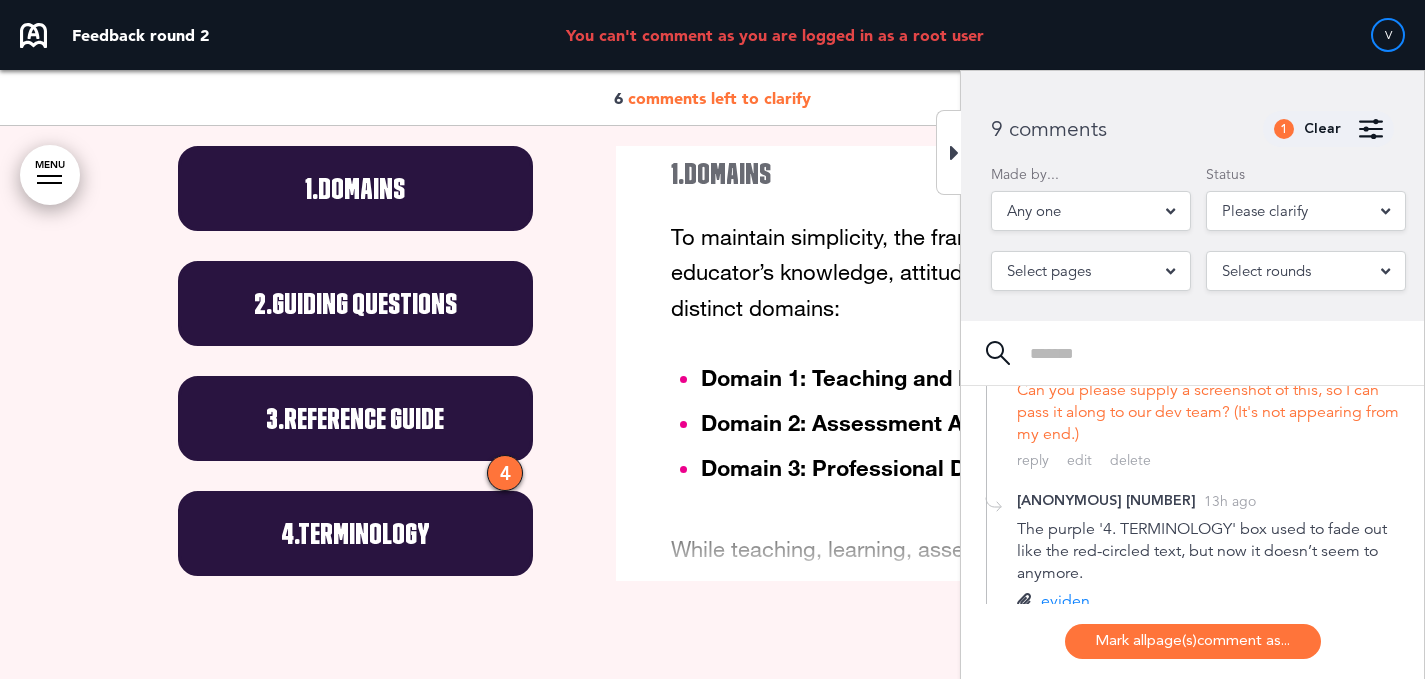 scroll, scrollTop: 0, scrollLeft: 0, axis: both 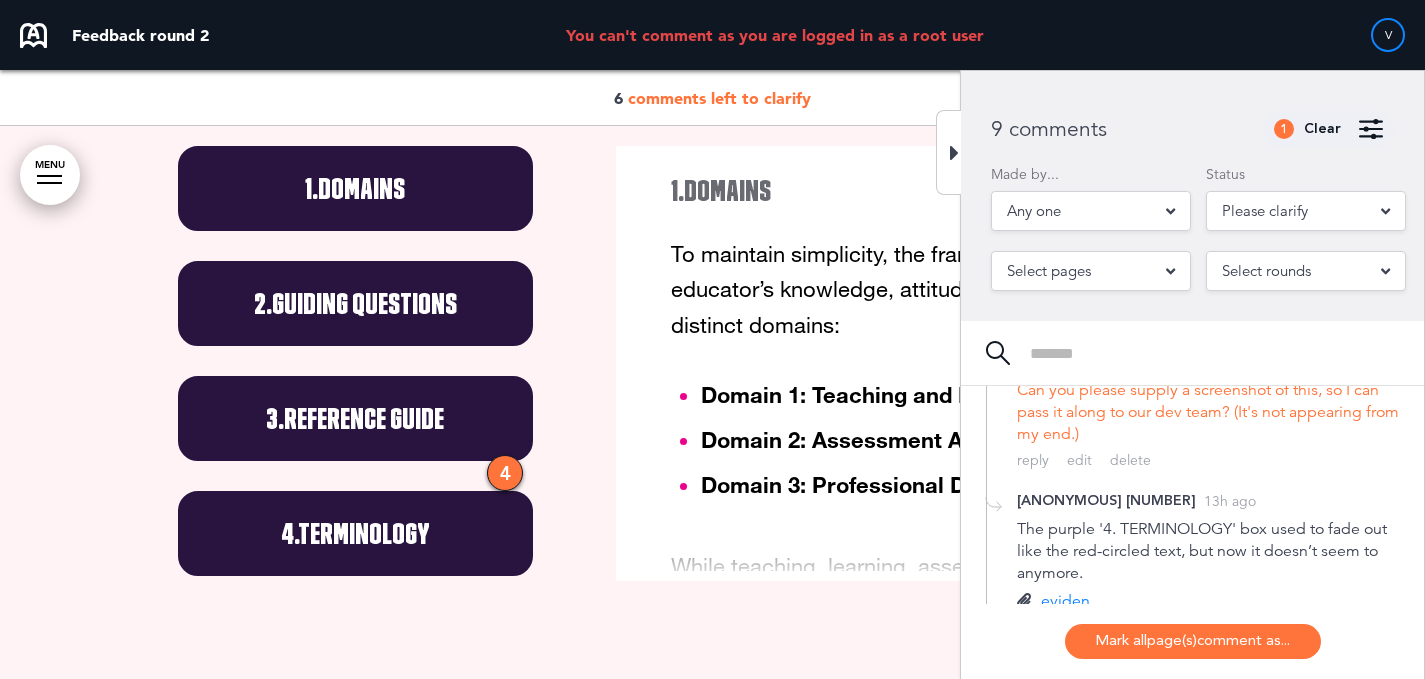 click on "Terminology" at bounding box center [364, 533] 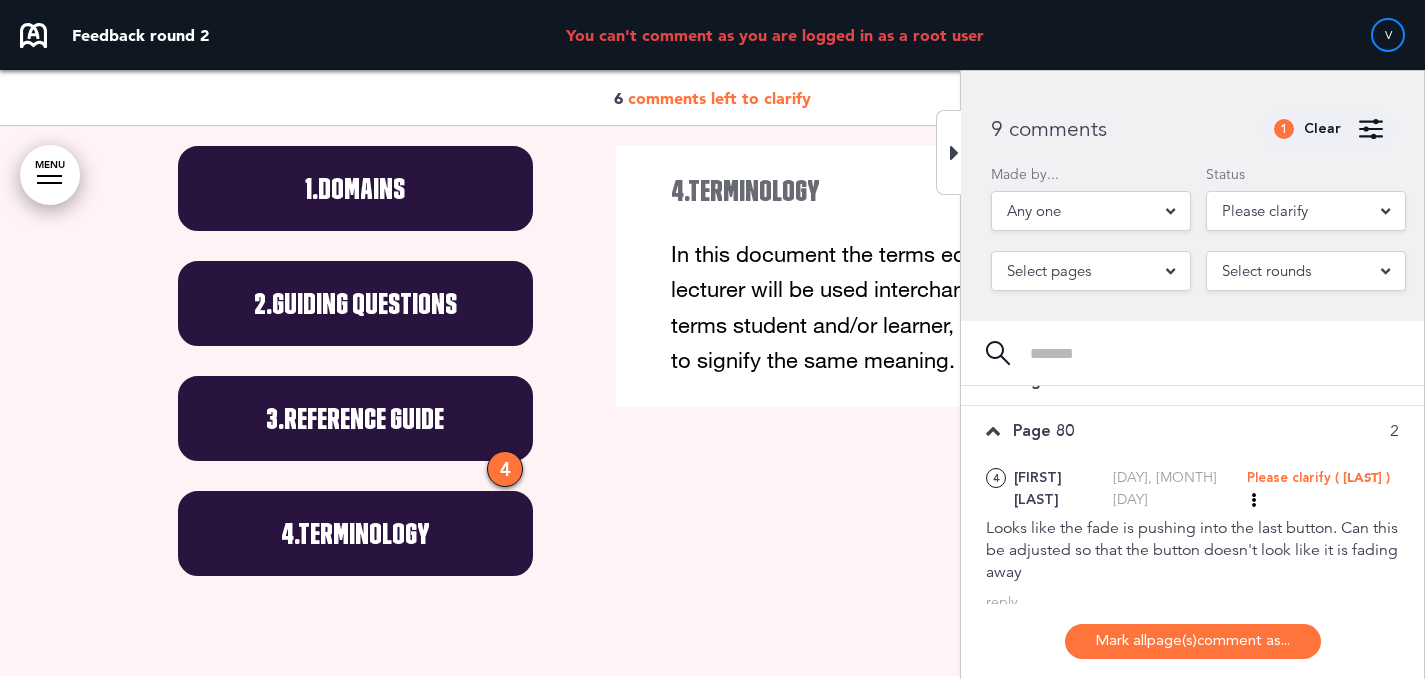 scroll, scrollTop: 181, scrollLeft: 0, axis: vertical 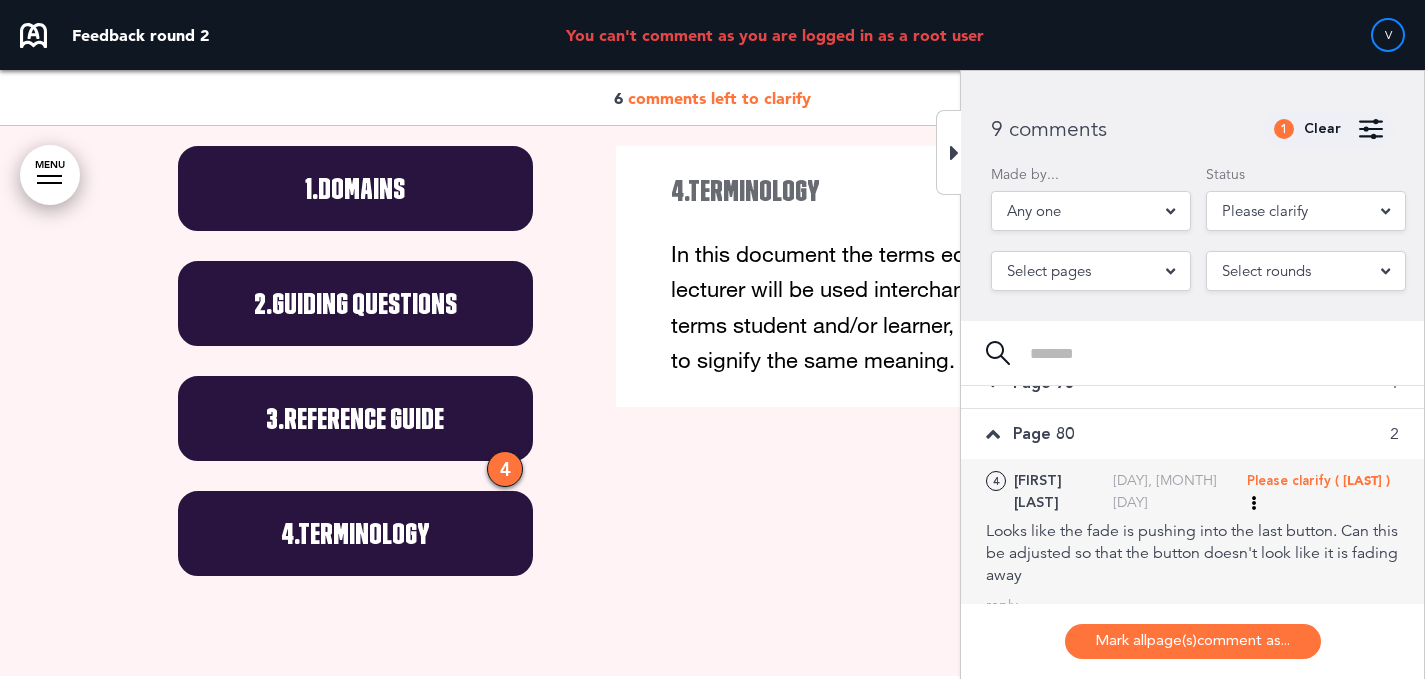 click on "(Vanida)" at bounding box center (1362, 480) 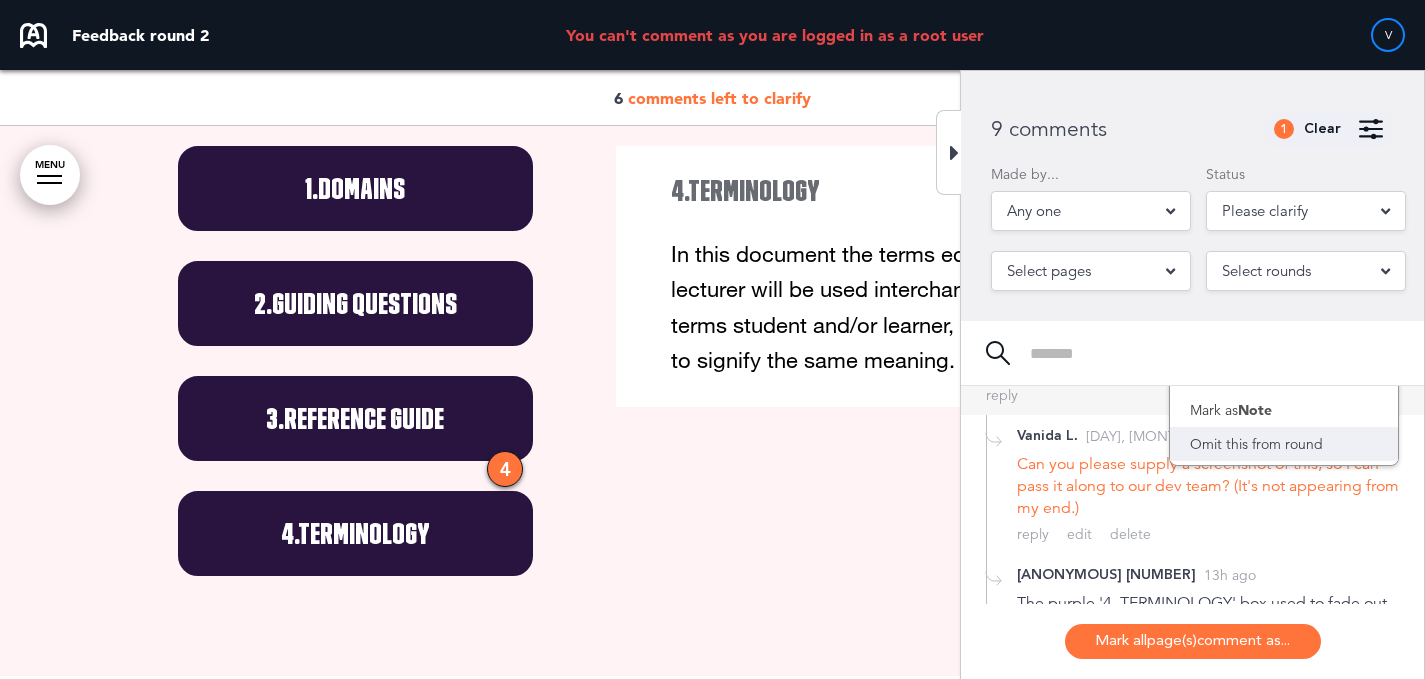 scroll, scrollTop: 390, scrollLeft: 0, axis: vertical 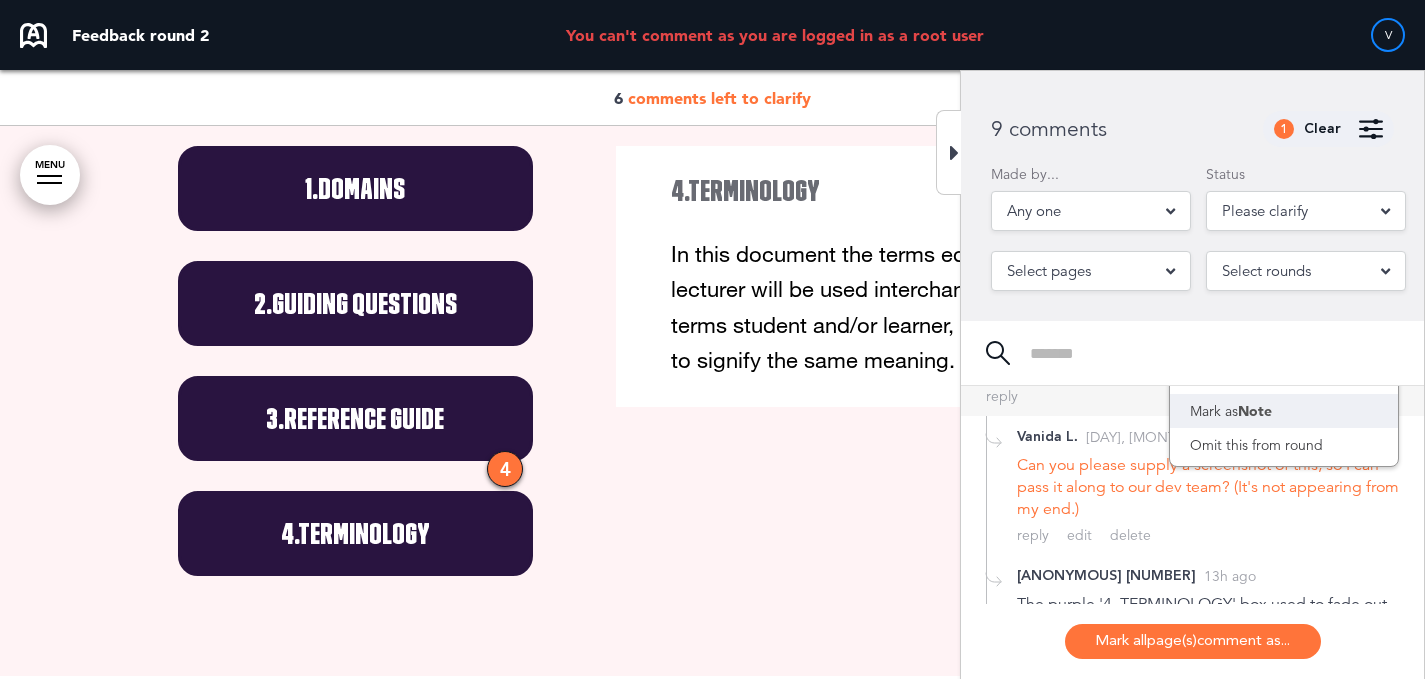 click on "Note" at bounding box center [1255, 411] 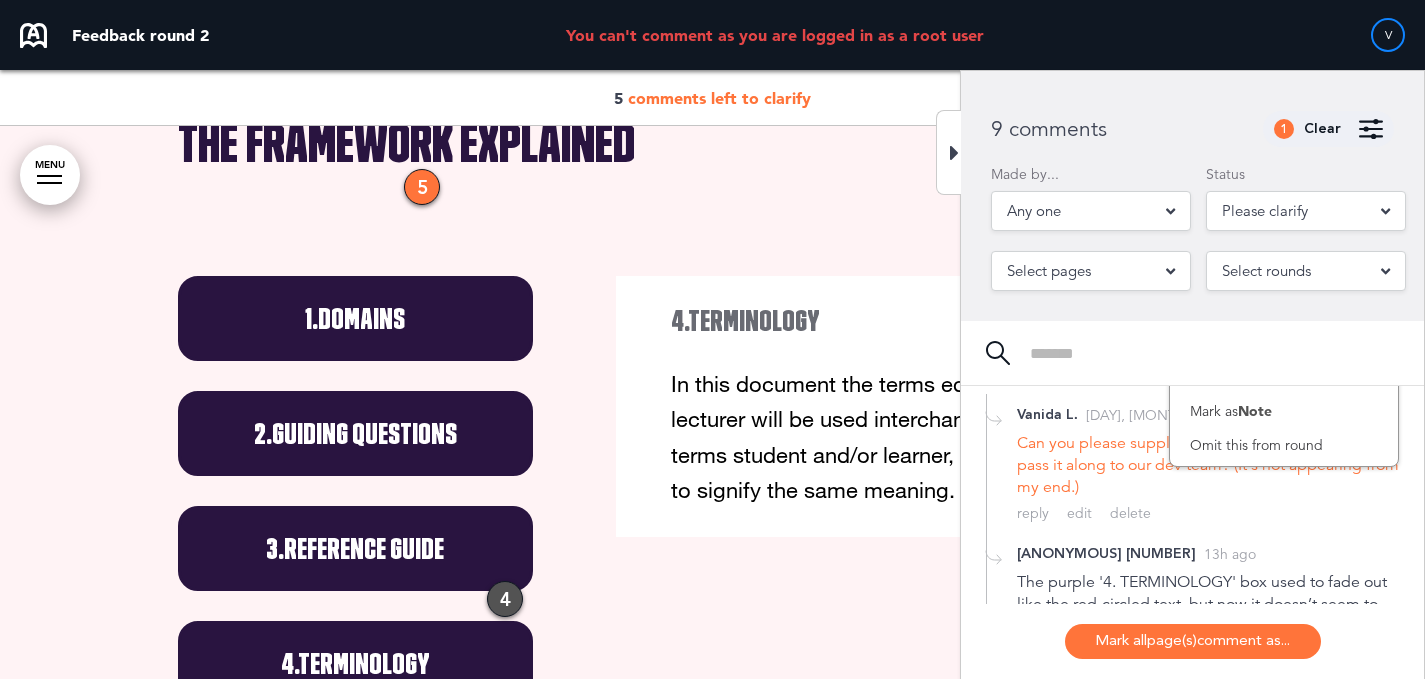 scroll, scrollTop: 9437, scrollLeft: 0, axis: vertical 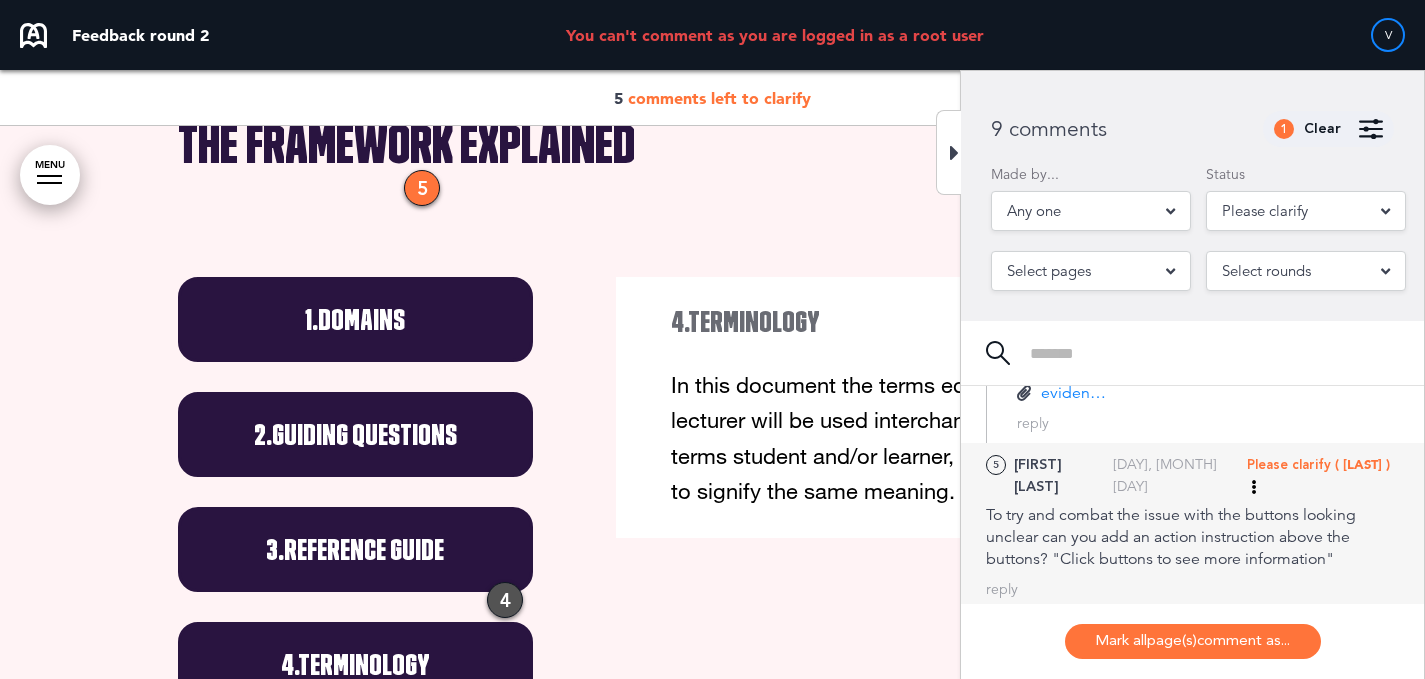 click on "Please clarify" at bounding box center (1289, 465) 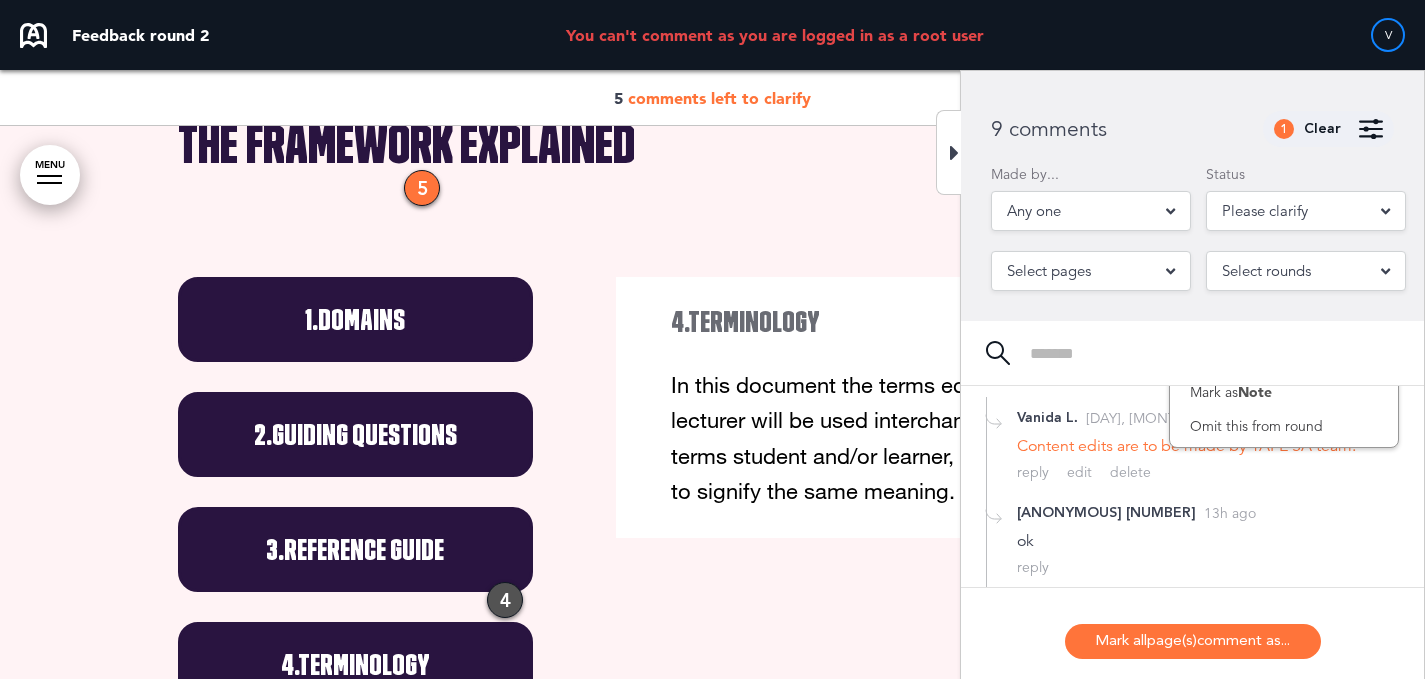 scroll, scrollTop: 871, scrollLeft: 0, axis: vertical 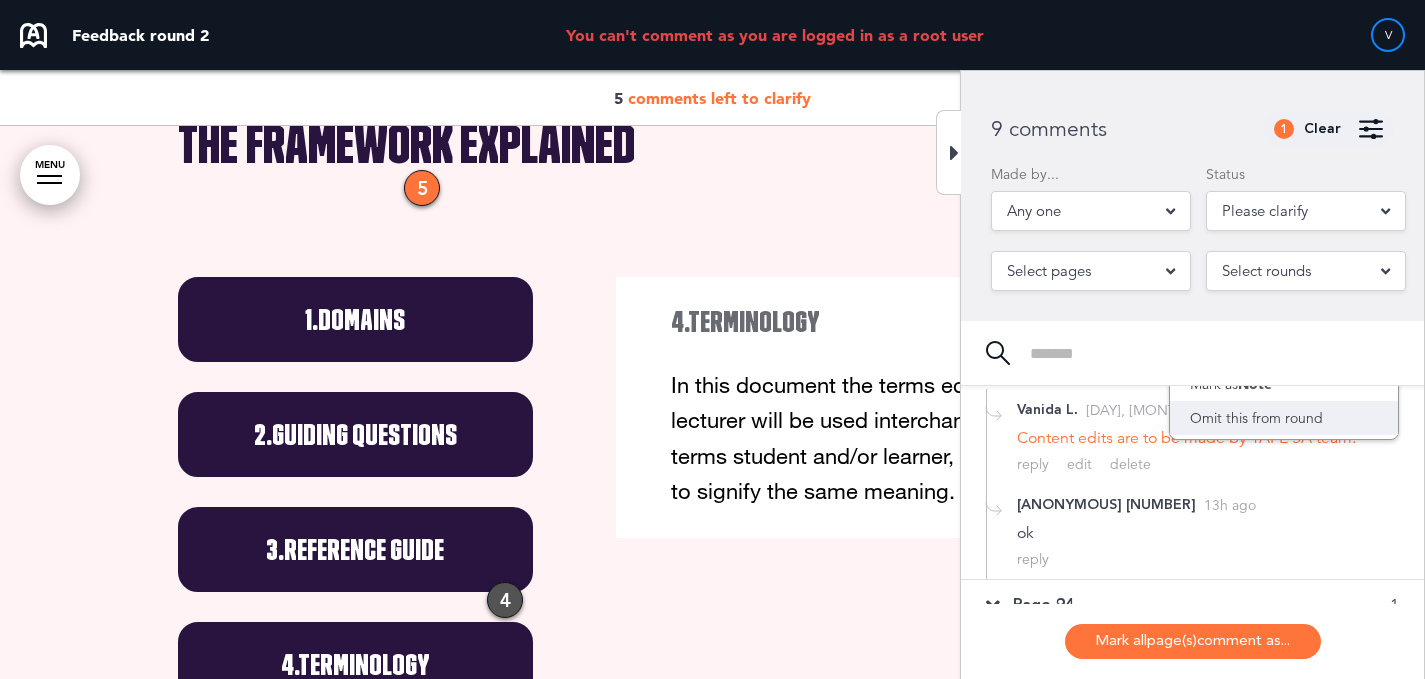 click on "Omit this from round" at bounding box center (1284, 418) 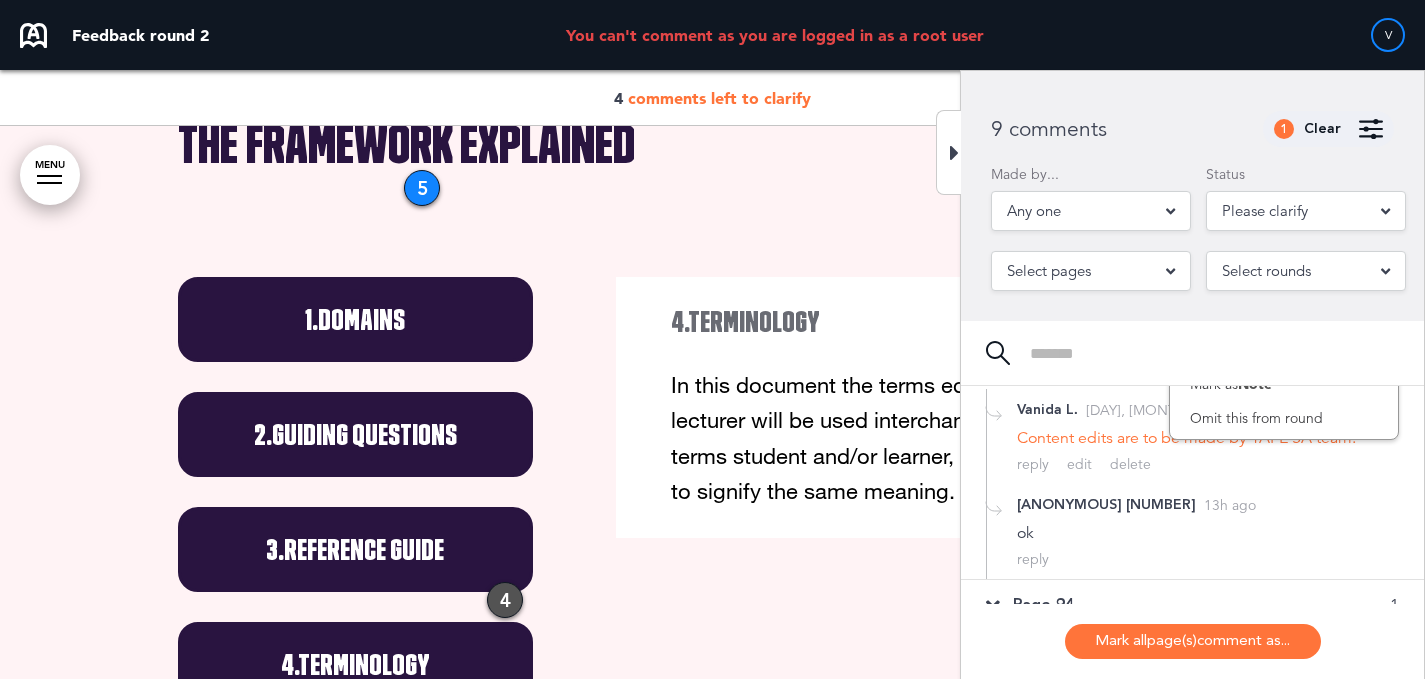 click on "Page 94
1" at bounding box center (1192, 605) 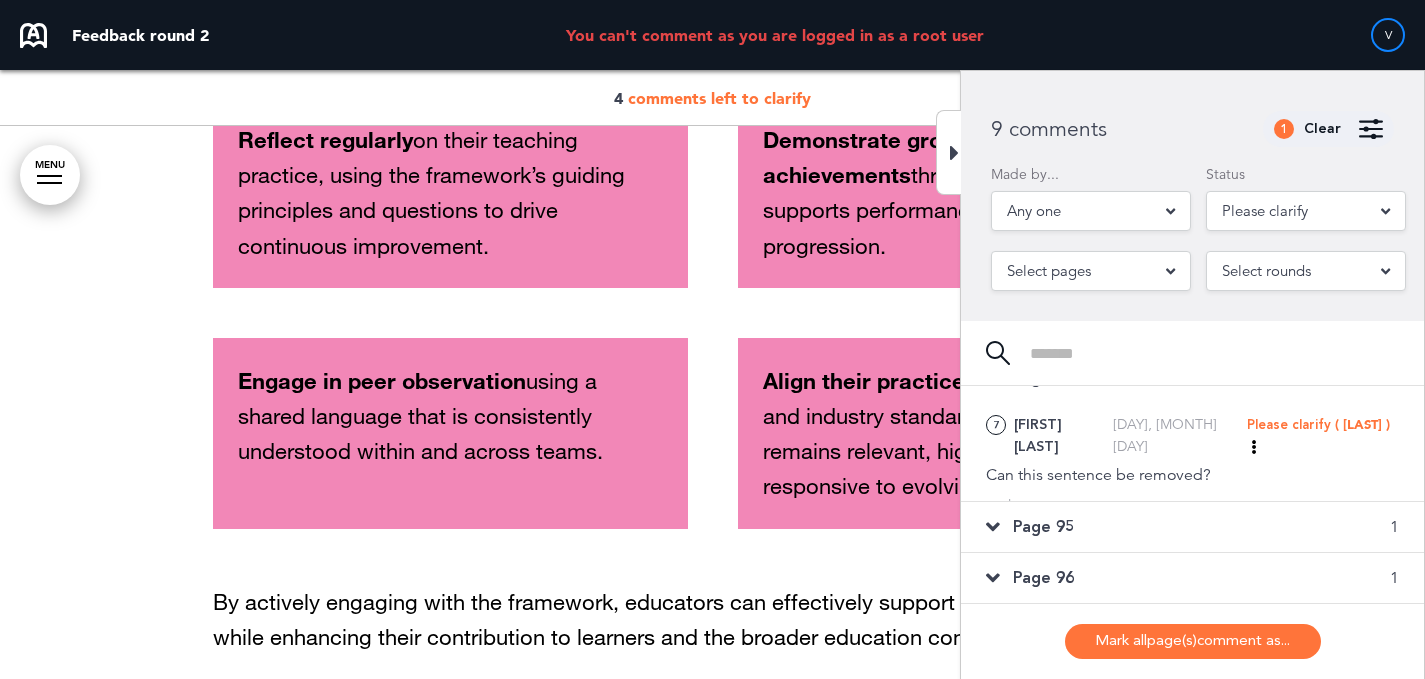 scroll, scrollTop: 20380, scrollLeft: 0, axis: vertical 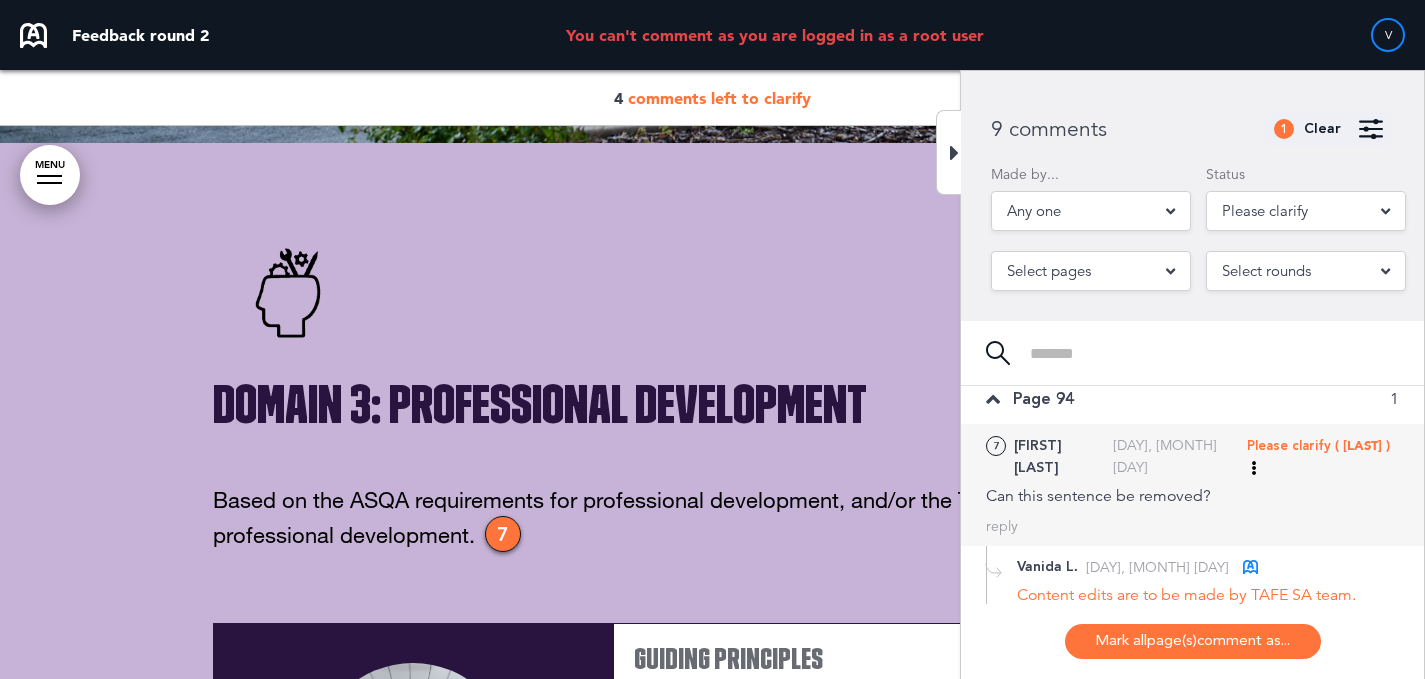 click on "Can this sentence be removed?" at bounding box center [1192, 496] 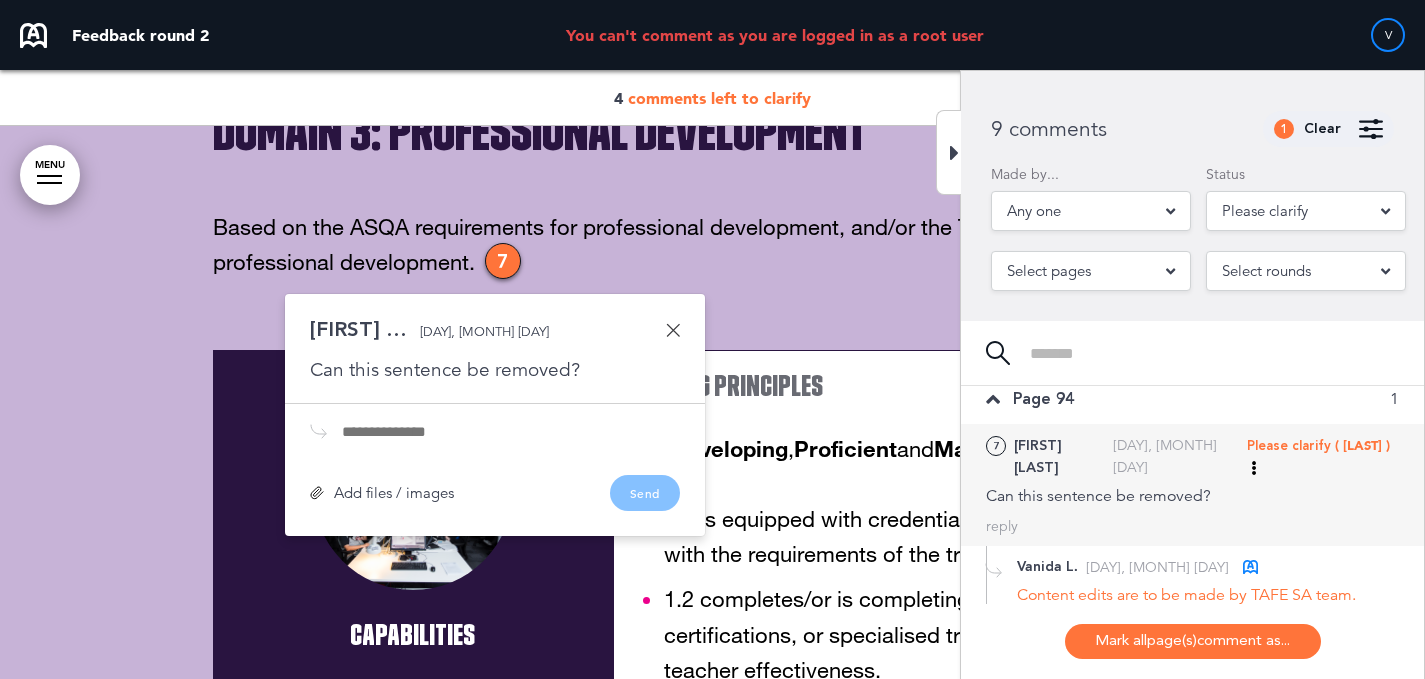 scroll, scrollTop: 23333, scrollLeft: 0, axis: vertical 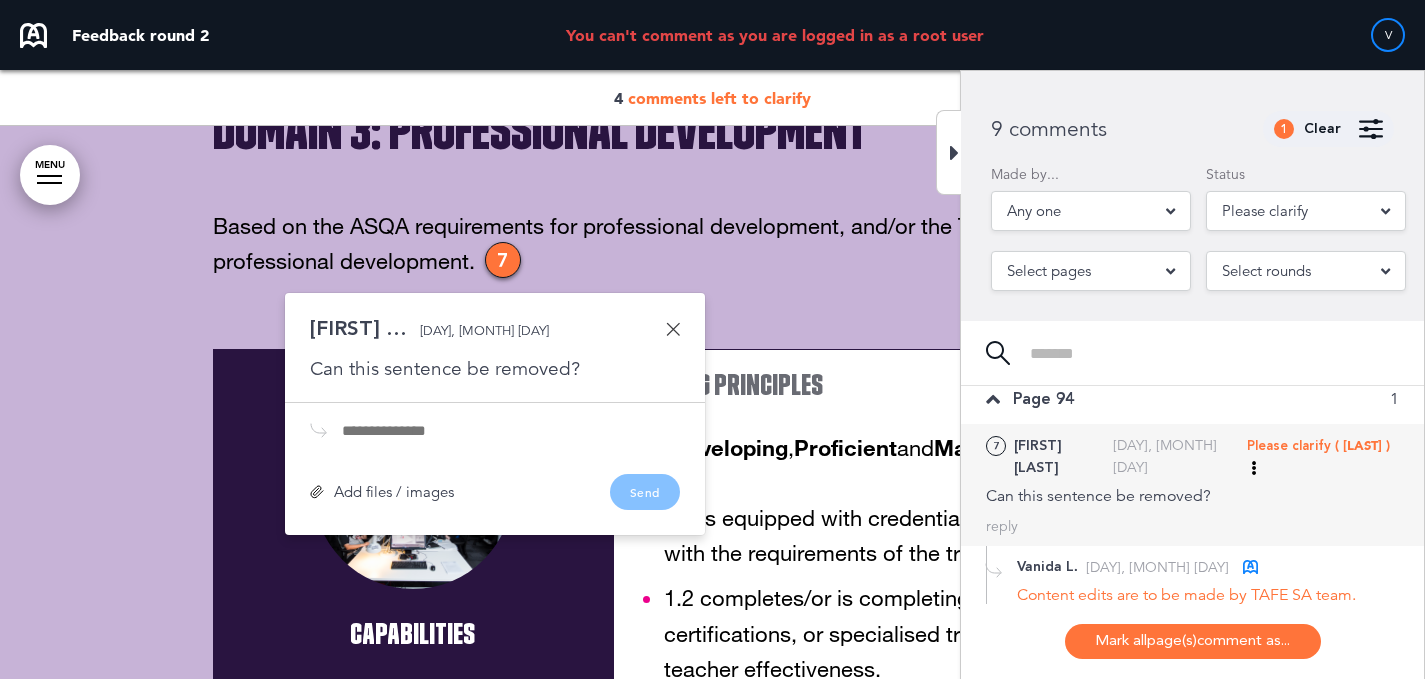 click on "Please clarify" at bounding box center [1289, 446] 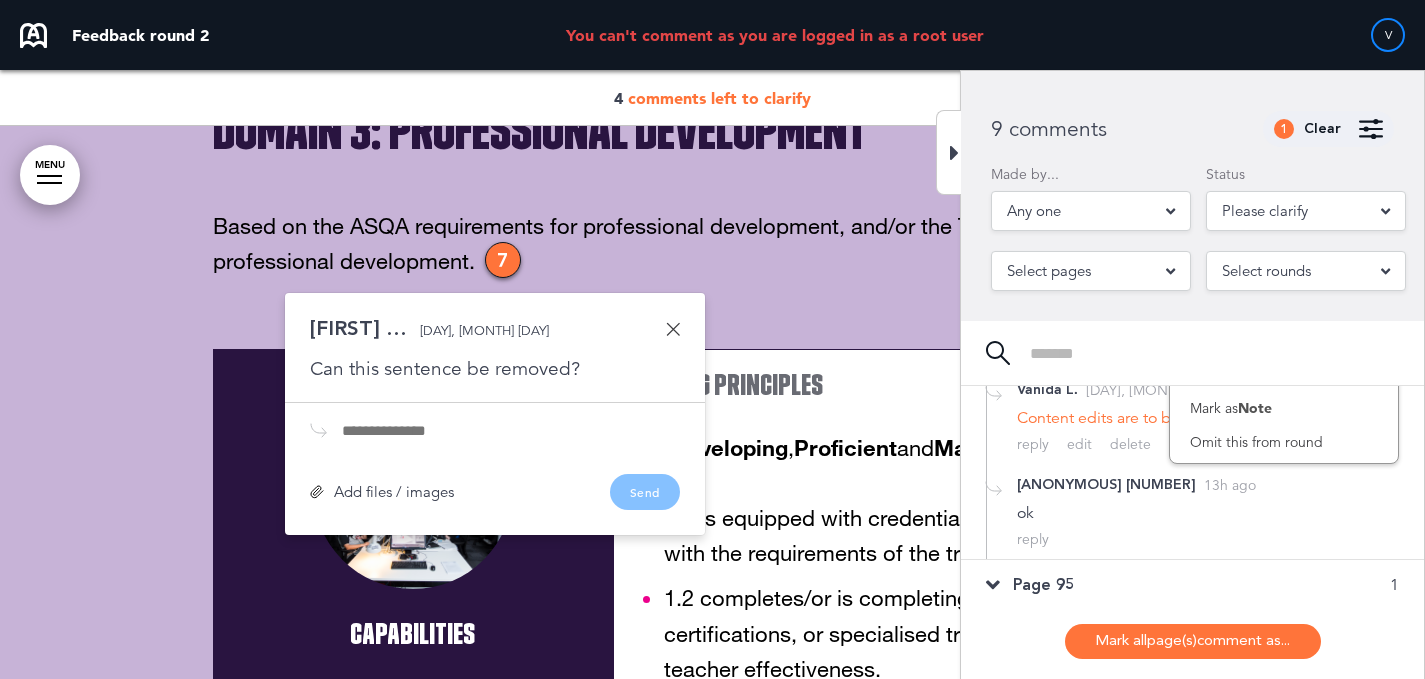 scroll, scrollTop: 443, scrollLeft: 0, axis: vertical 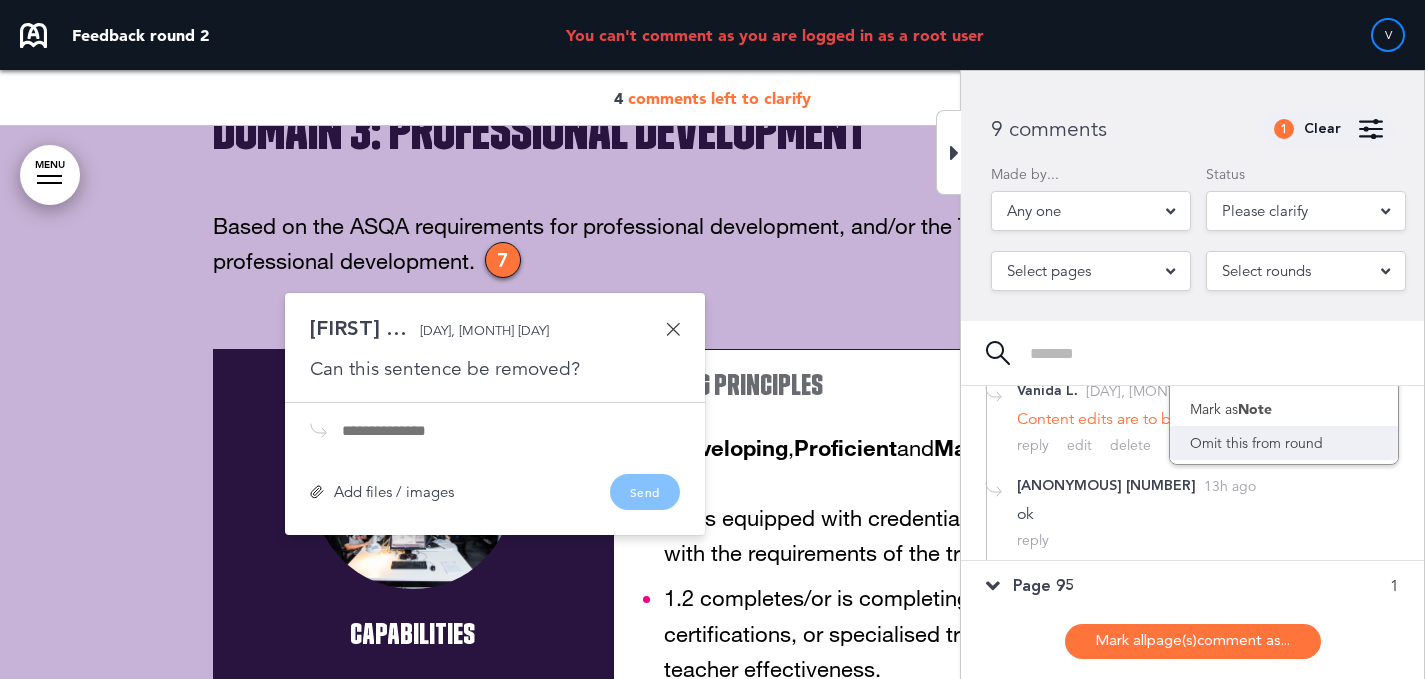click on "Omit this from round" at bounding box center [1284, 443] 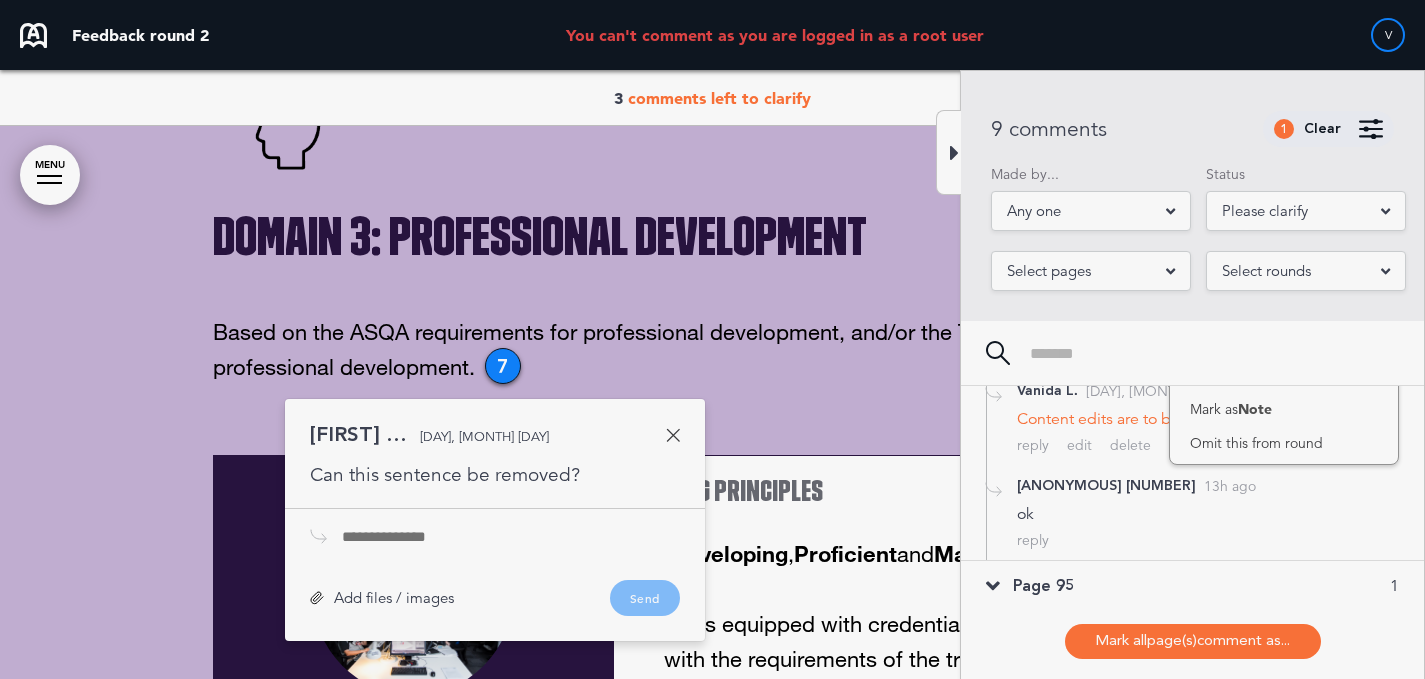 scroll, scrollTop: 23175, scrollLeft: 0, axis: vertical 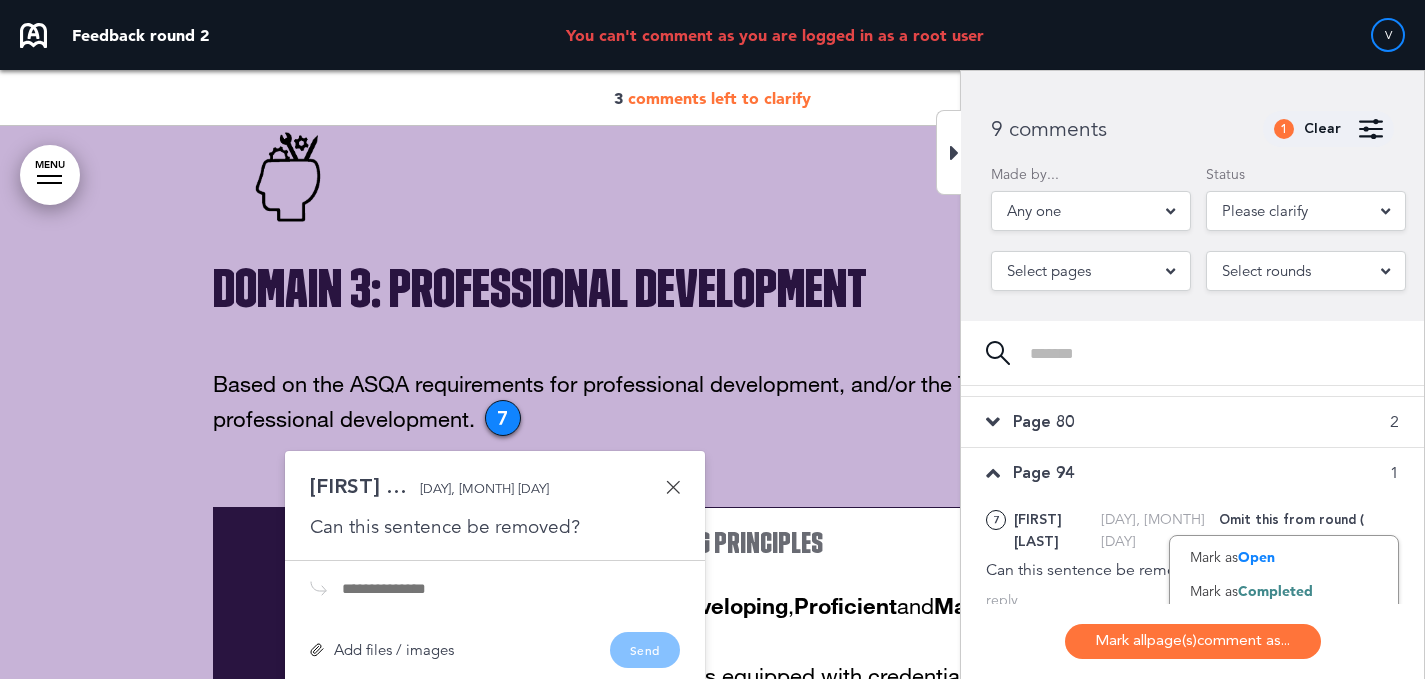click on "Page 80
2" at bounding box center (1192, 422) 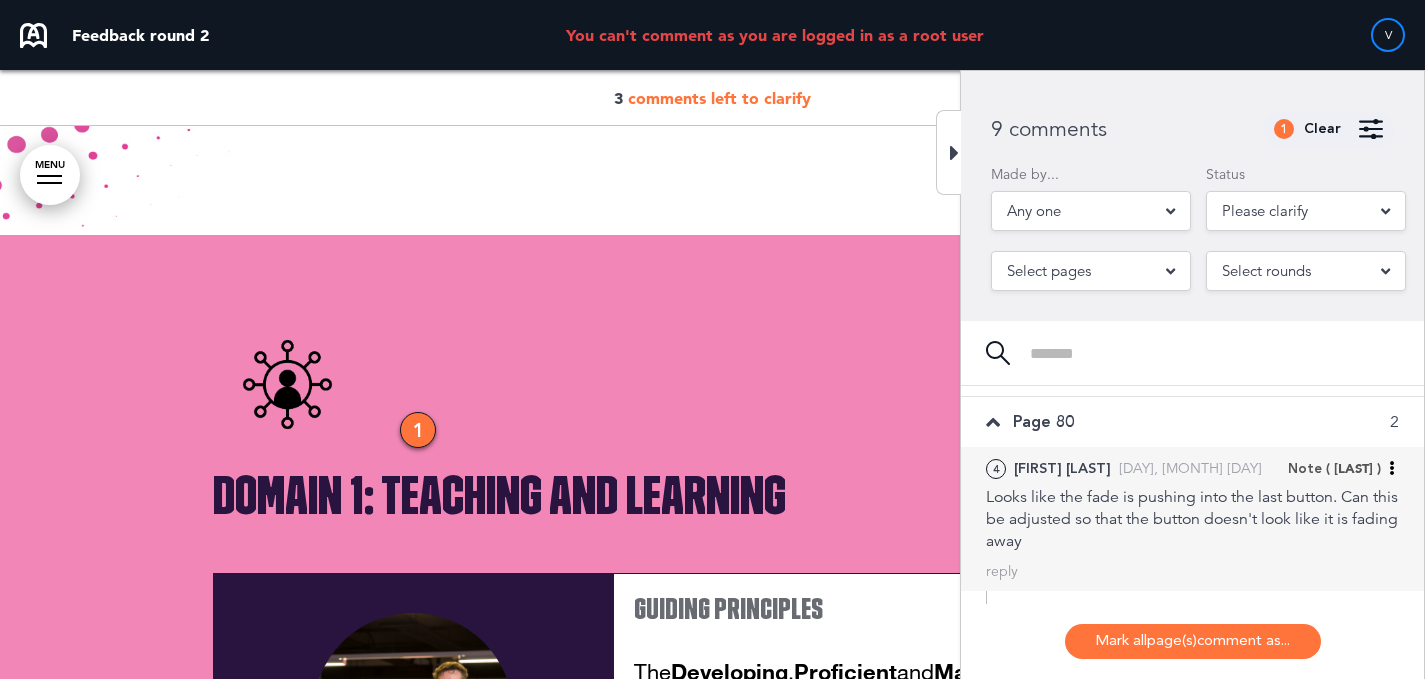 scroll, scrollTop: 9024, scrollLeft: 0, axis: vertical 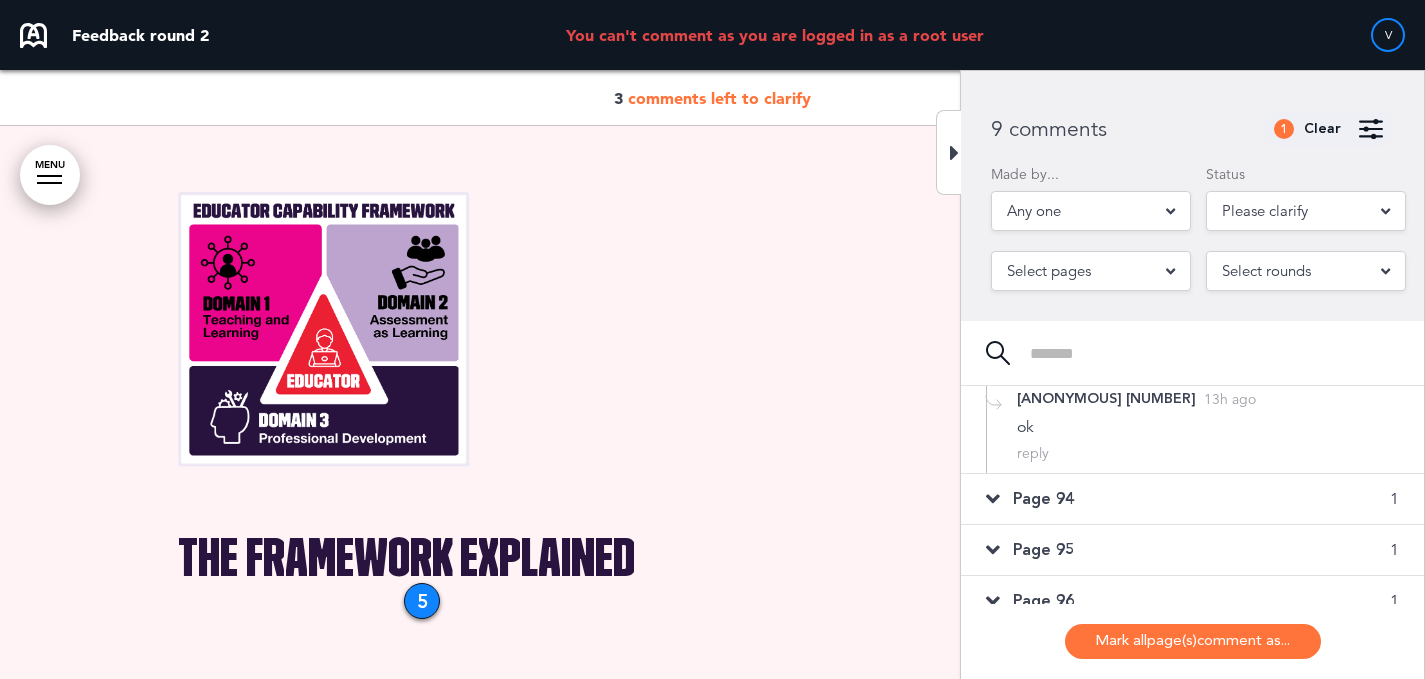 click on "Page 95
1" at bounding box center (1192, 550) 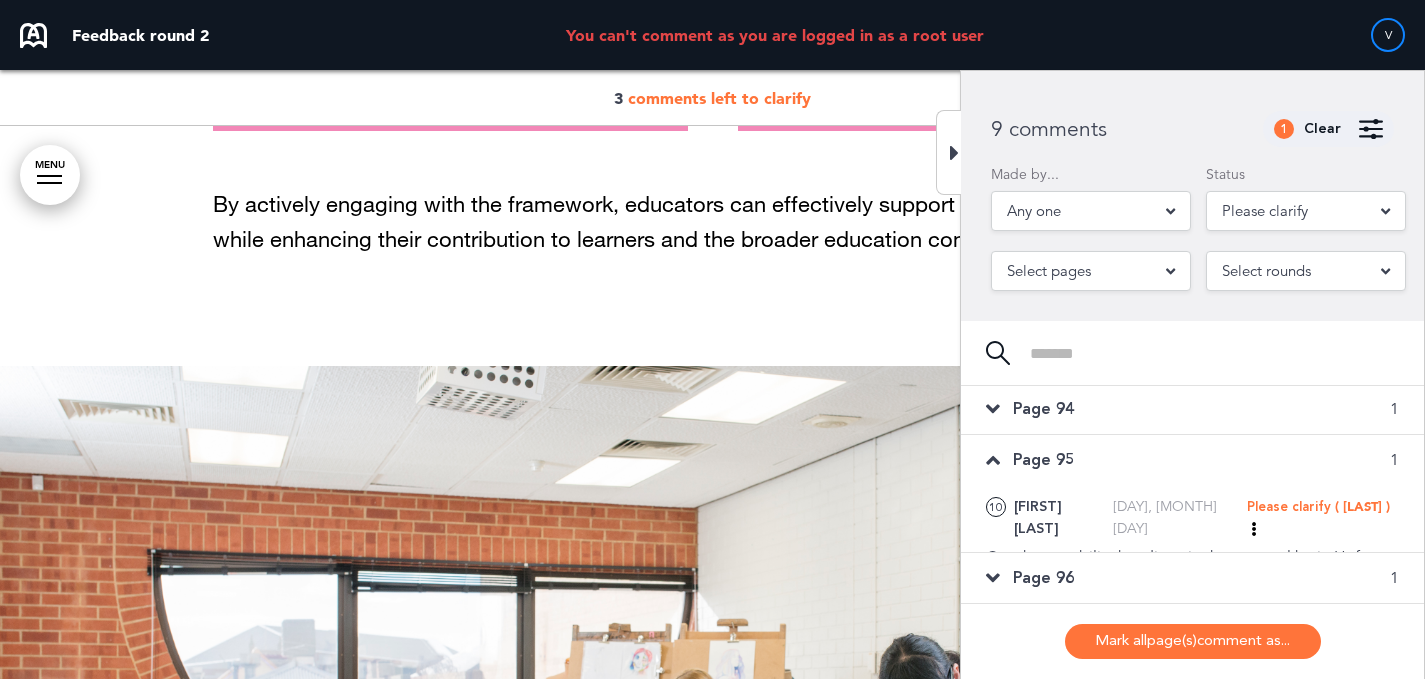 scroll, scrollTop: 29375, scrollLeft: 0, axis: vertical 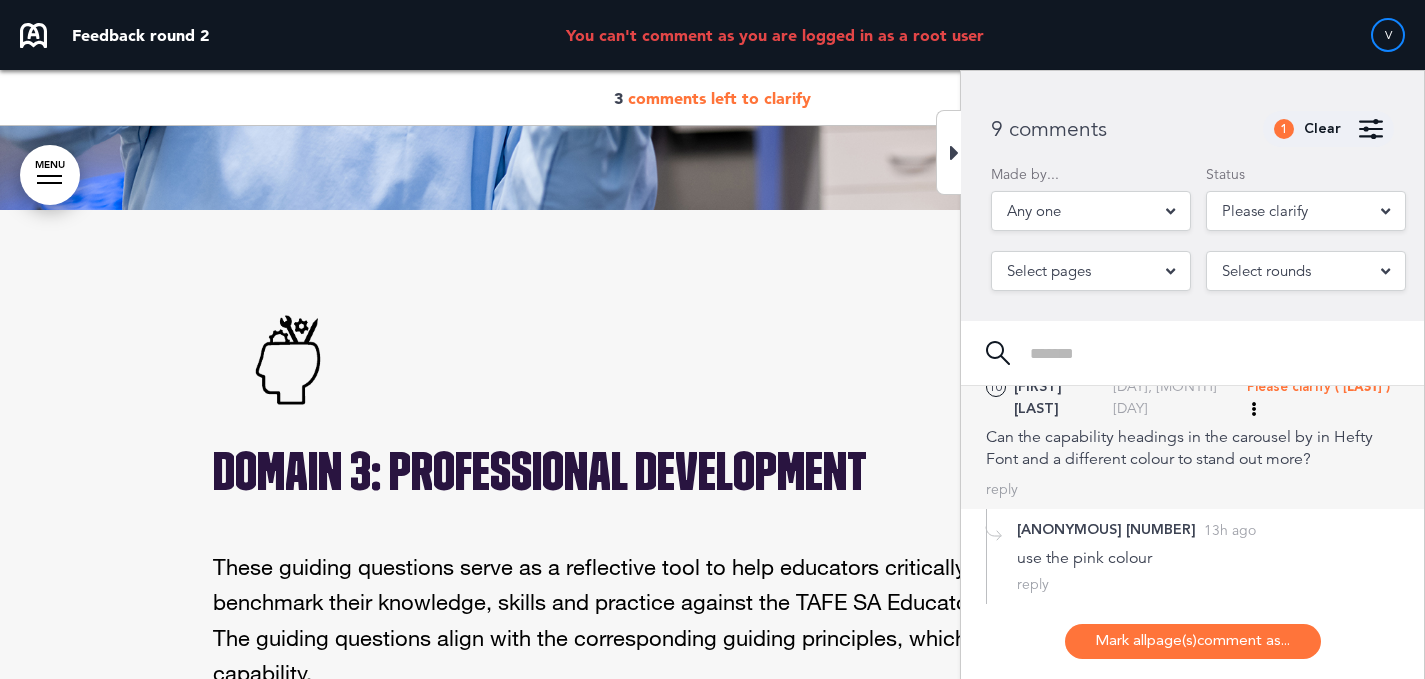 click on "Please clarify
(Vanida)" at bounding box center [1323, 397] 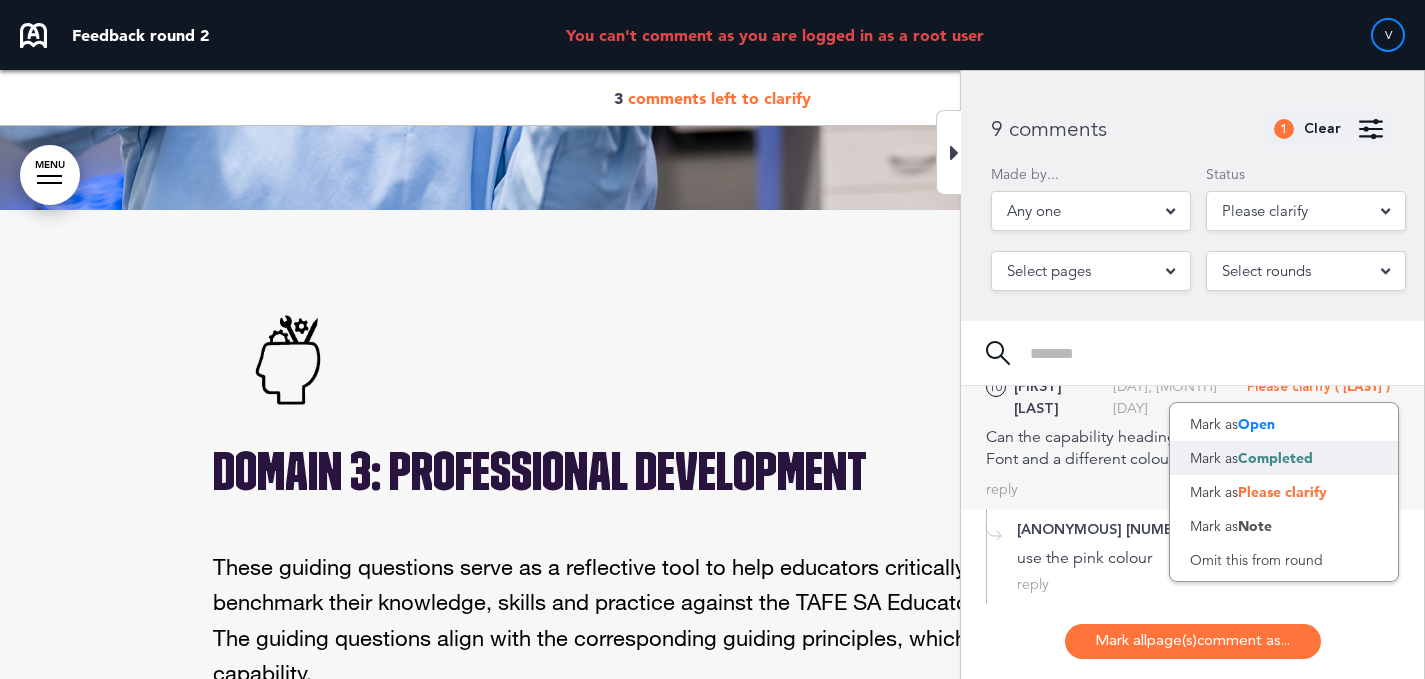 click on "Mark as  Completed" at bounding box center (1284, 458) 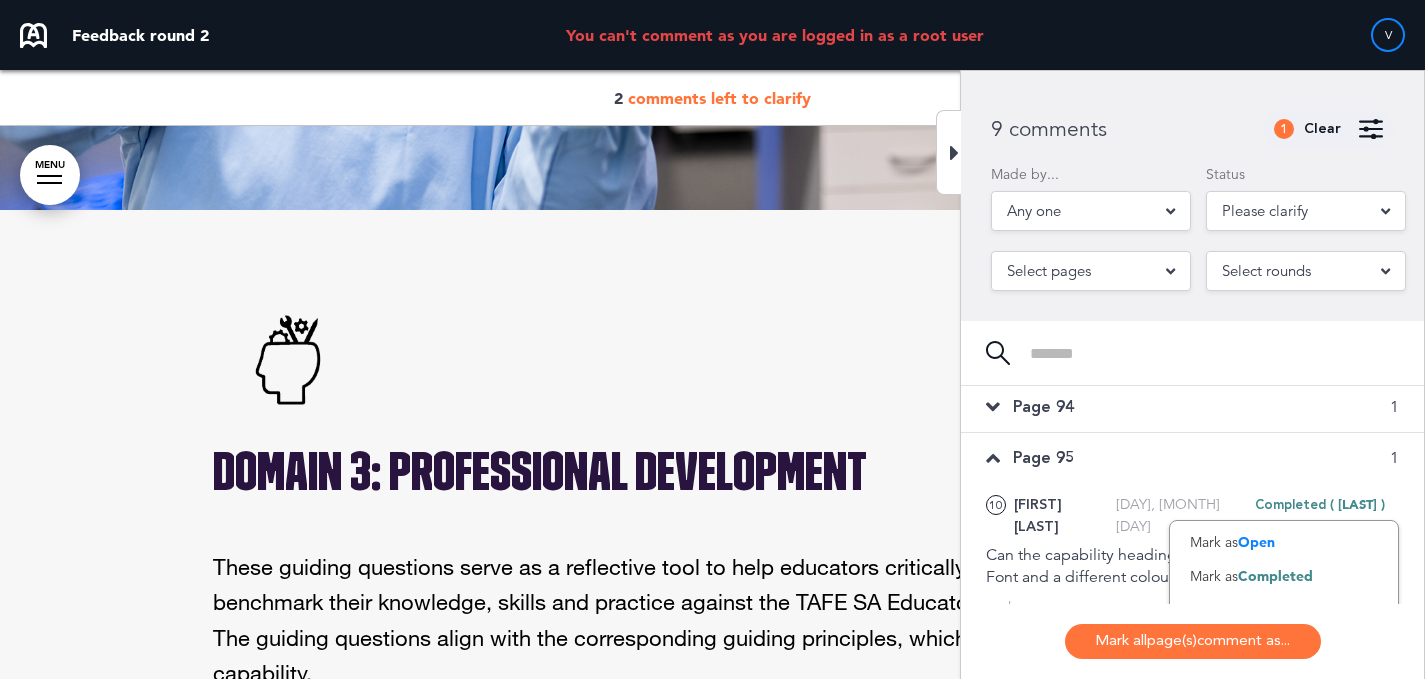 scroll, scrollTop: 205, scrollLeft: 0, axis: vertical 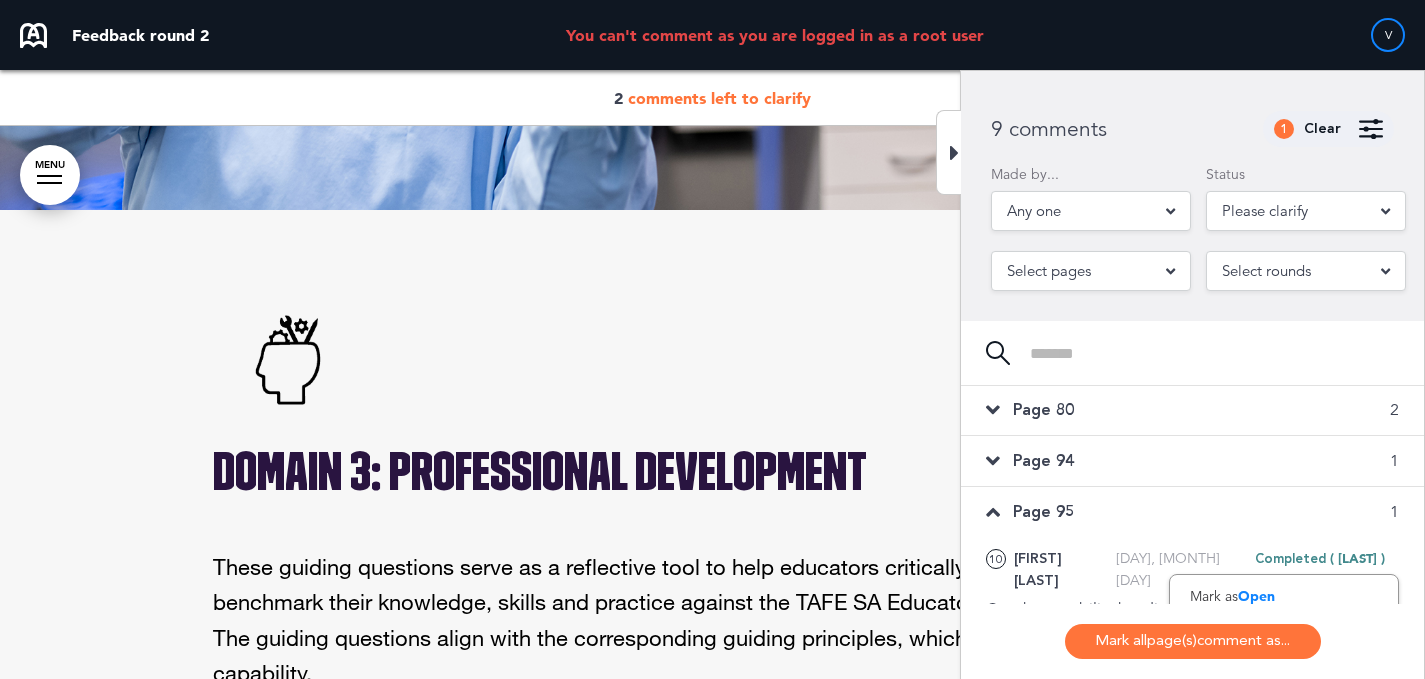 click on "Page 94
1" at bounding box center [1192, 461] 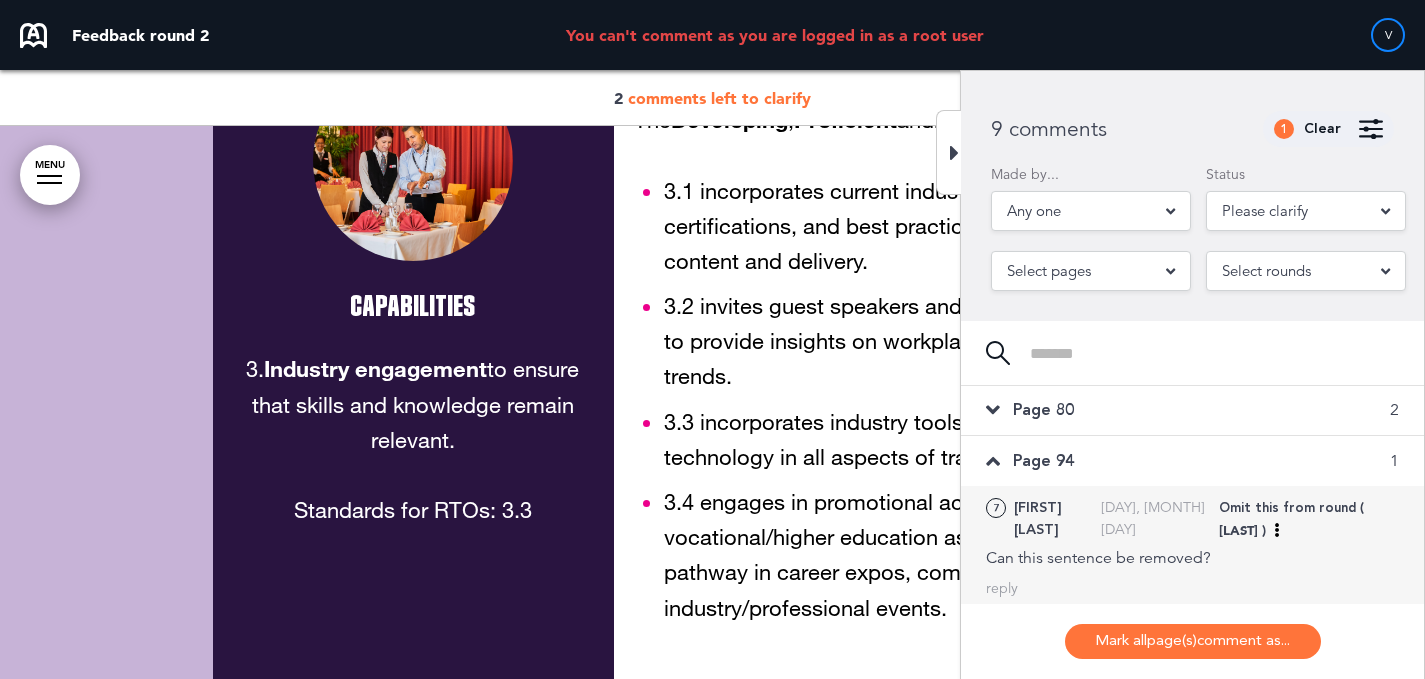 scroll 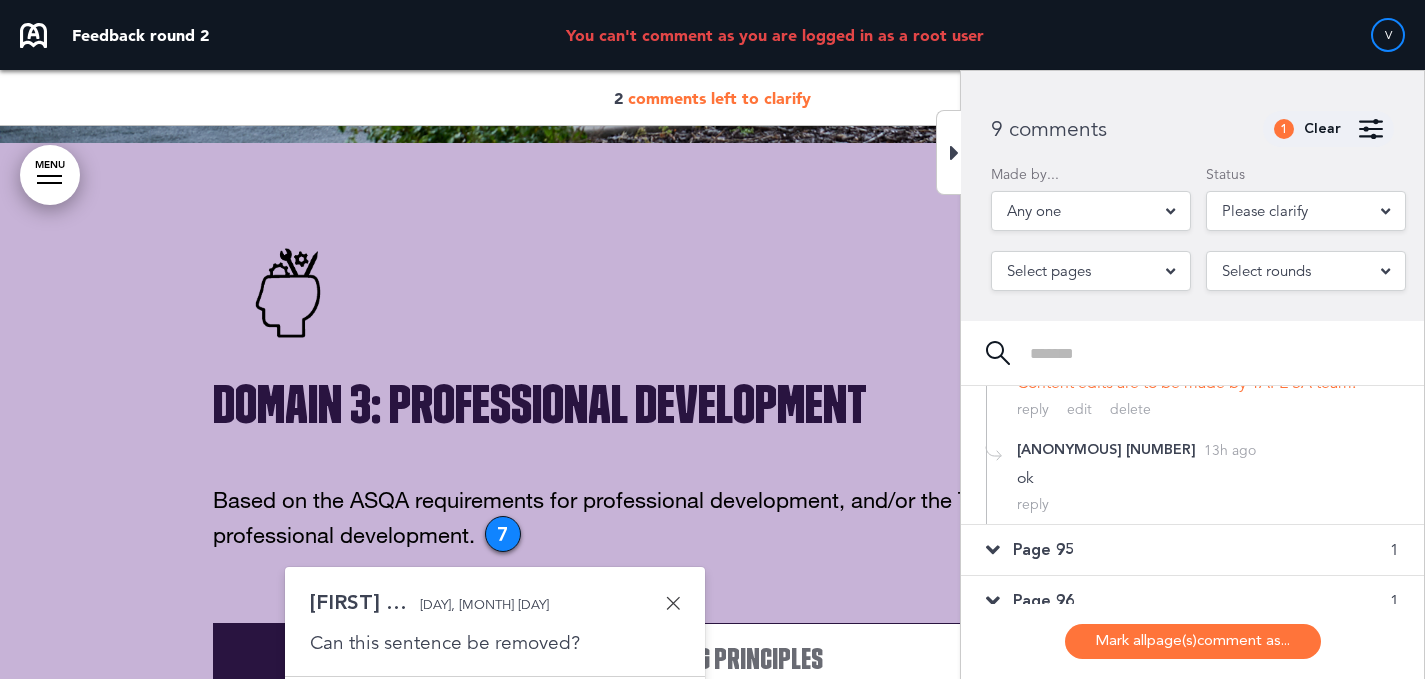 click on "Page 96
1" at bounding box center (1192, 601) 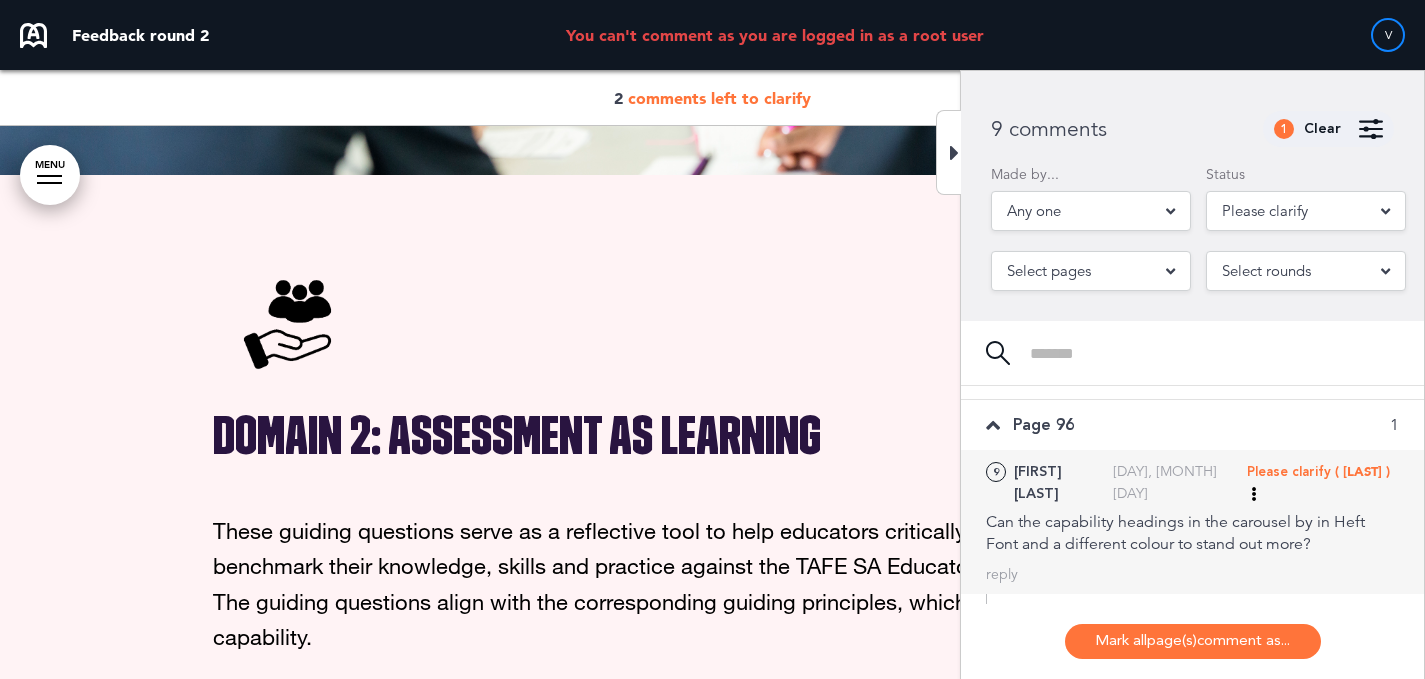 click on "Please clarify
(Vanida)" at bounding box center [1323, 482] 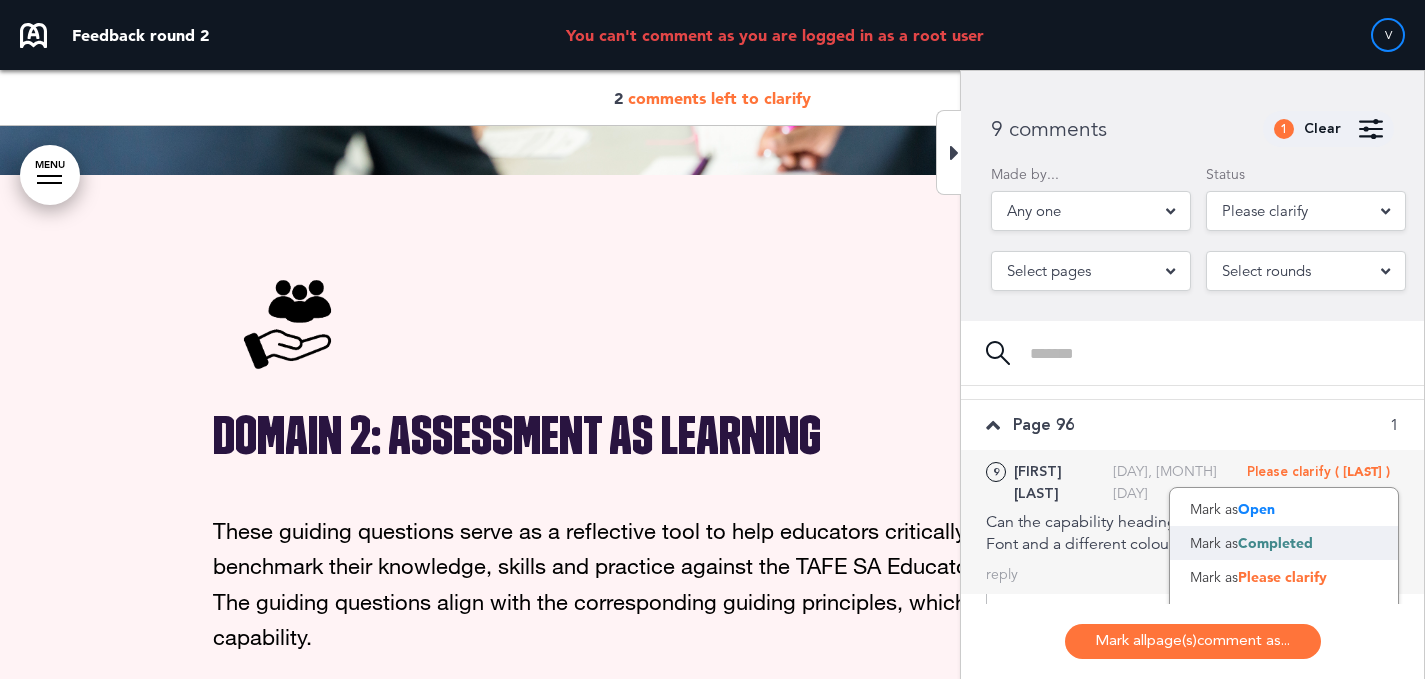 click on "Mark as  Completed" at bounding box center [1284, 543] 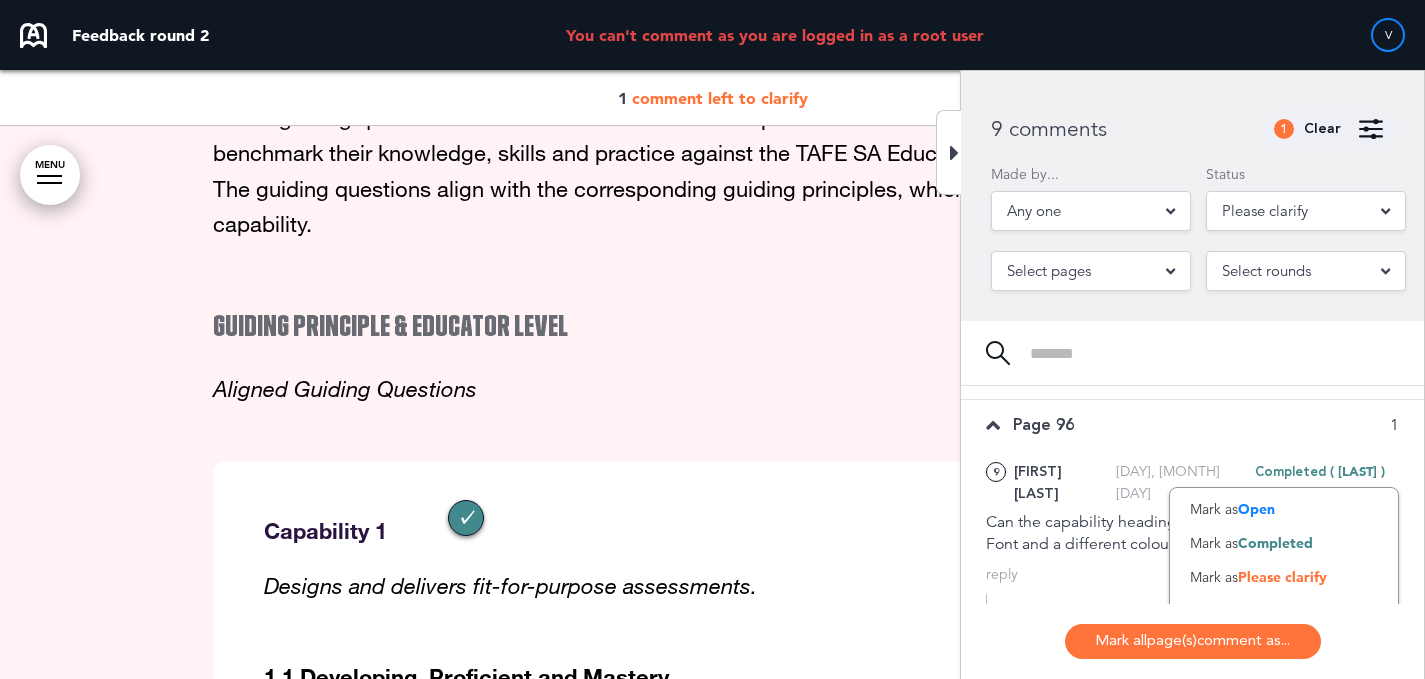click on "Capability 1" at bounding box center (718, 530) 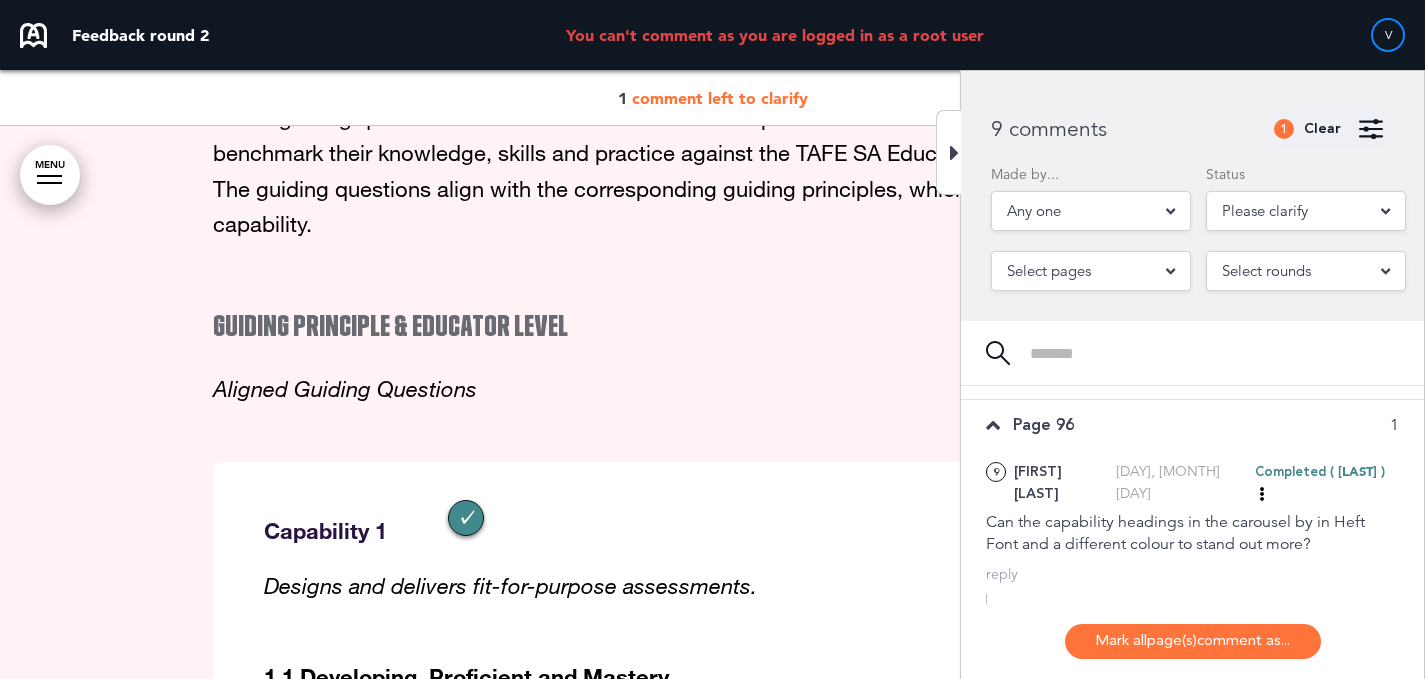 click on "Capability 1" at bounding box center (718, 530) 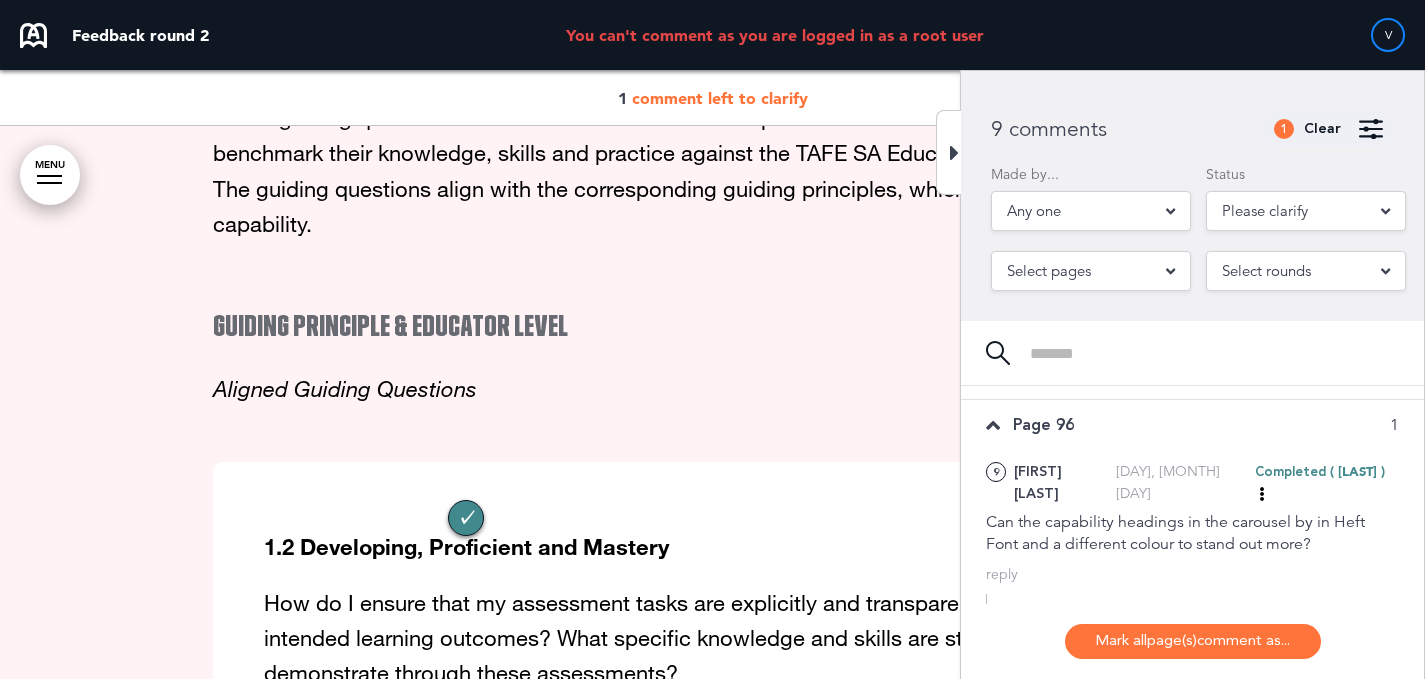 click on "How do I ensure that my assessment tasks are explicitly and transparently aligned with the intended learning outcomes? What specific knowledge and skills are students expected to demonstrate through these assessments?" at bounding box center (718, 638) 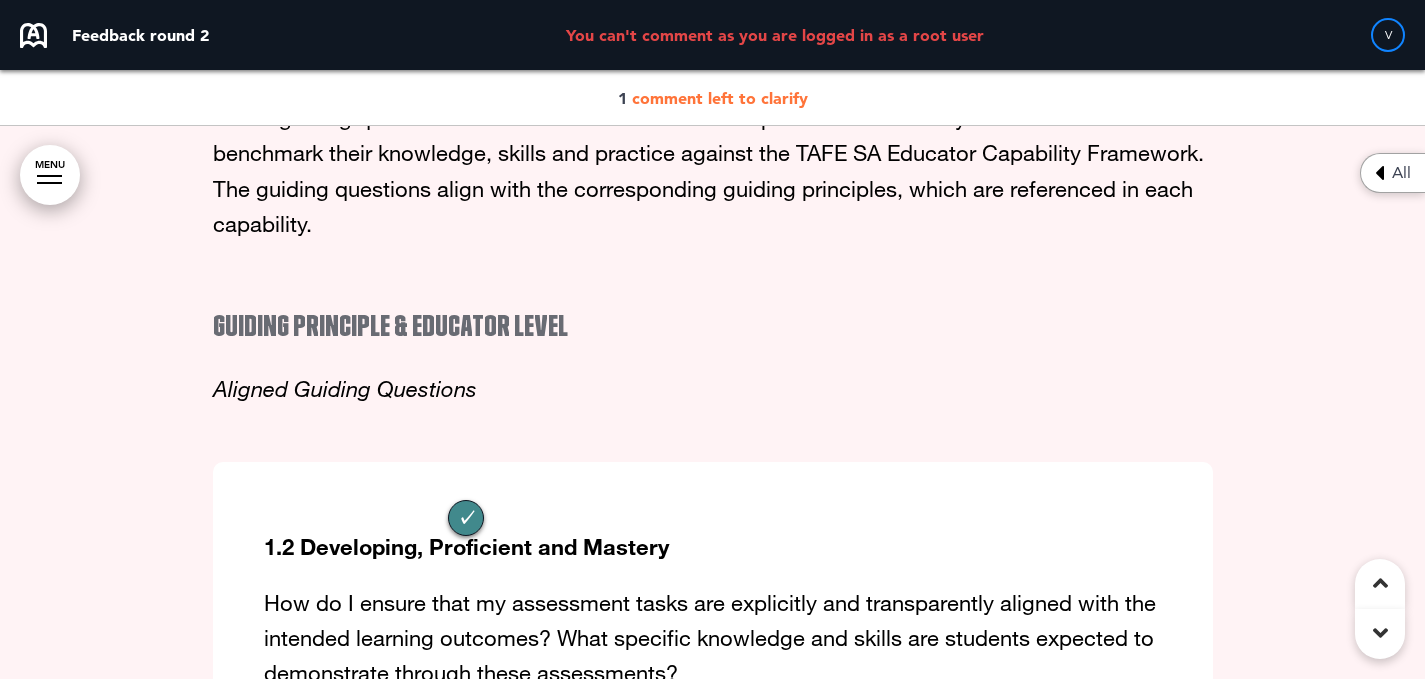 click on "1.1 Developing, Proficient and Mastery In what ways have I incorporated real-world assessments to support students in developing job-ready knowledge and skills? 1.2 Developing, Proficient and Mastery How do I ensure that my assessment tasks are explicitly and transparently aligned with the intended learning outcomes? What specific knowledge and skills are students expected to demonstrate through these assessments? 1.3 Proficient and Mastery In what ways have I included all stakeholders and industry experts to ensure assessment reflects work ready competencies? 1.4 Proficient and Mastery How do I identify and understand the diverse learning preferences of my students? In what ways do I incorporate this understanding into my assessment strategies, using a range of approaches to support all learners effectively? 1.5 Proficient and Mastery How have I aligned the assessment tasks to meet the intended learning outcomes of the training package and/or course? 1.6 Proficient and Mastery" at bounding box center [718, 846] 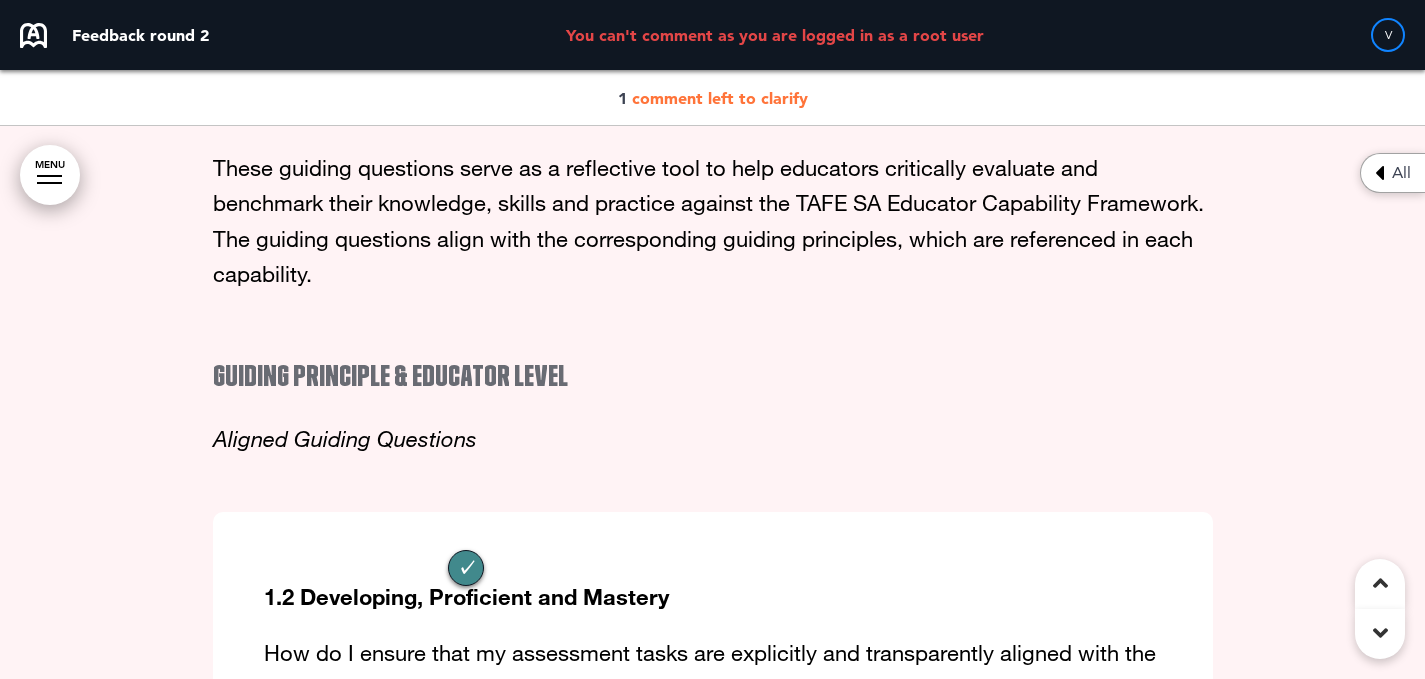 click on "9" at bounding box center (466, 568) 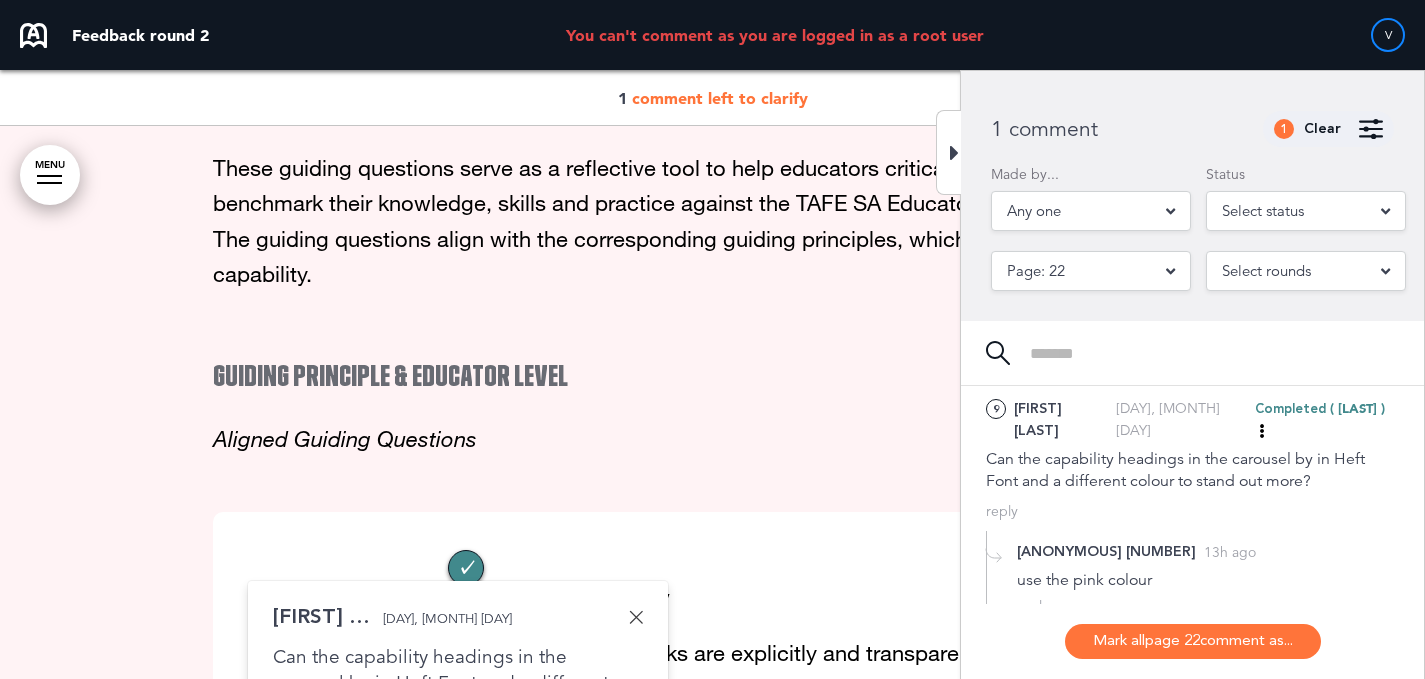 click on "comment left to clarify" at bounding box center (720, 98) 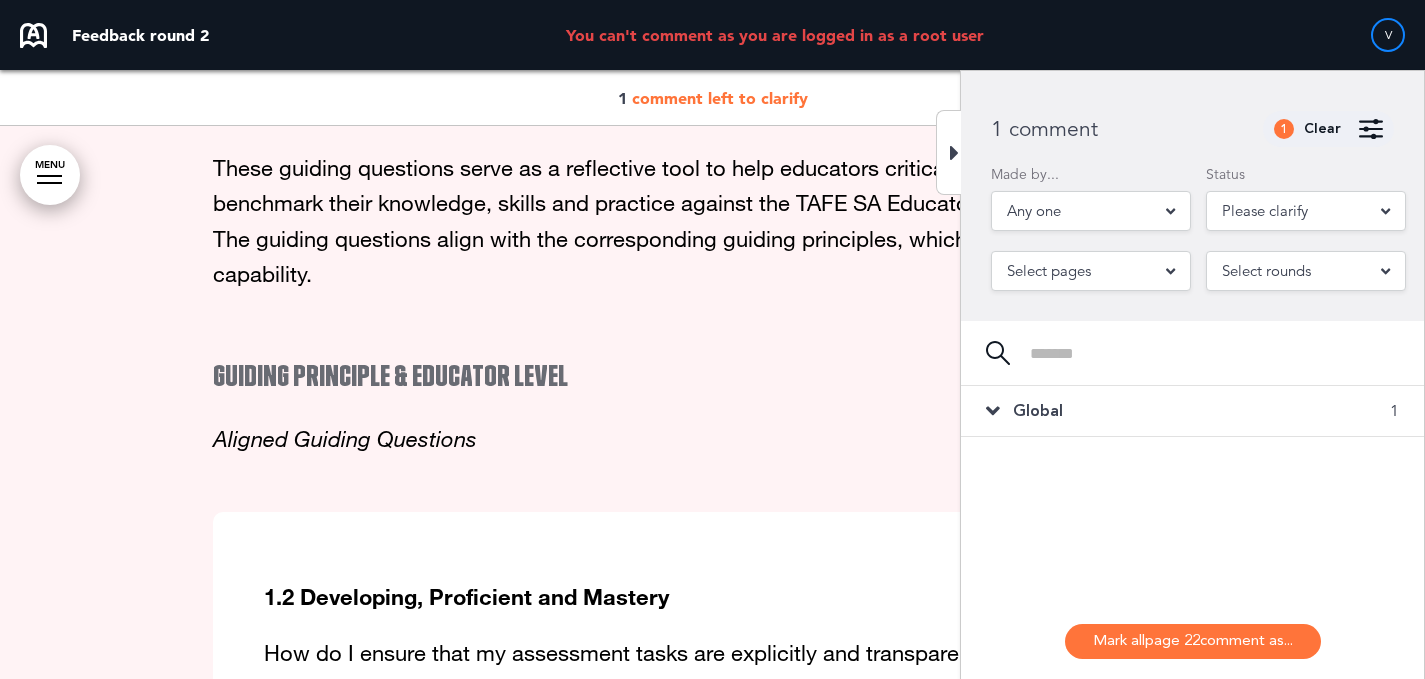 scroll, scrollTop: 0, scrollLeft: 0, axis: both 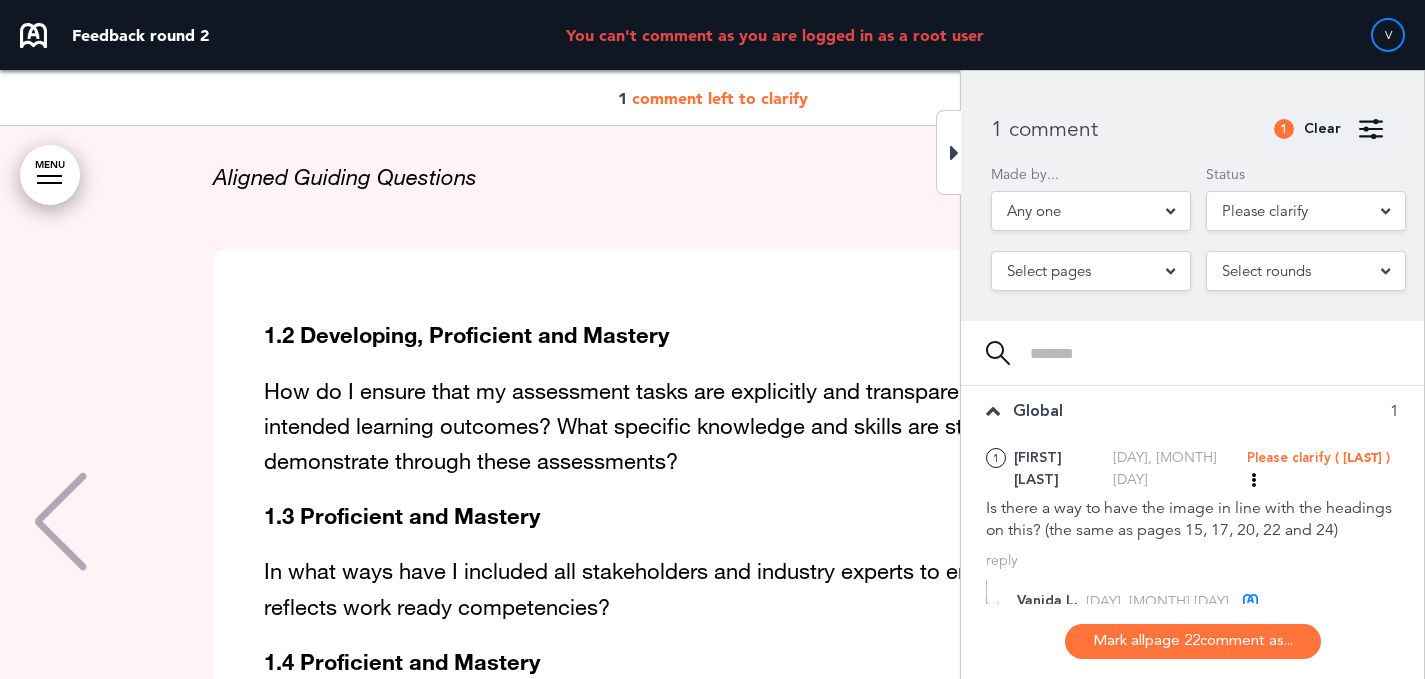 click at bounding box center [954, 153] 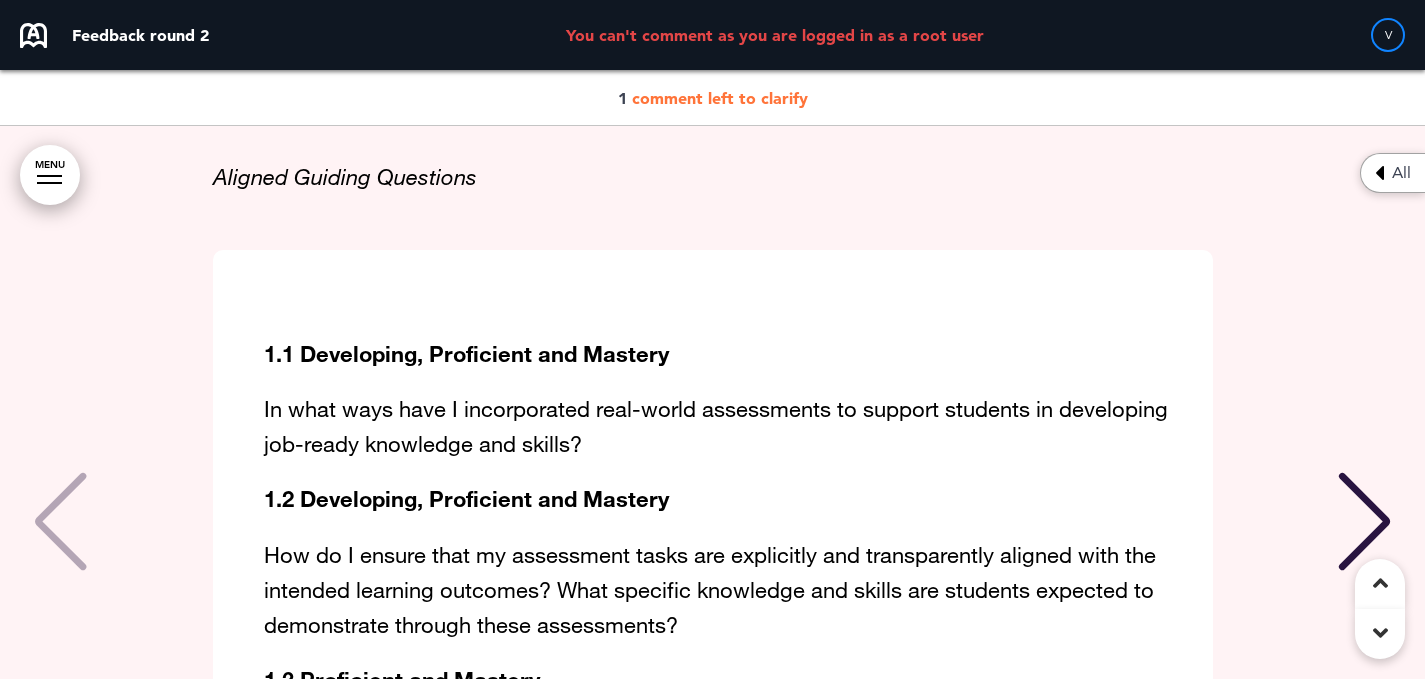 scroll, scrollTop: 0, scrollLeft: 0, axis: both 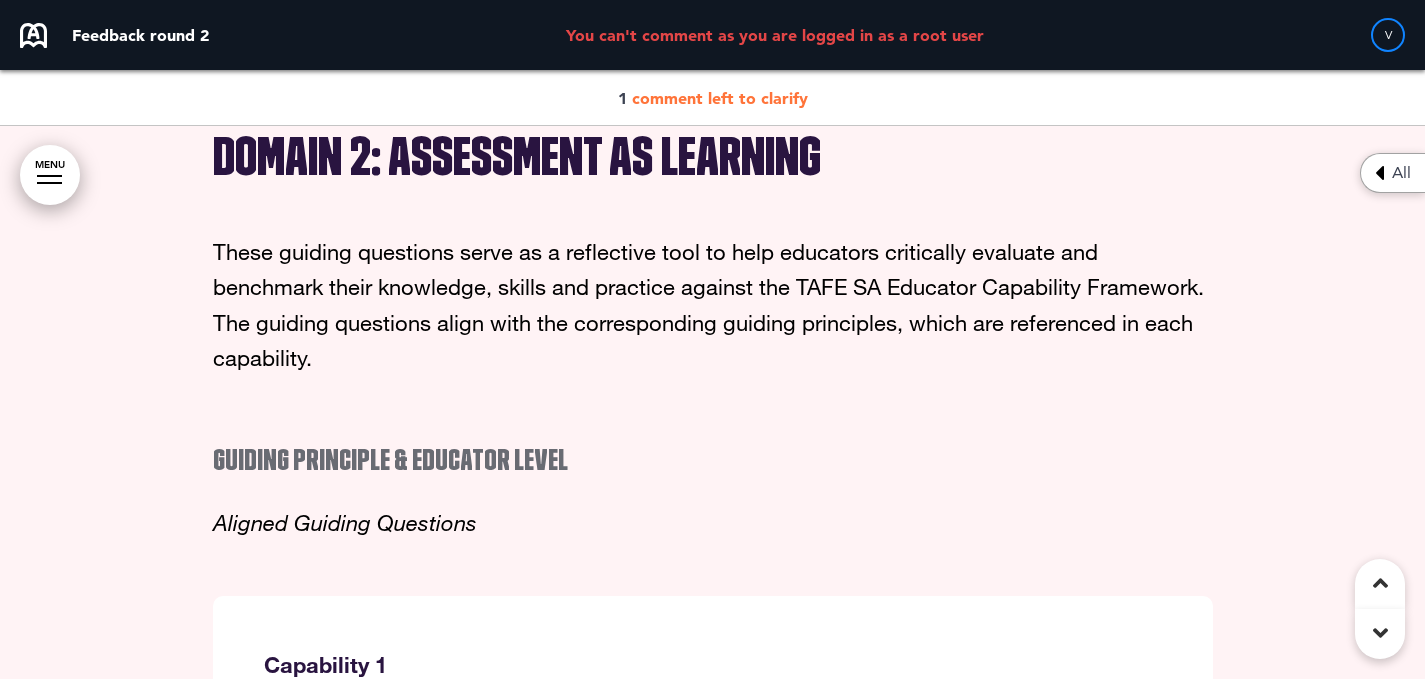 click on "1   comment left to clarify" at bounding box center (712, 98) 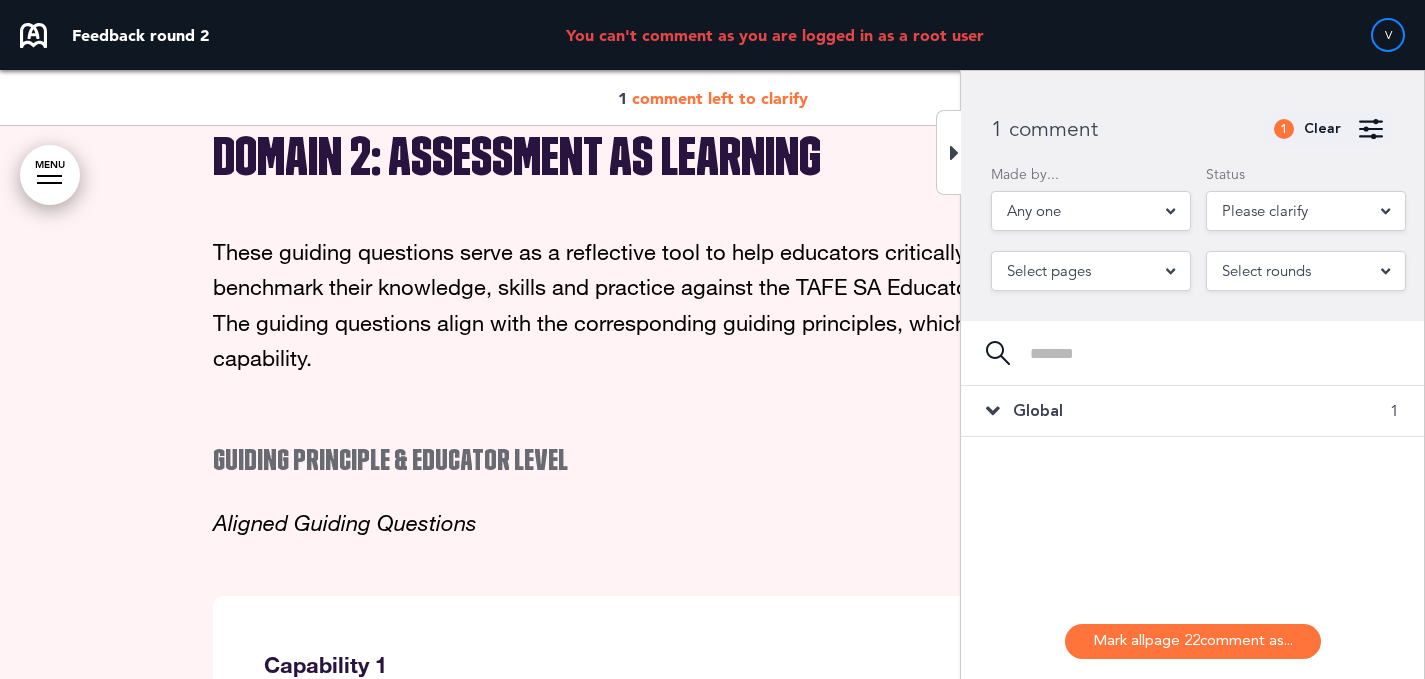 click on "1
Clear" at bounding box center [1328, 129] 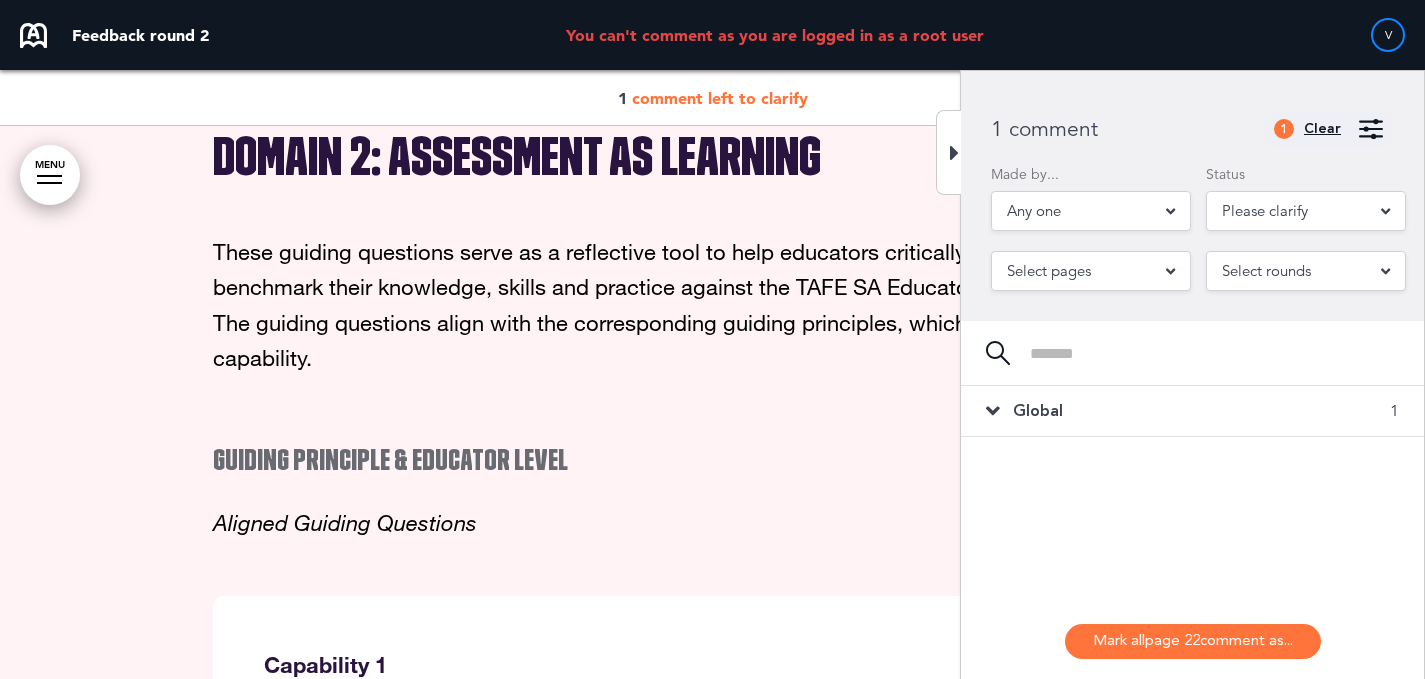 click on "Clear" at bounding box center (1322, 129) 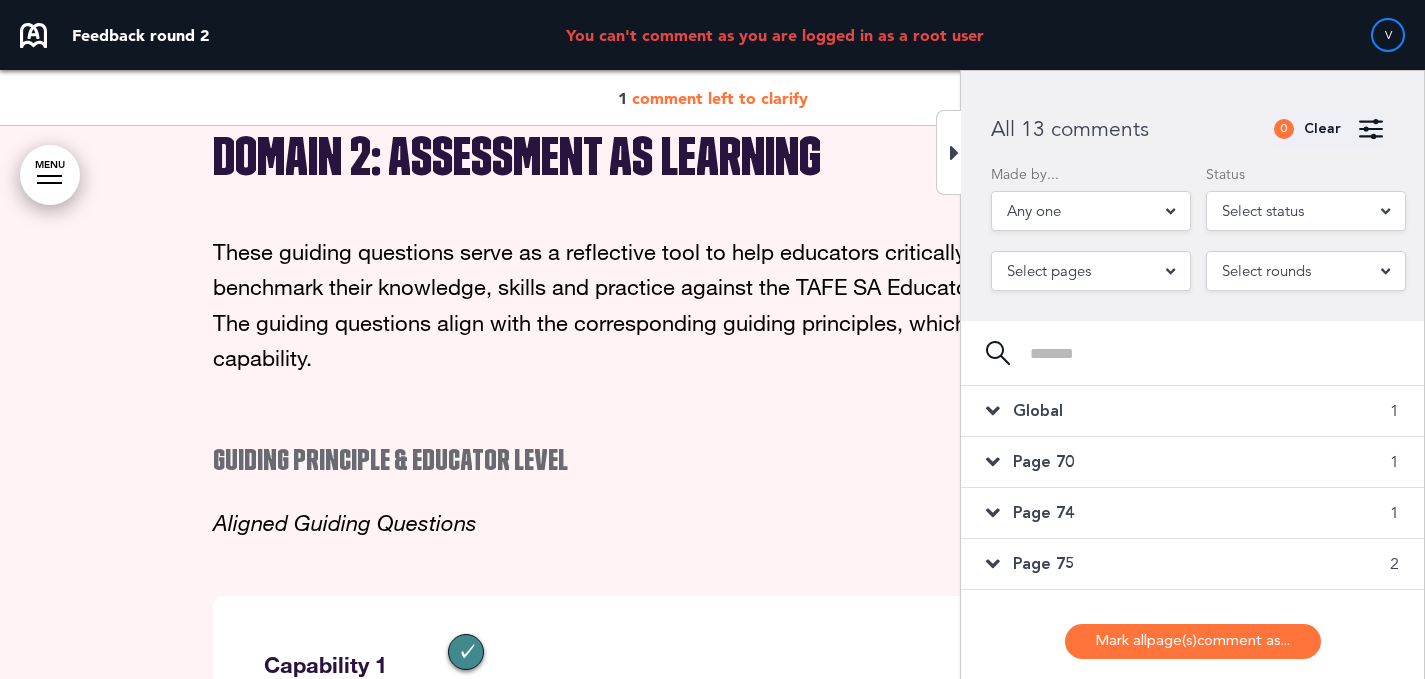click on "Select status" at bounding box center (1306, 211) 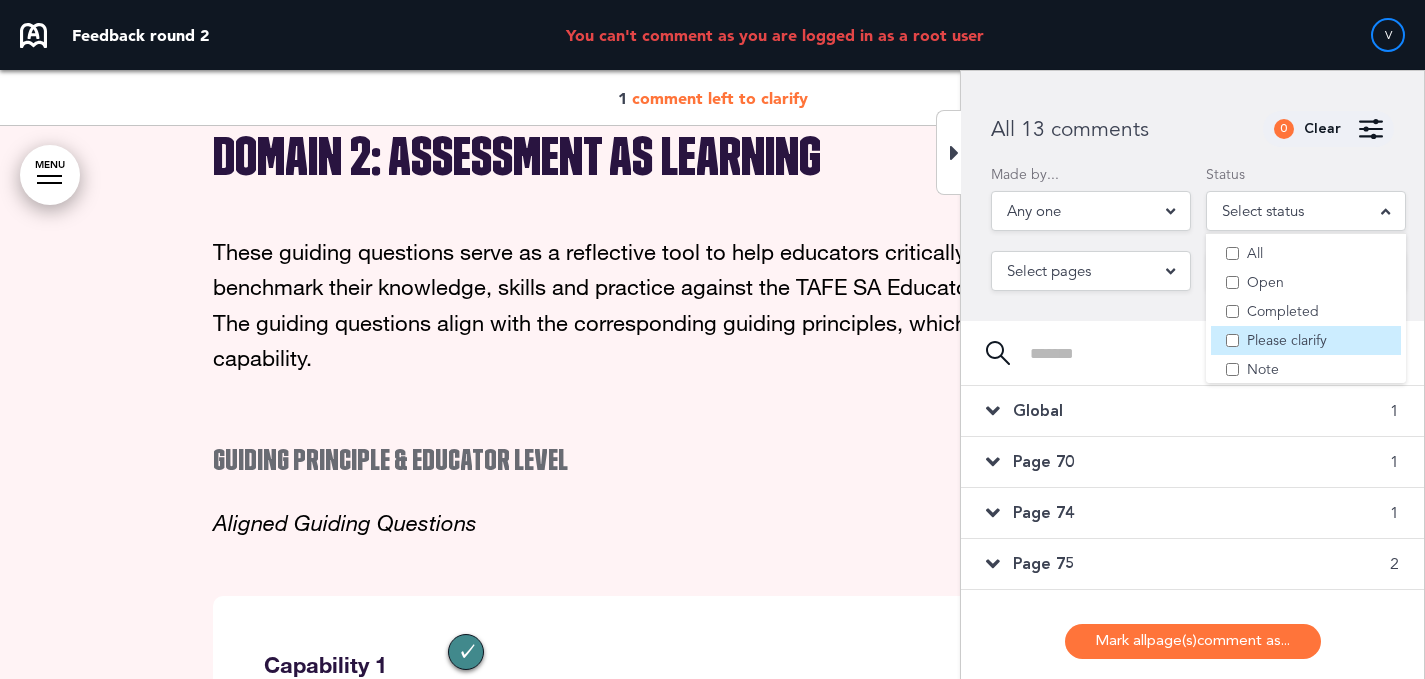 scroll, scrollTop: 6, scrollLeft: 0, axis: vertical 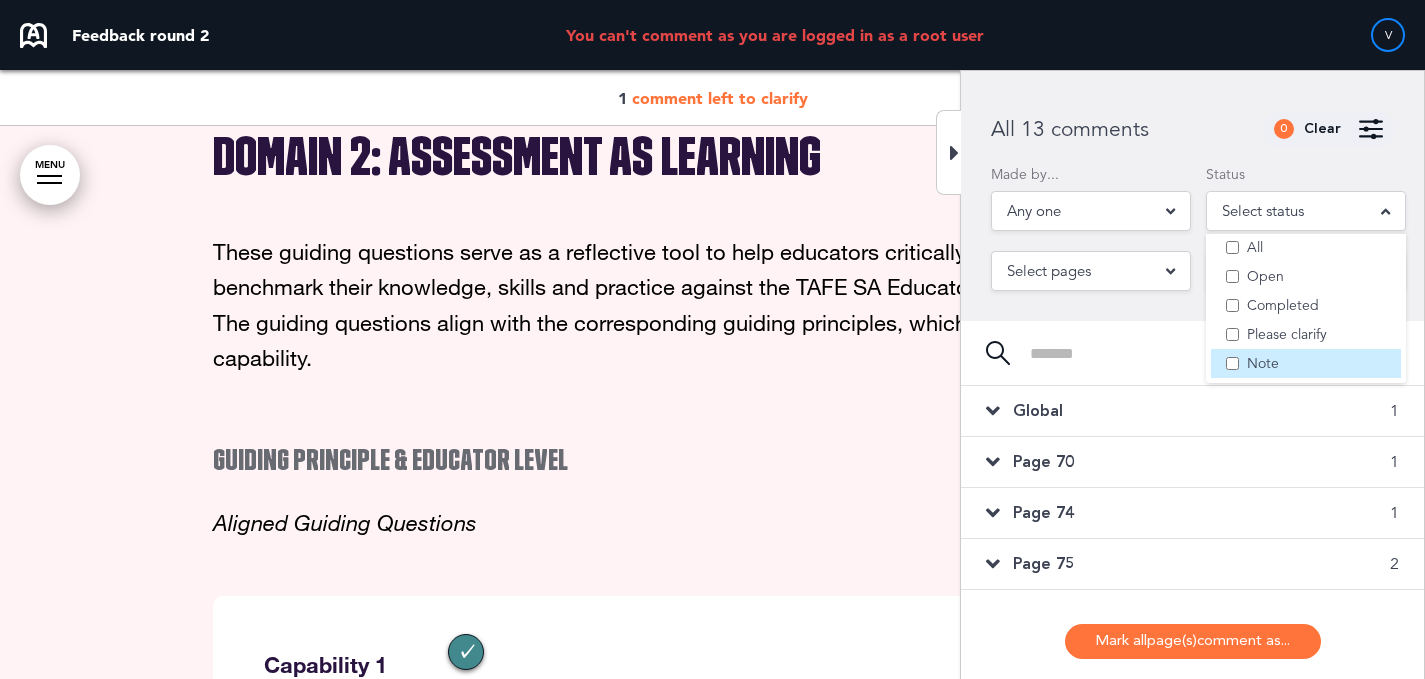 click on "Note" at bounding box center [1306, 363] 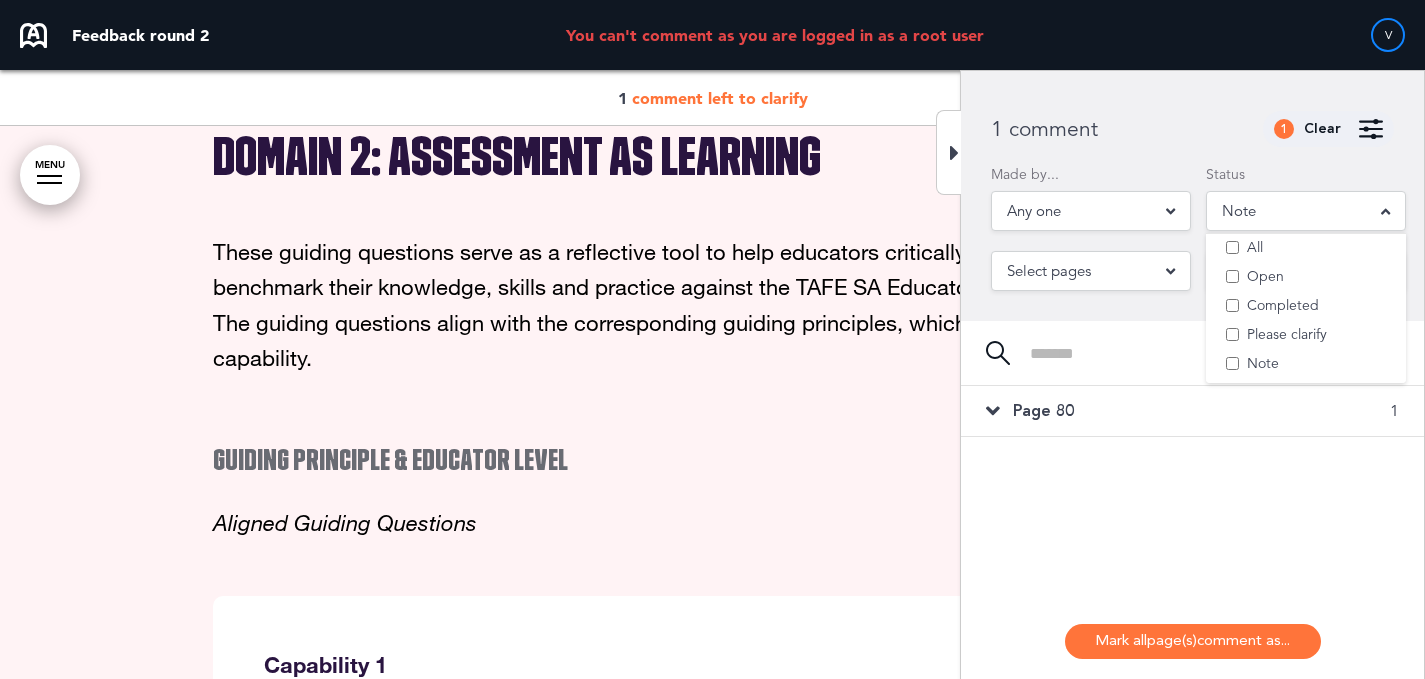 click on "Page 80
1" at bounding box center (1192, 411) 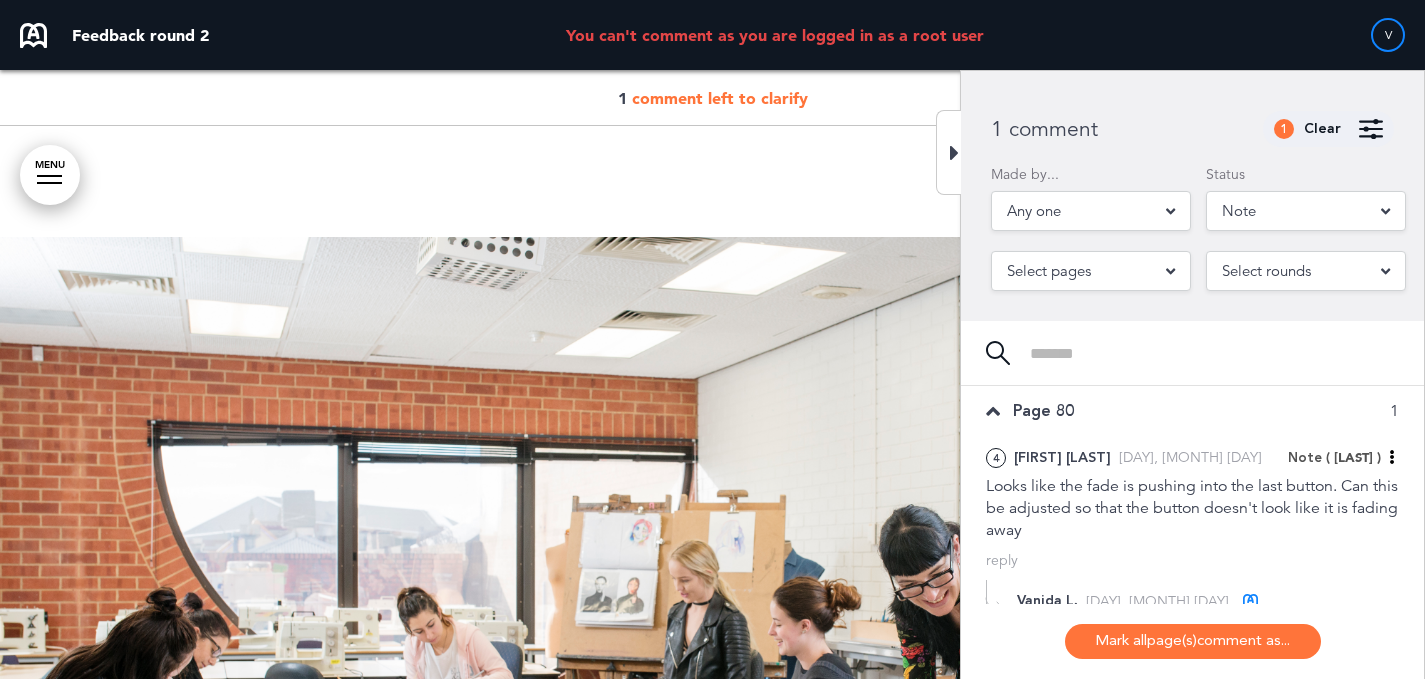 scroll, scrollTop: 9024, scrollLeft: 0, axis: vertical 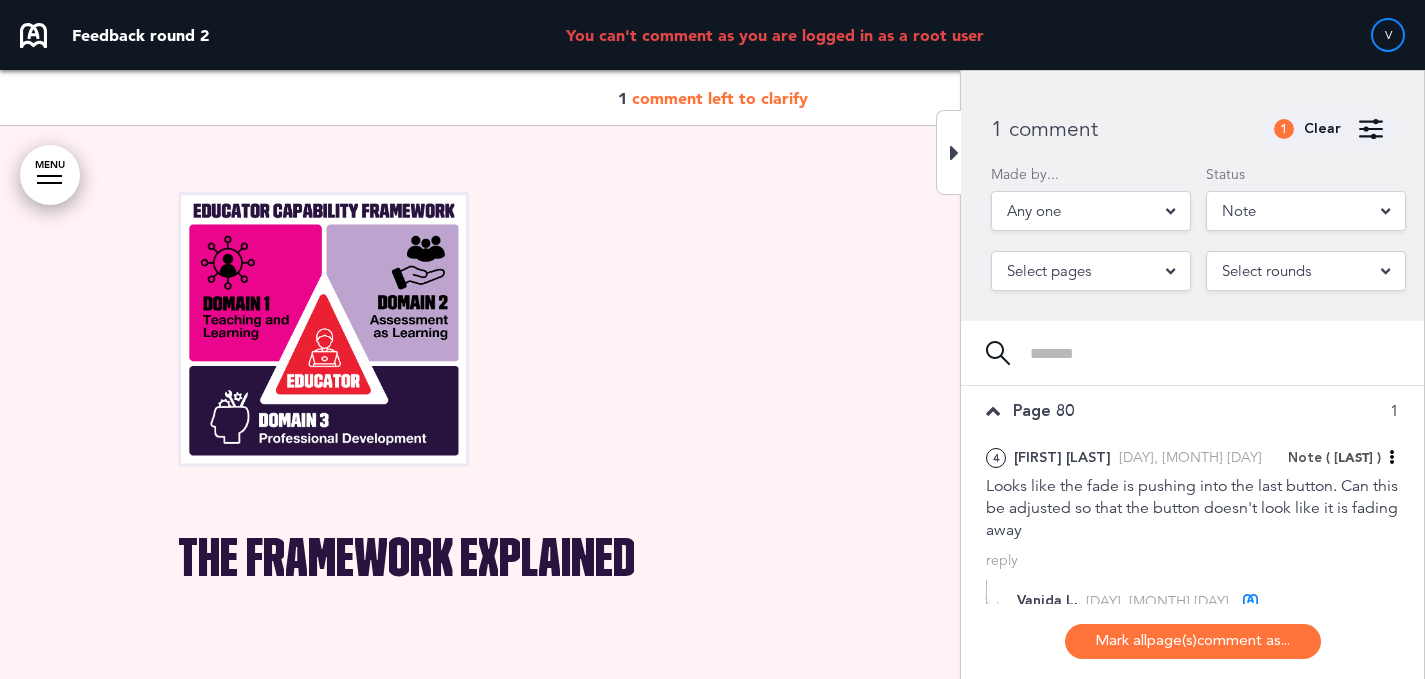 click on "Note" at bounding box center (1306, 211) 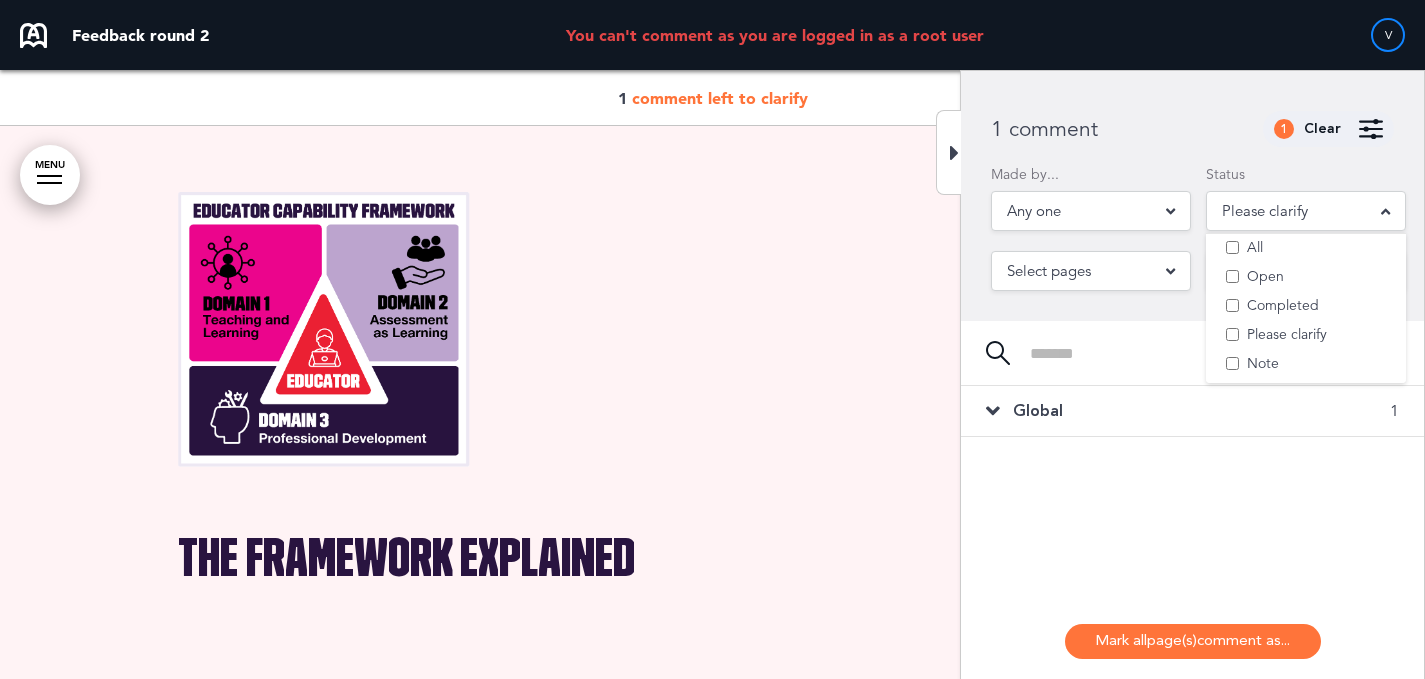 click on "Global
1" at bounding box center (1192, 411) 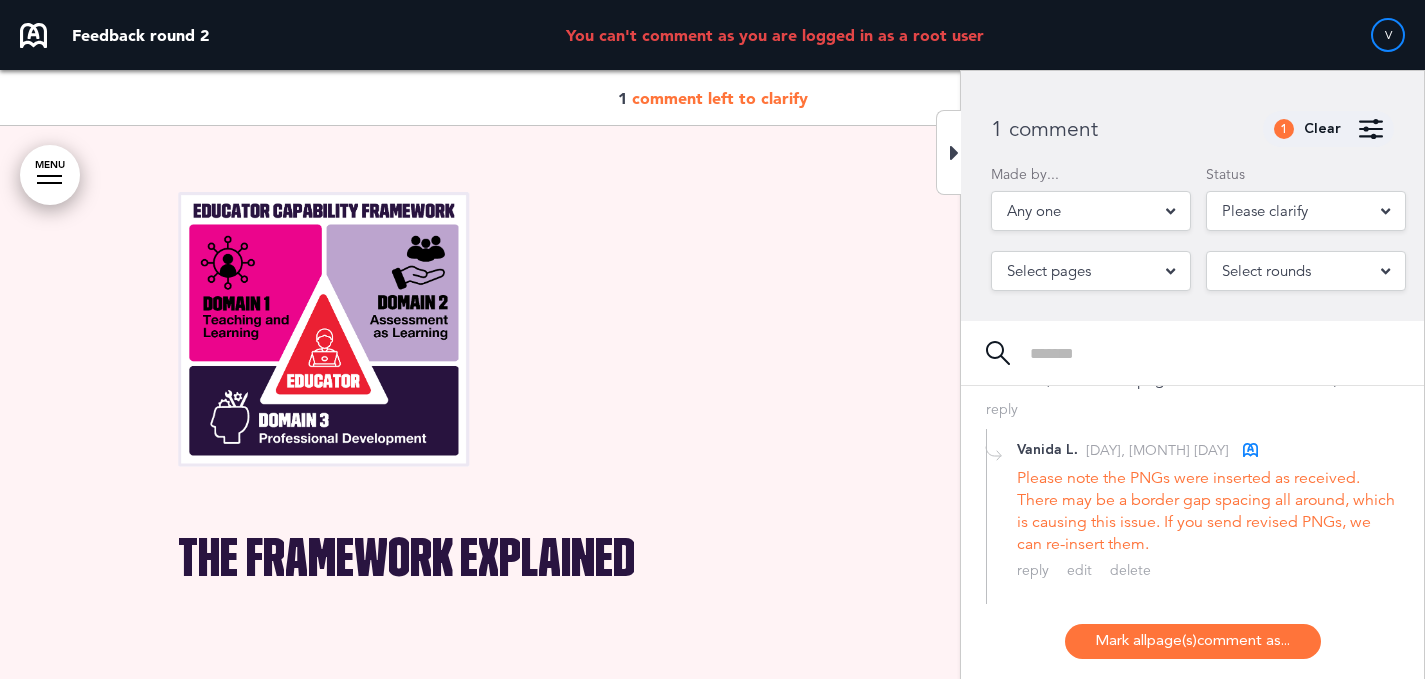scroll, scrollTop: 330, scrollLeft: 0, axis: vertical 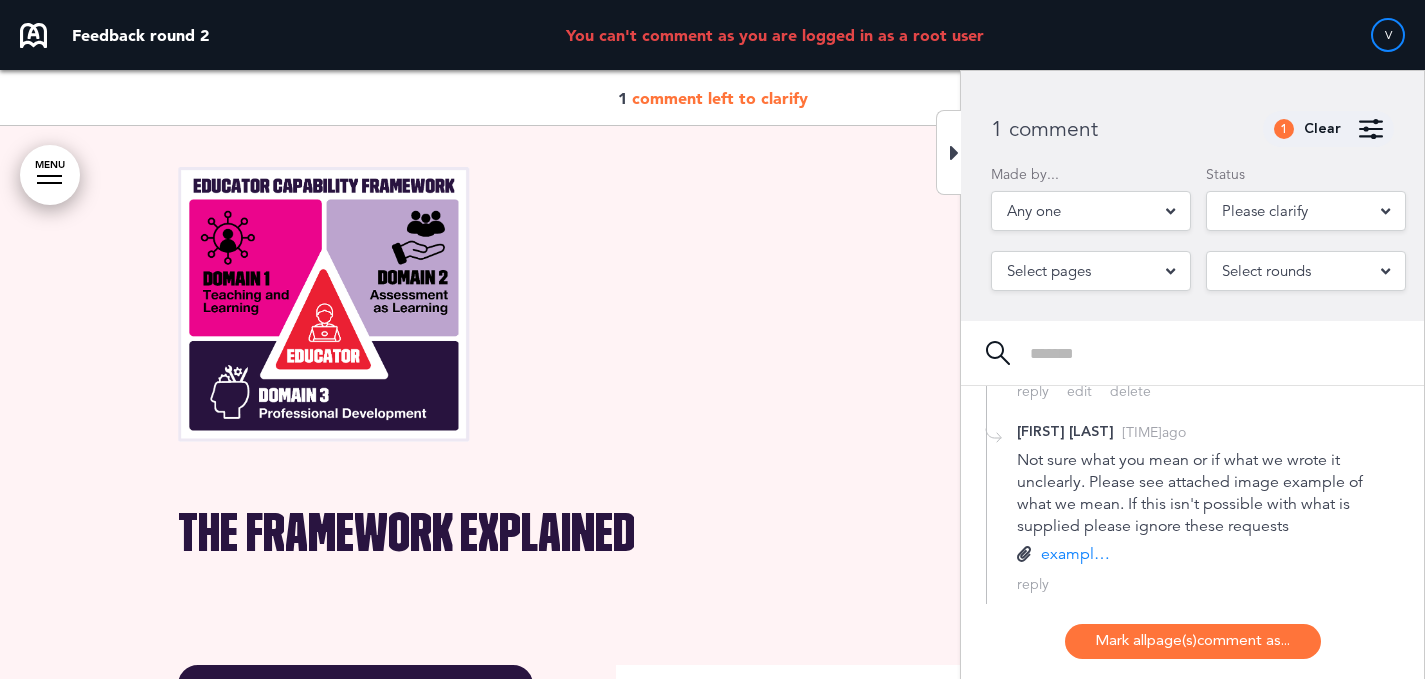 click on "Please clarify" at bounding box center [1265, 211] 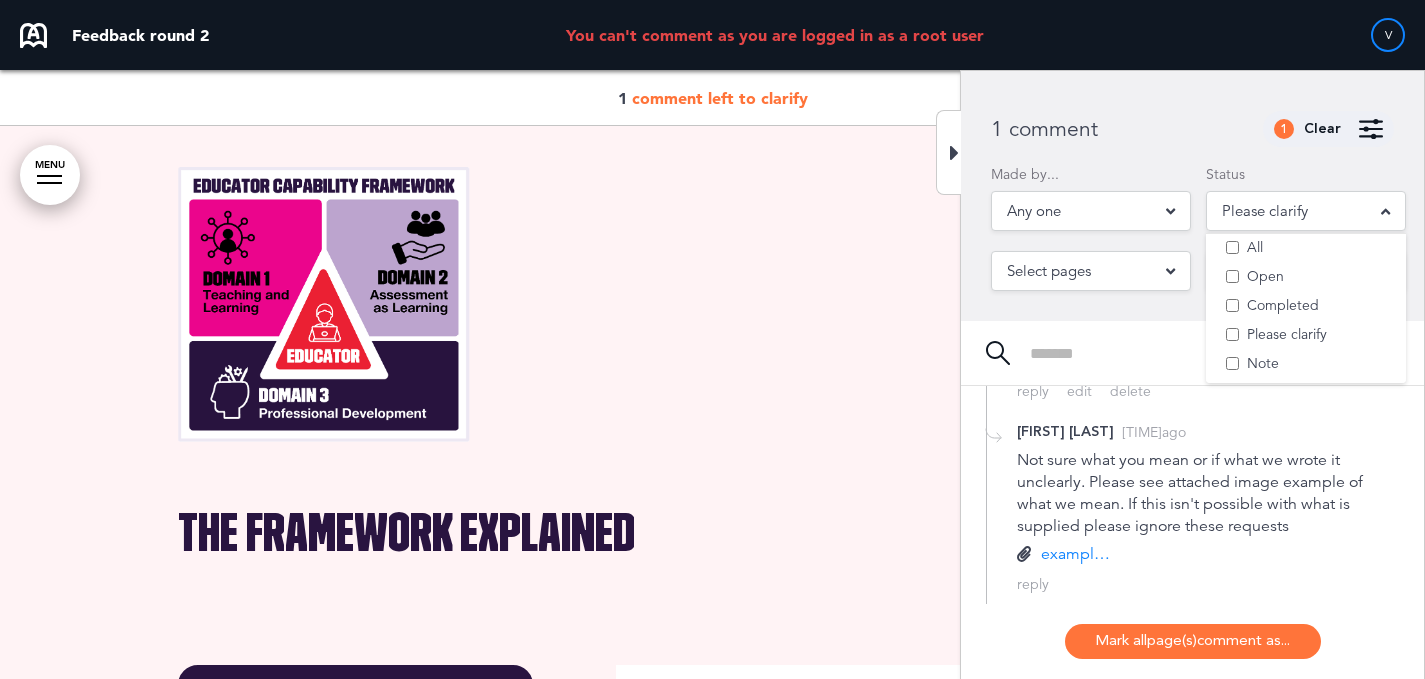 click at bounding box center (713, 311) 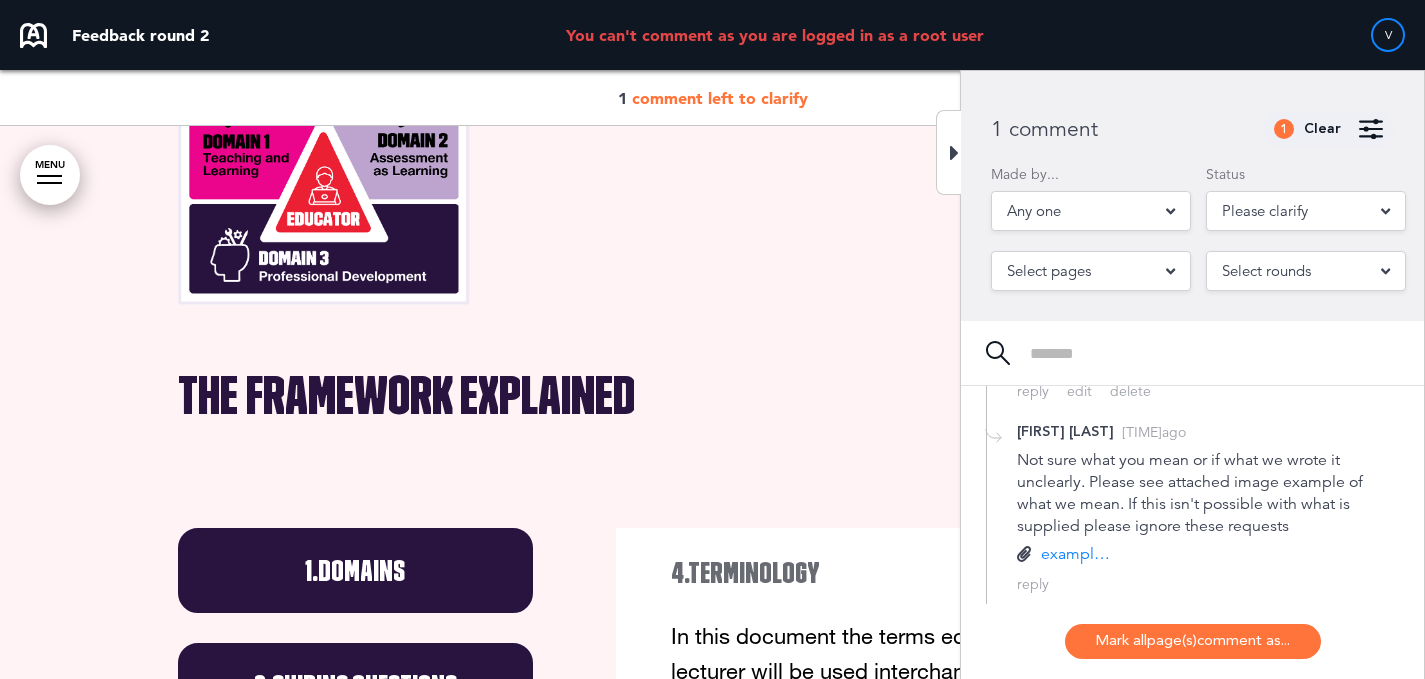 scroll, scrollTop: 9494, scrollLeft: 0, axis: vertical 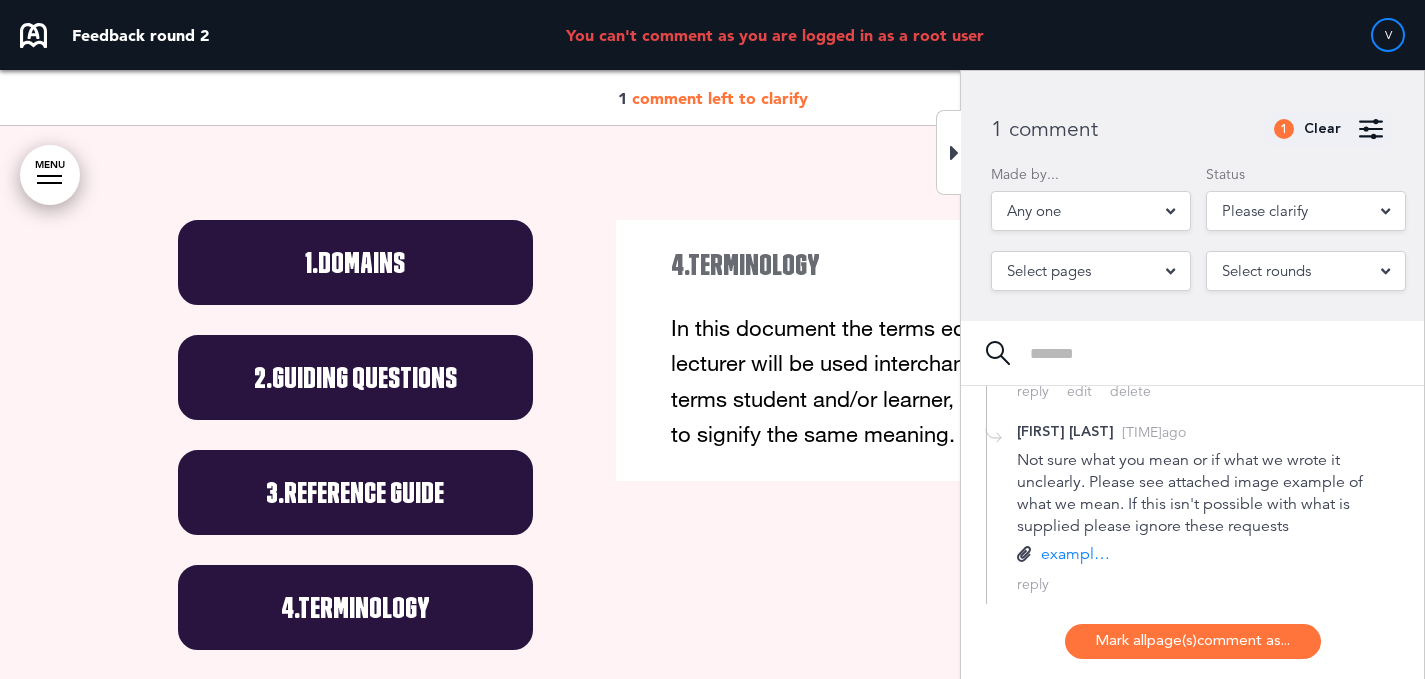 click at bounding box center [948, 152] 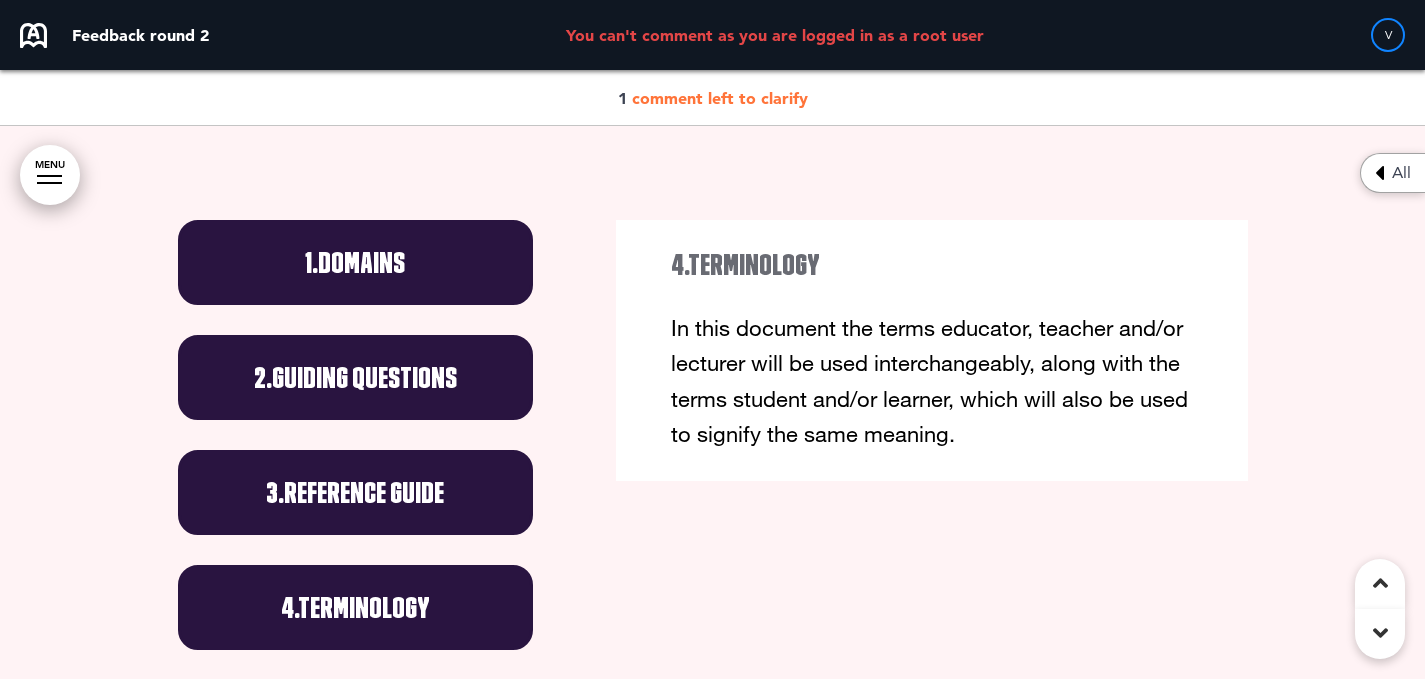 click on "comment left to clarify" at bounding box center (720, 98) 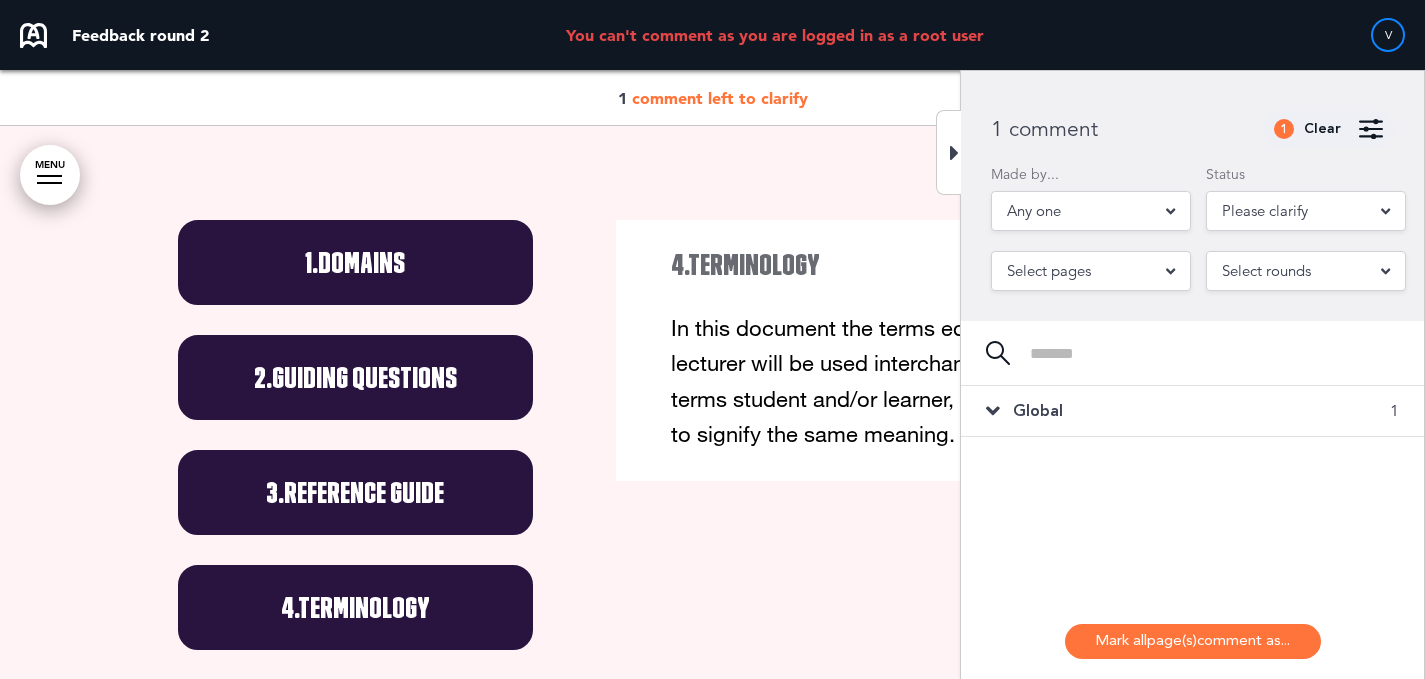 click on "Global
1" at bounding box center (1192, 411) 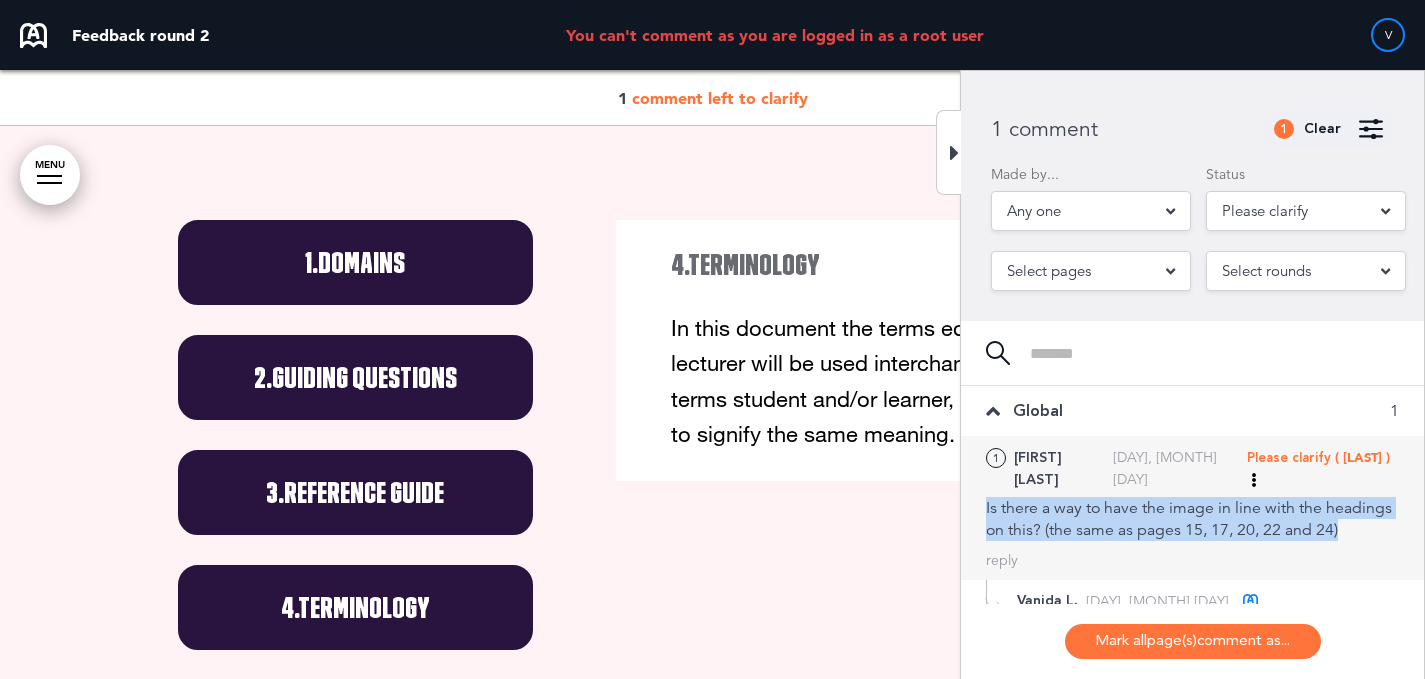 drag, startPoint x: 1016, startPoint y: 533, endPoint x: 983, endPoint y: 484, distance: 59.07622 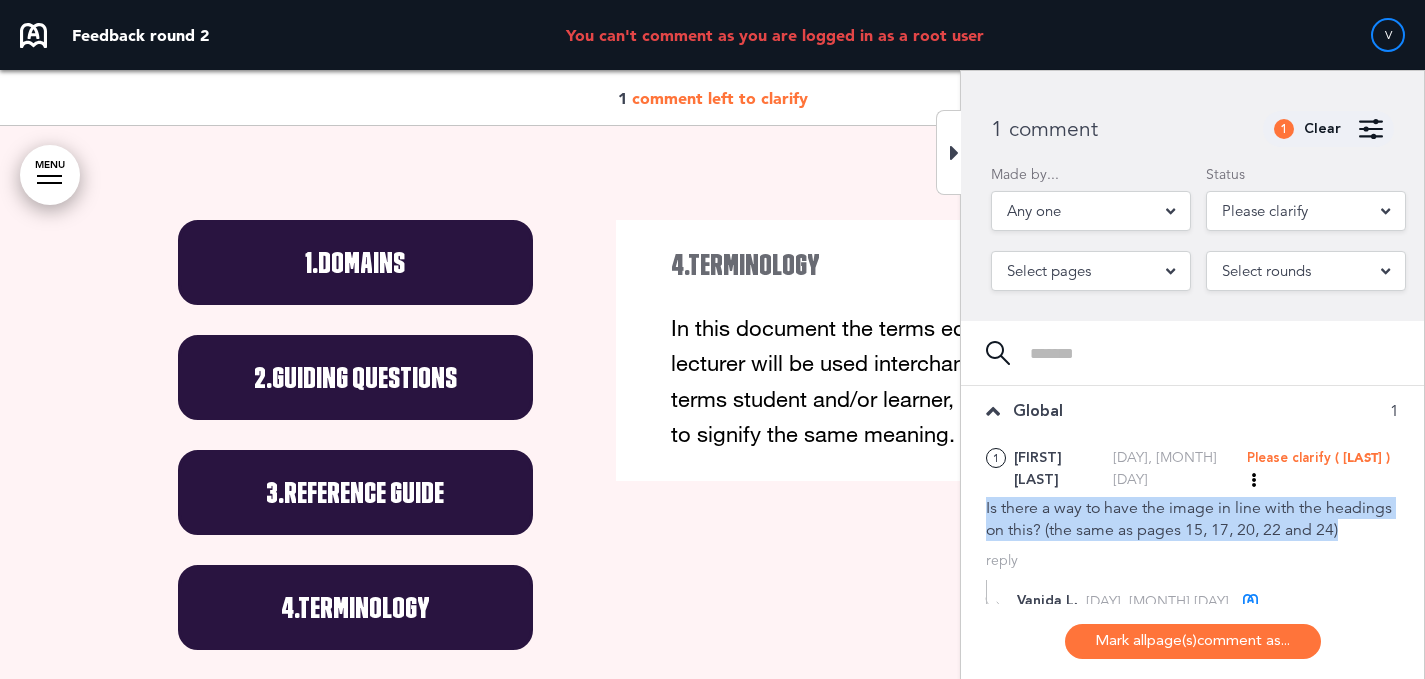 copy on "Is there a way to have the image in line with the headings on this? (the same as pages 15, 17, 20, 22 and 24)" 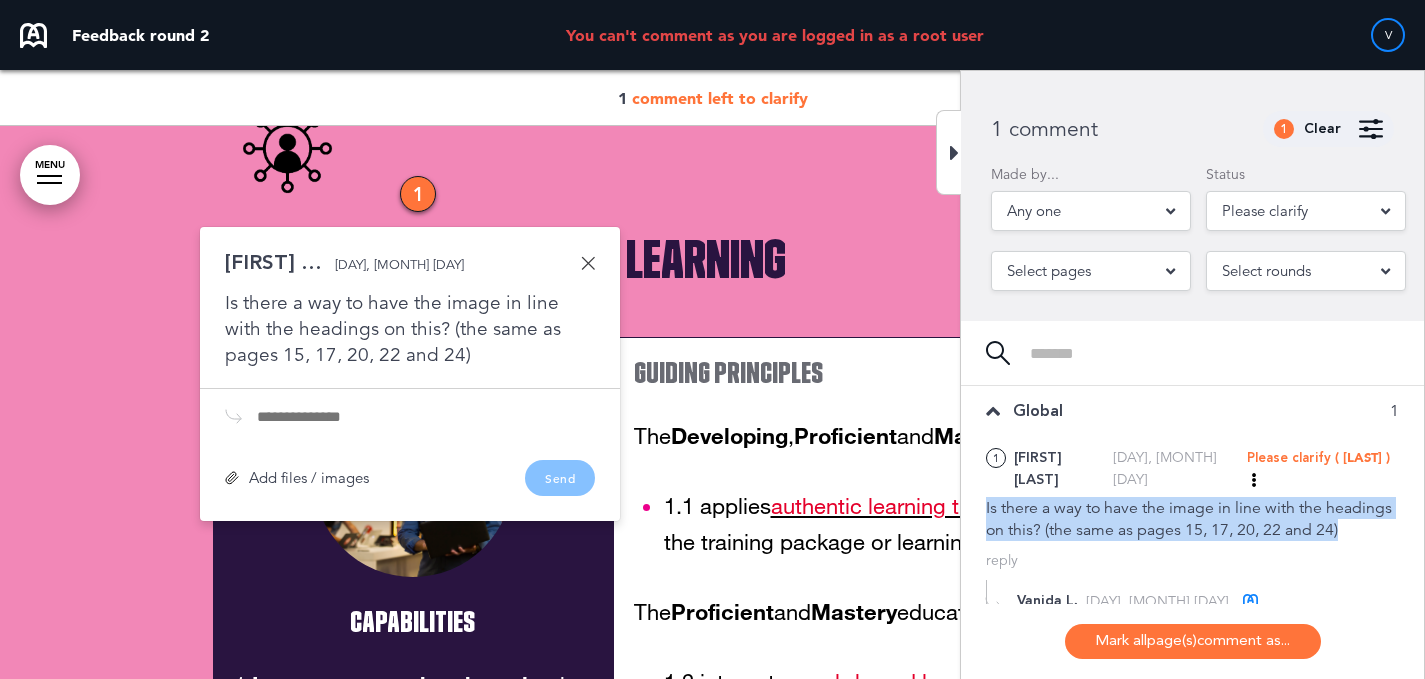 scroll, scrollTop: 13112, scrollLeft: 0, axis: vertical 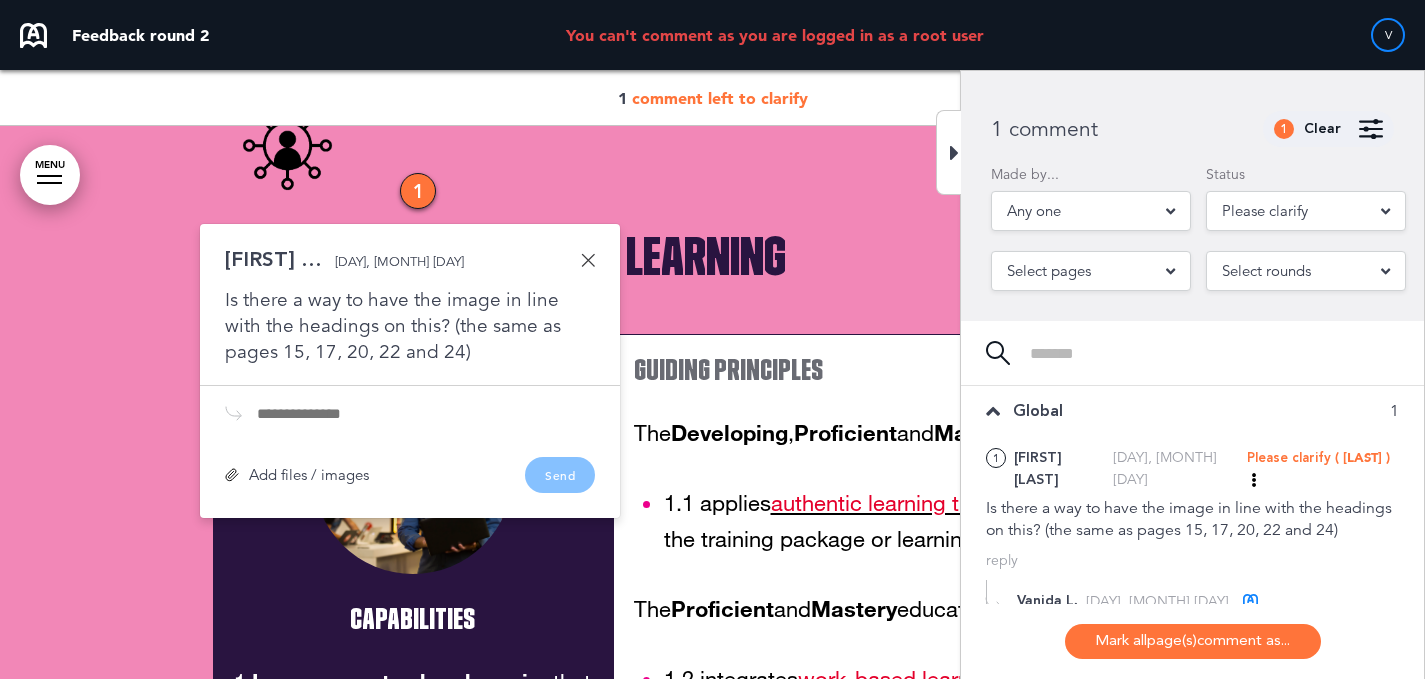 click on "1" at bounding box center (418, 191) 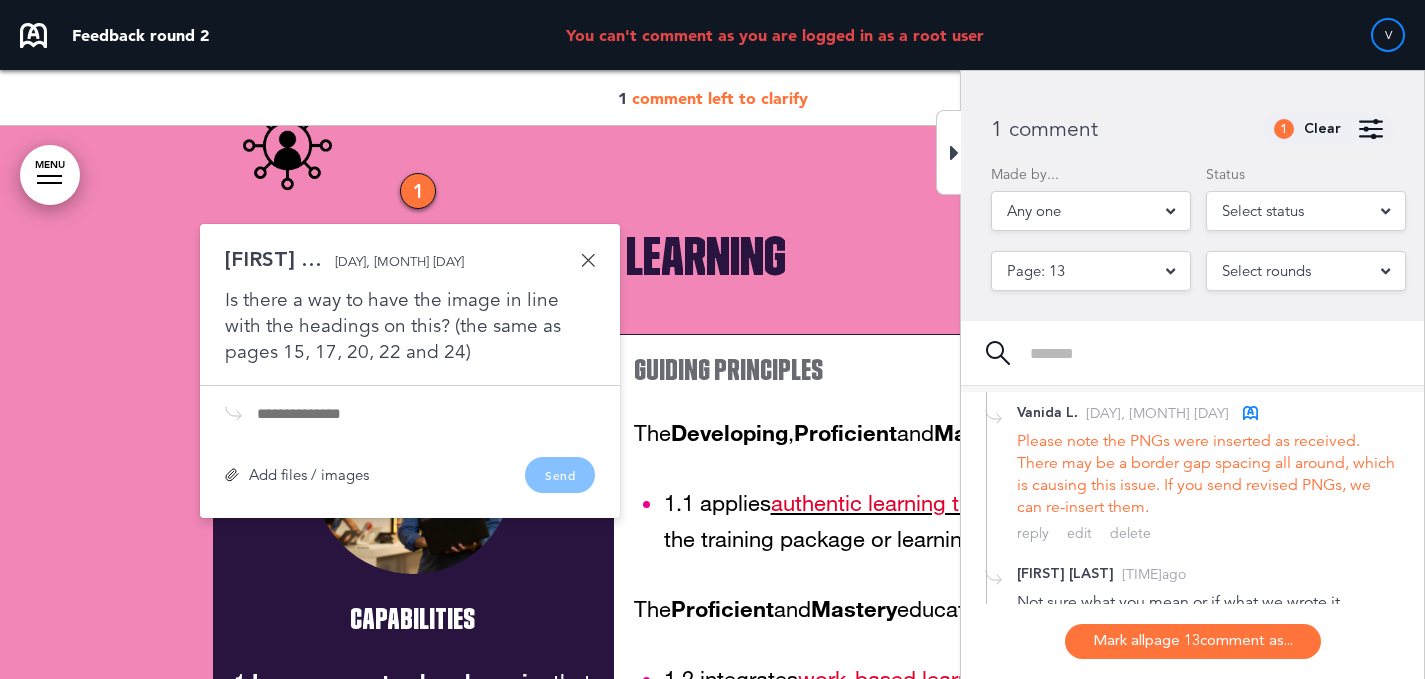 scroll, scrollTop: 205, scrollLeft: 0, axis: vertical 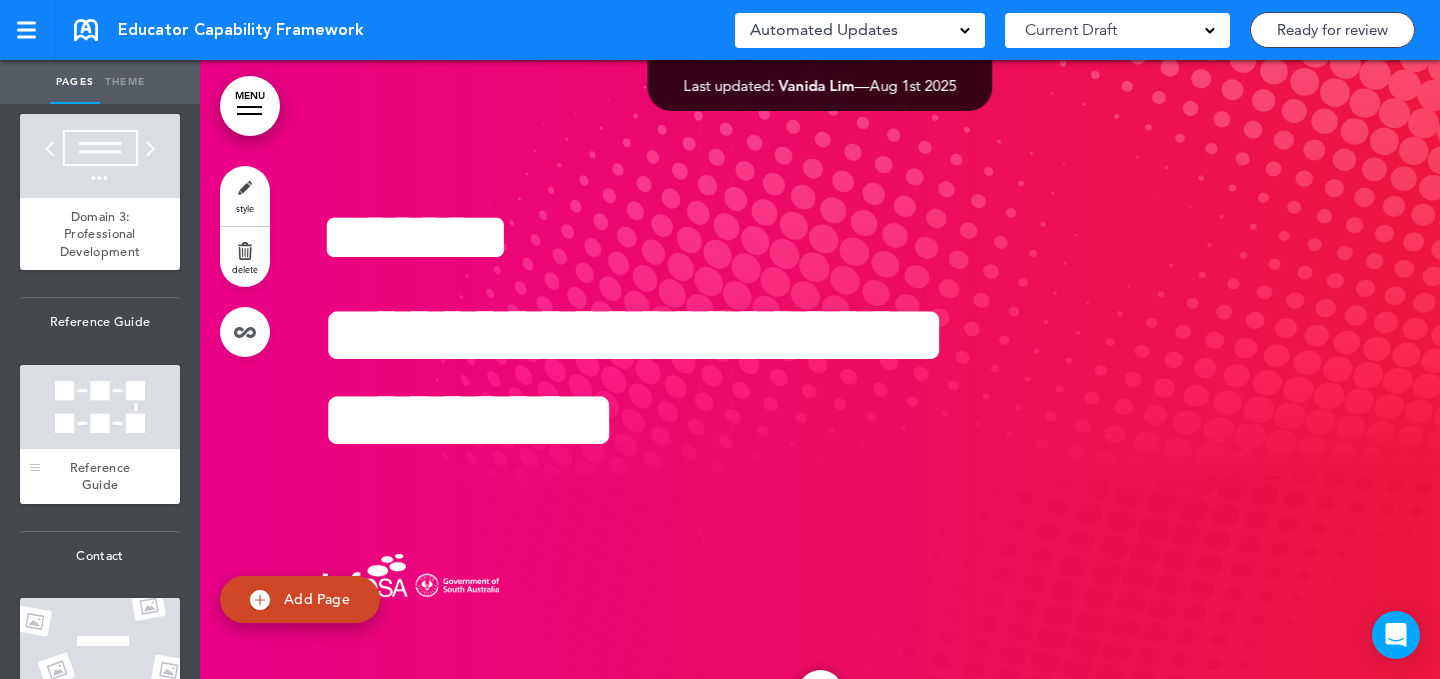 click at bounding box center (100, 407) 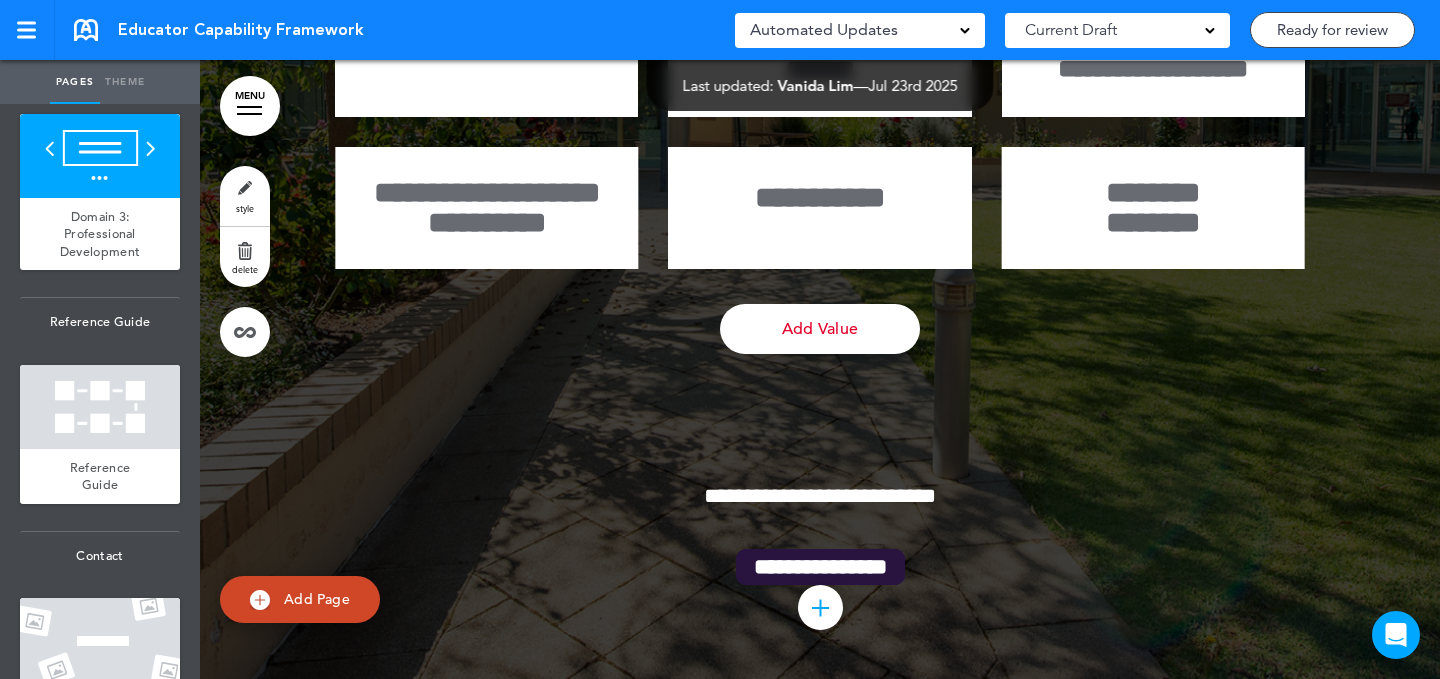scroll, scrollTop: 36241, scrollLeft: 0, axis: vertical 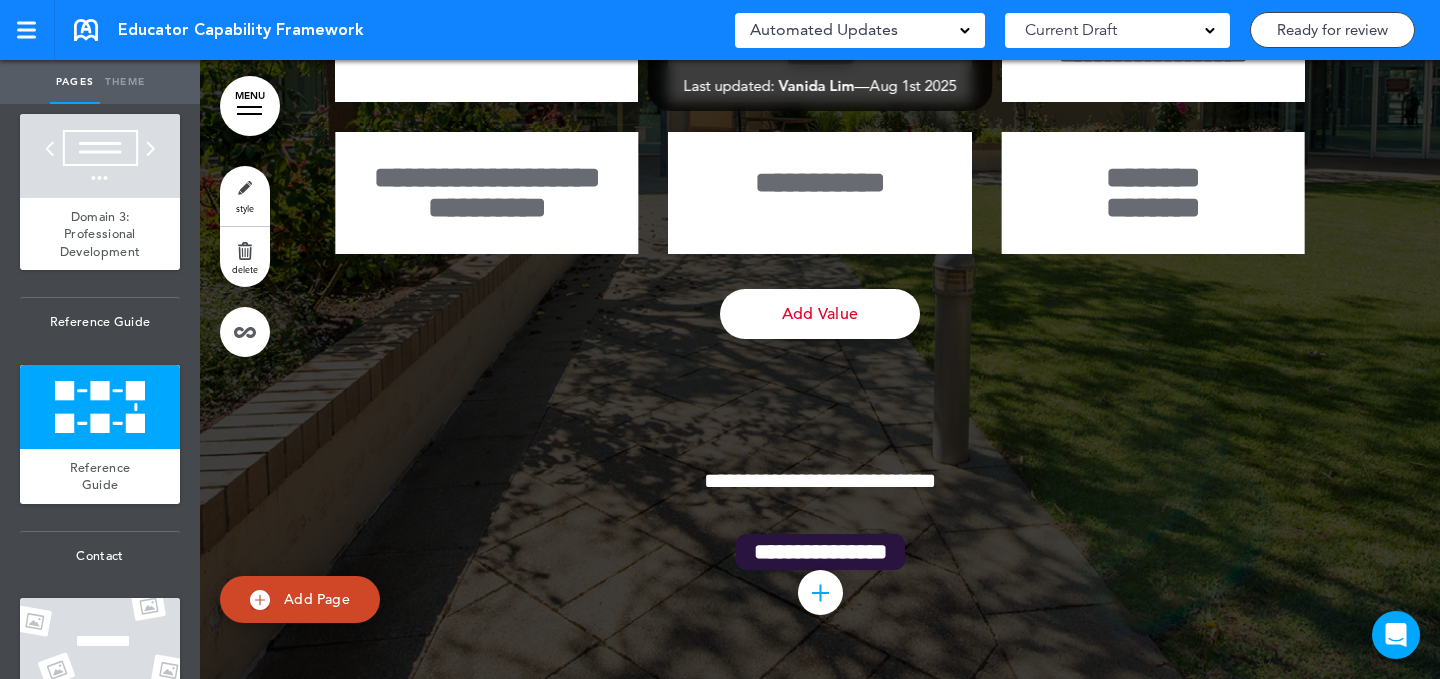 click on "style" at bounding box center (245, 196) 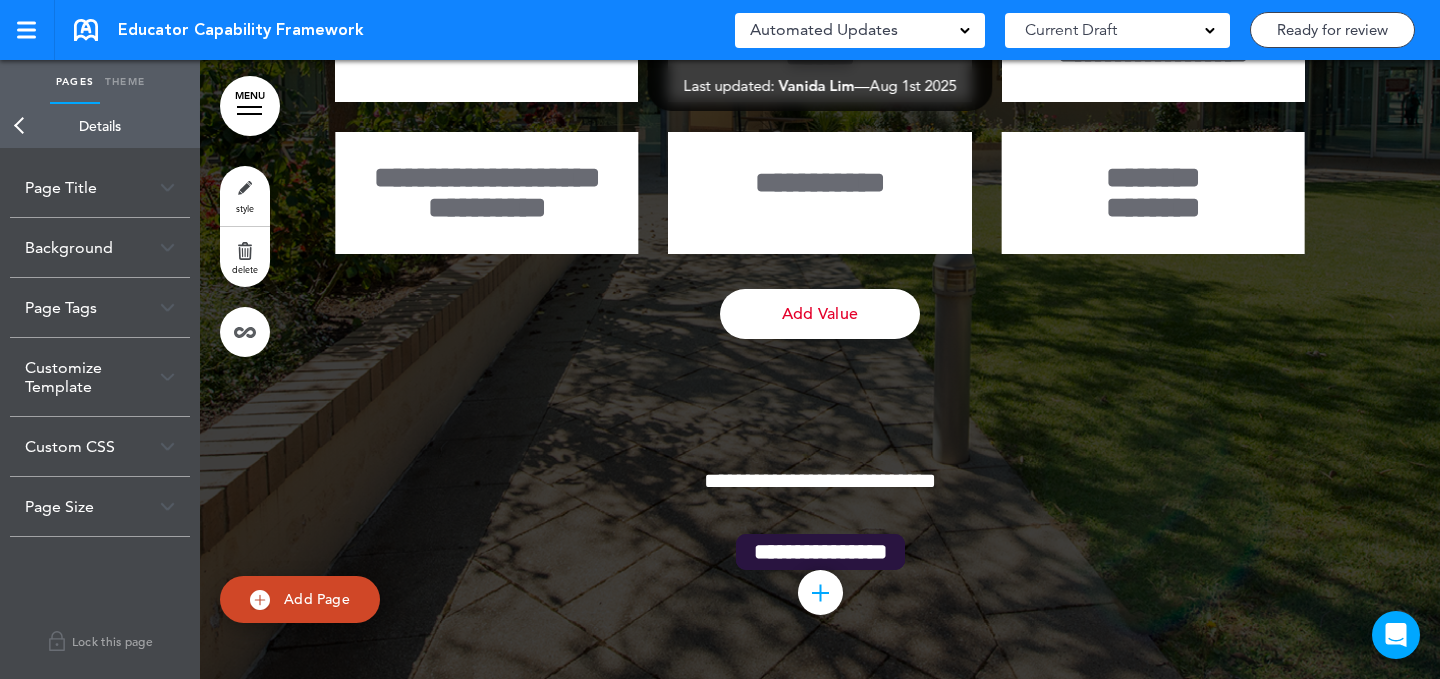 click on "style" at bounding box center [245, 196] 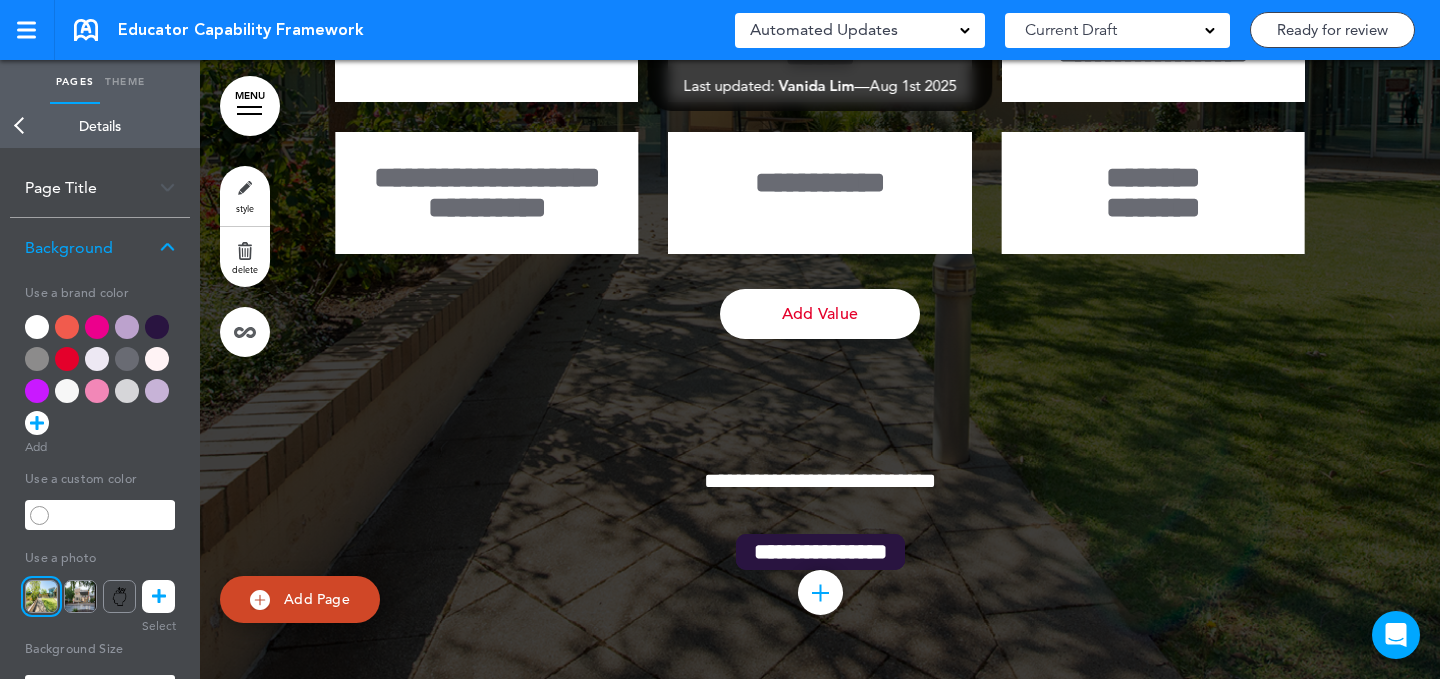 click at bounding box center (158, 596) 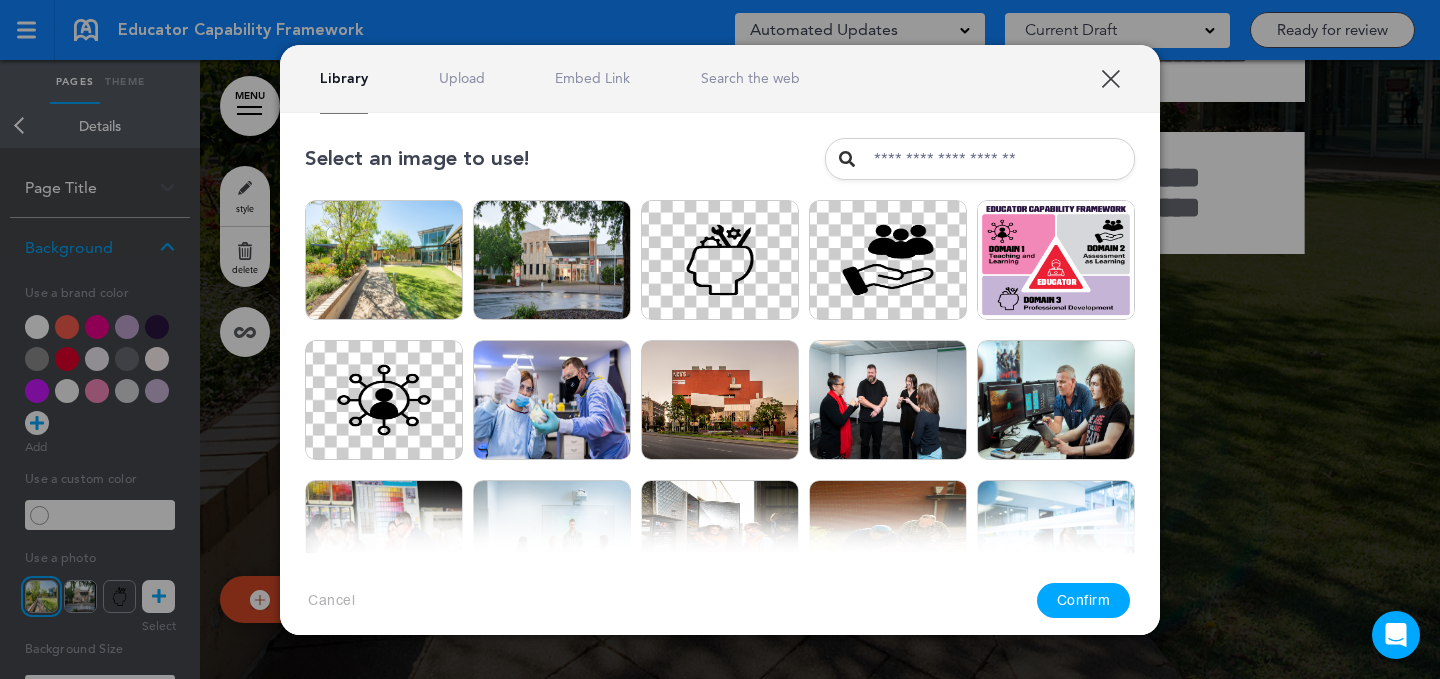 click on "Upload" at bounding box center [462, 78] 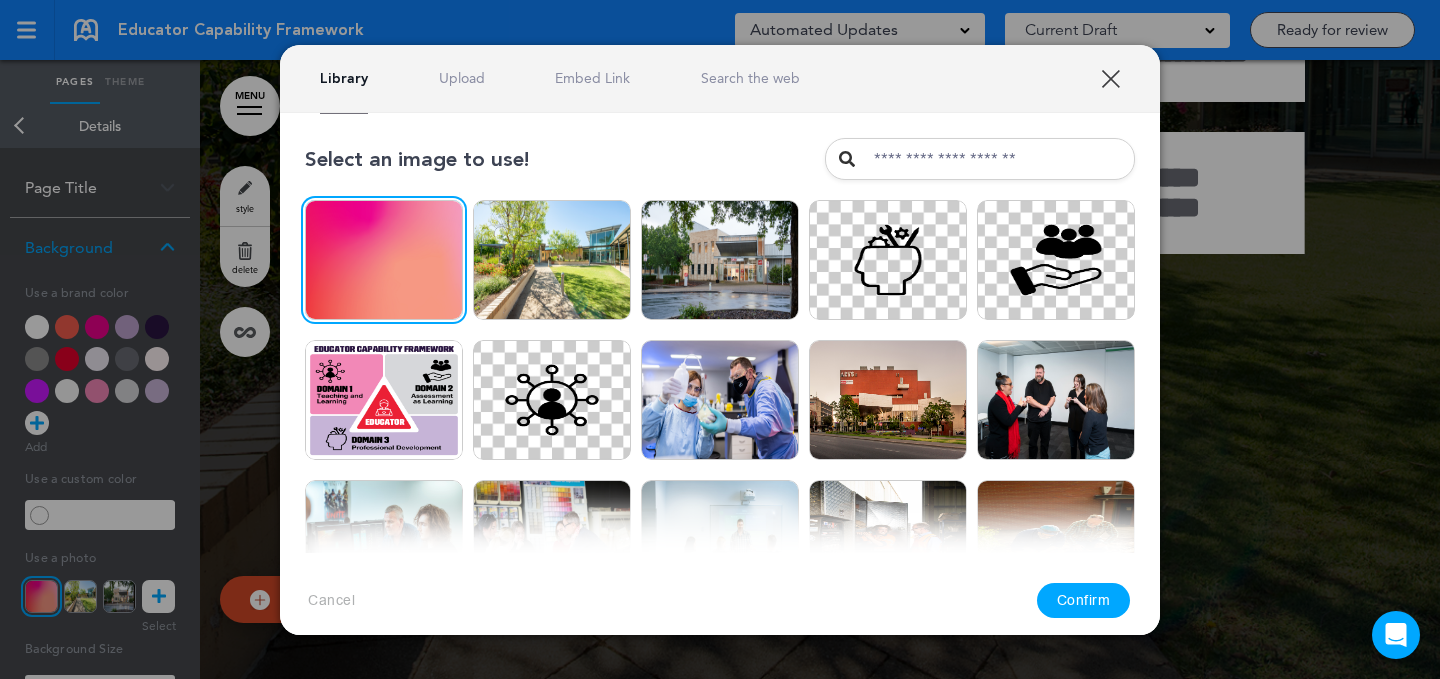 click on "Confirm" at bounding box center [1084, 600] 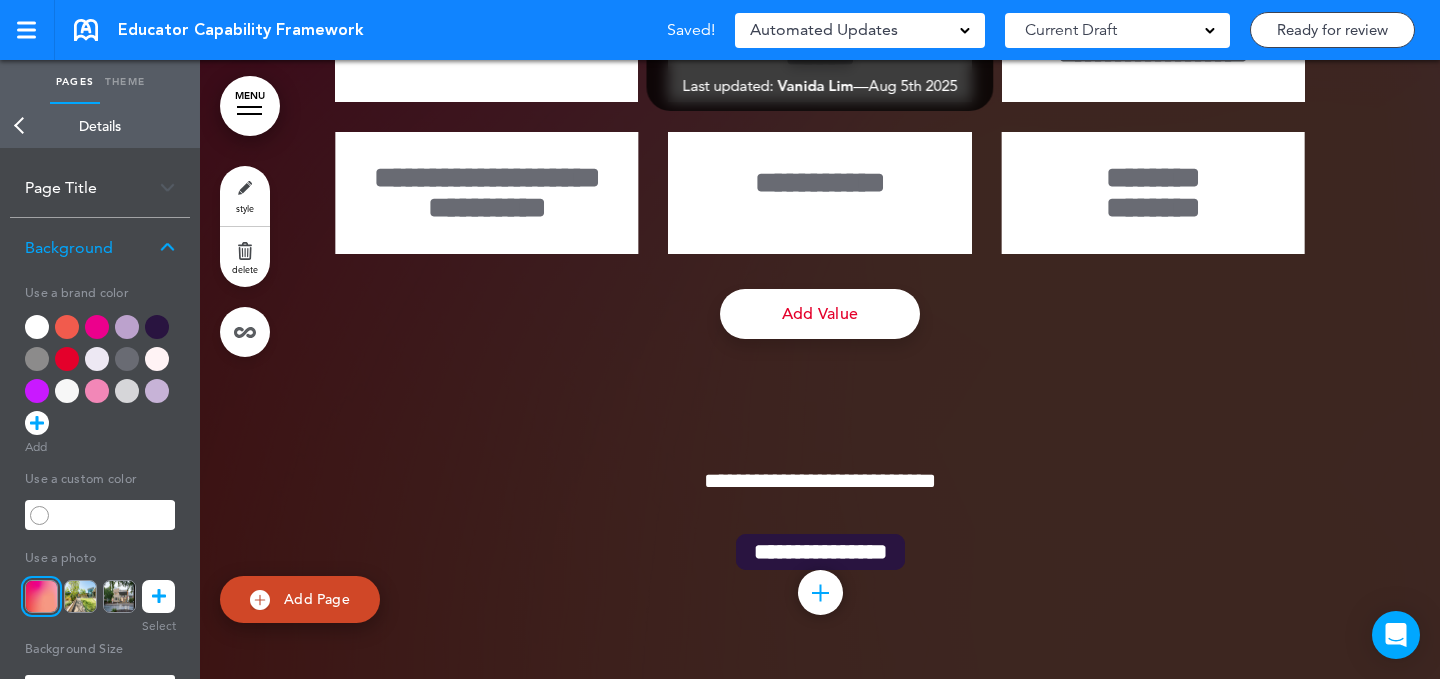 scroll, scrollTop: 477, scrollLeft: 0, axis: vertical 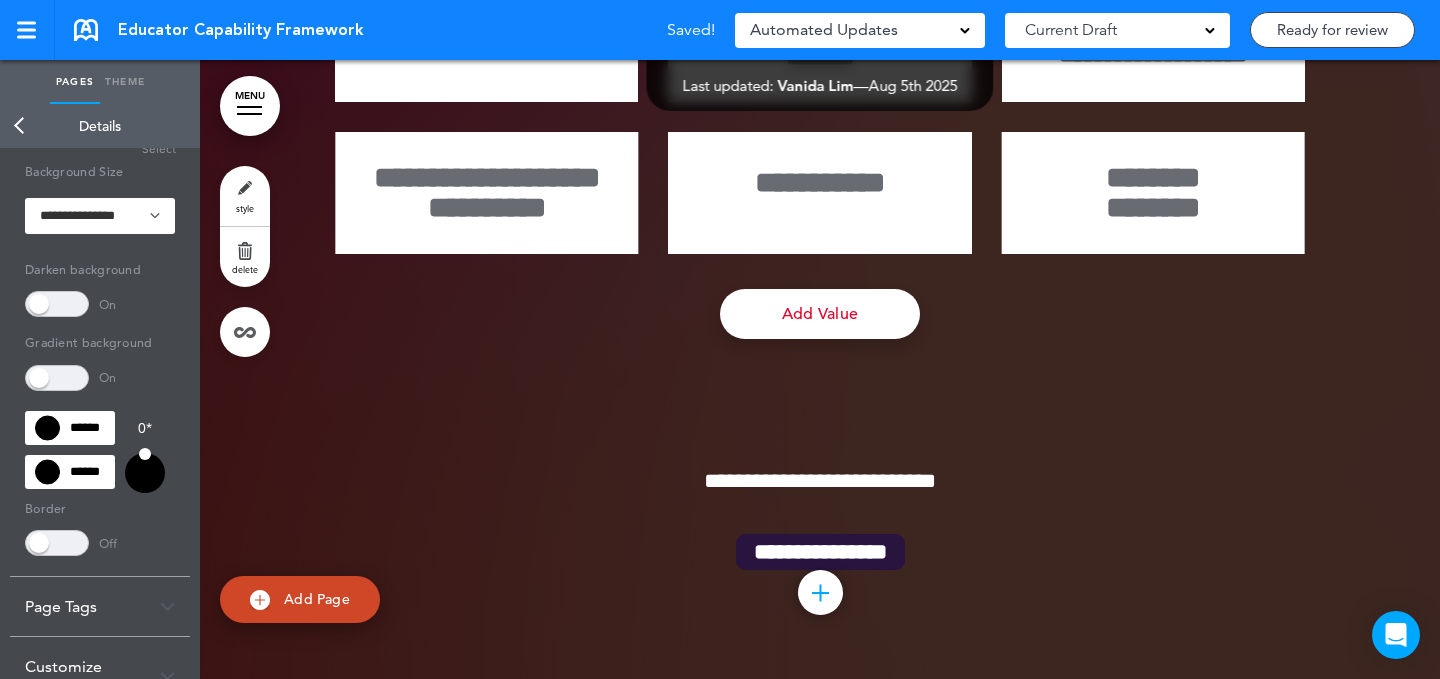 click on "Gradient background
On
******
******
0 *
Border
Off
Color
******" at bounding box center [100, 441] 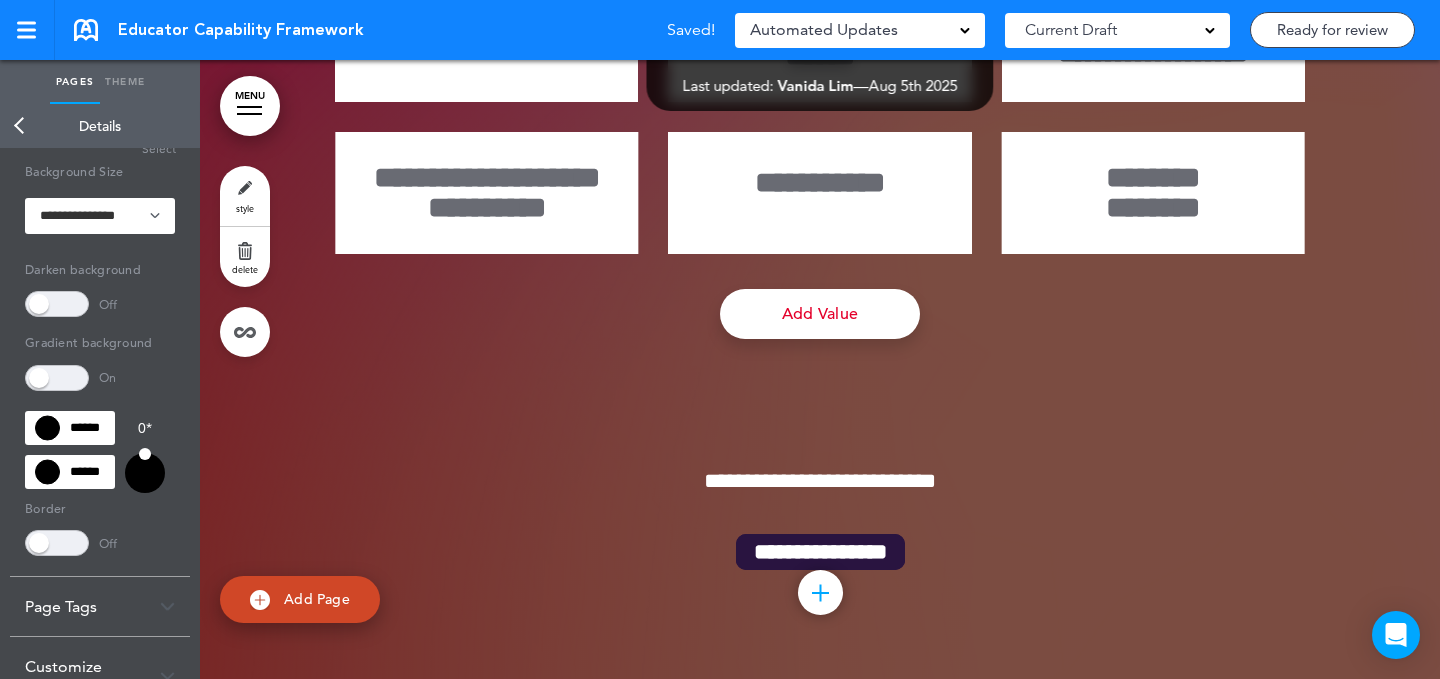 click at bounding box center (57, 378) 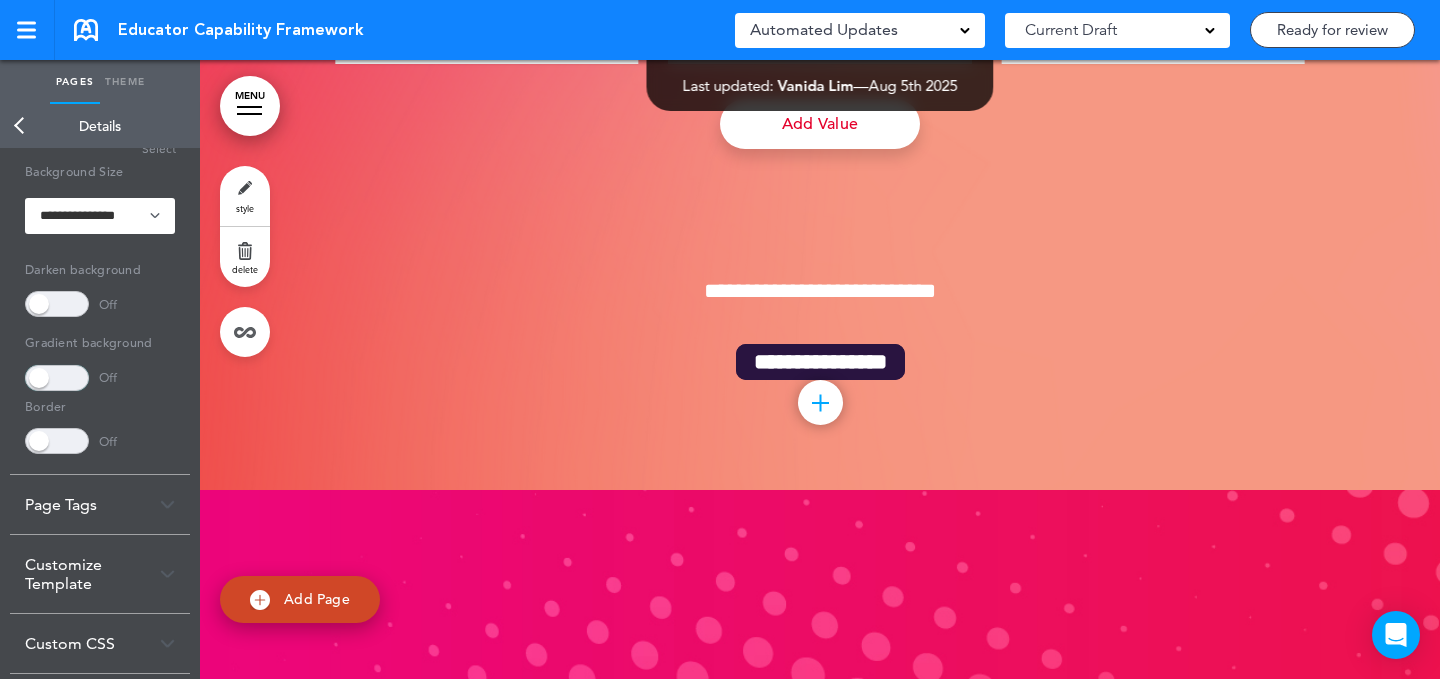 scroll, scrollTop: 36461, scrollLeft: 0, axis: vertical 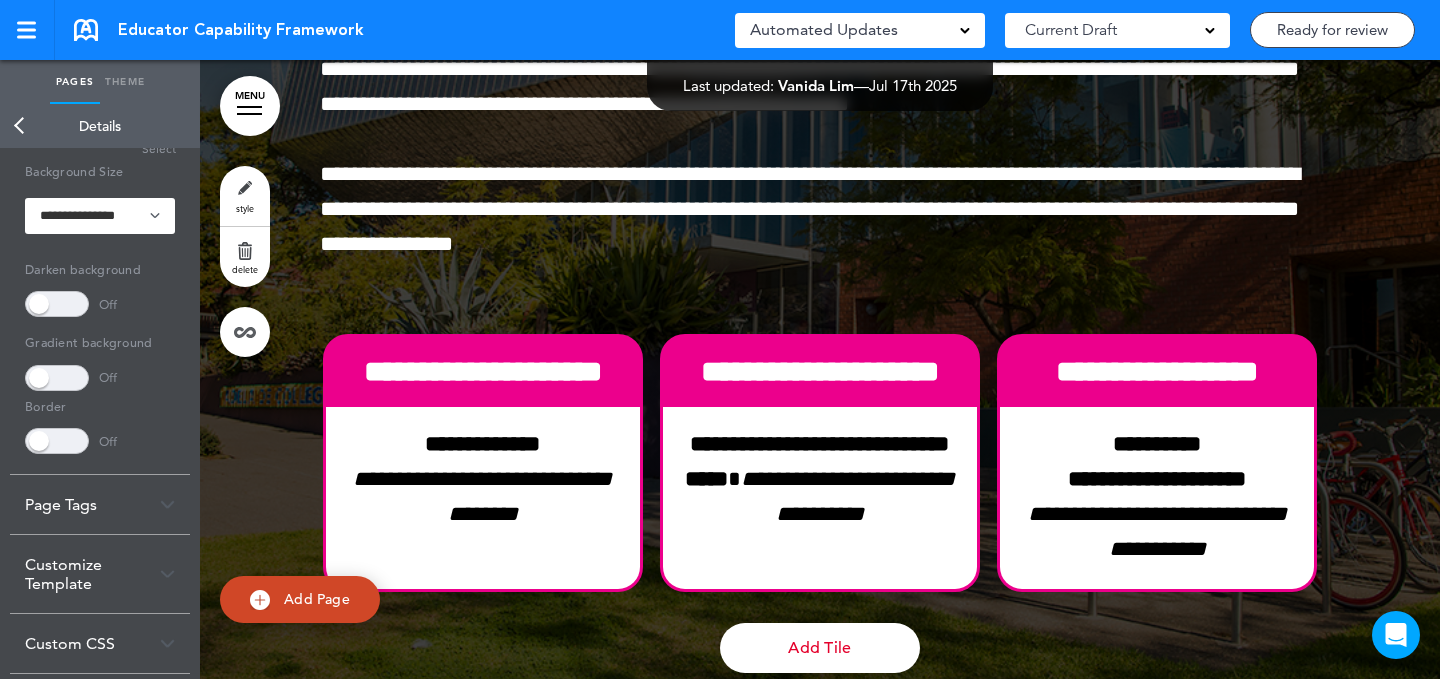 click on "style" at bounding box center [245, 196] 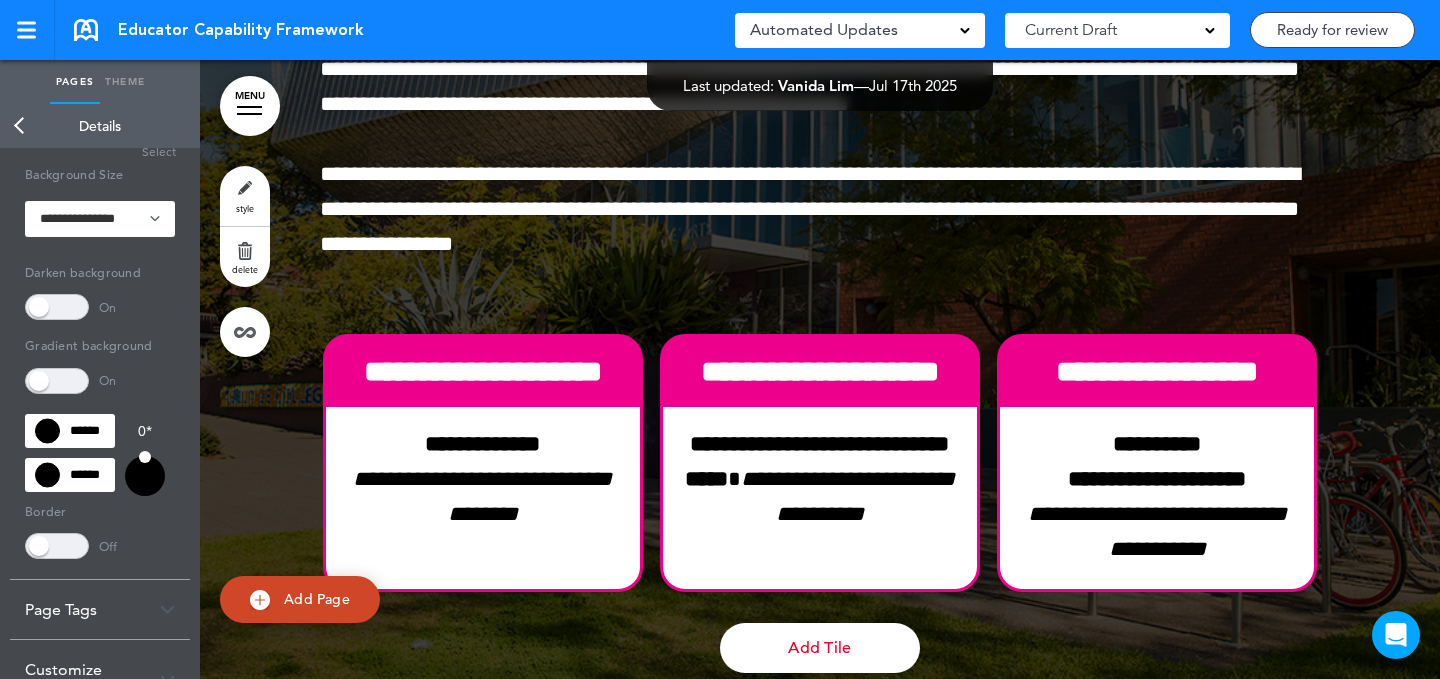 scroll, scrollTop: 473, scrollLeft: 0, axis: vertical 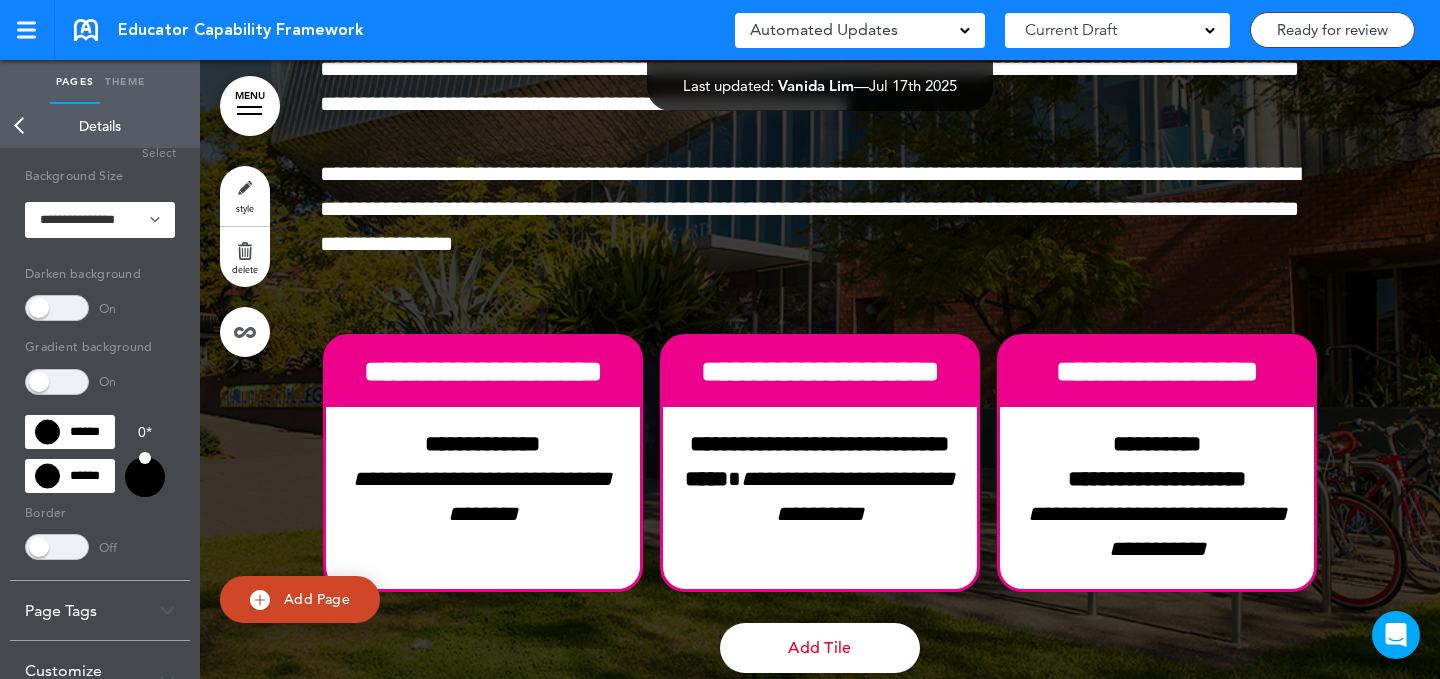 click at bounding box center [57, 382] 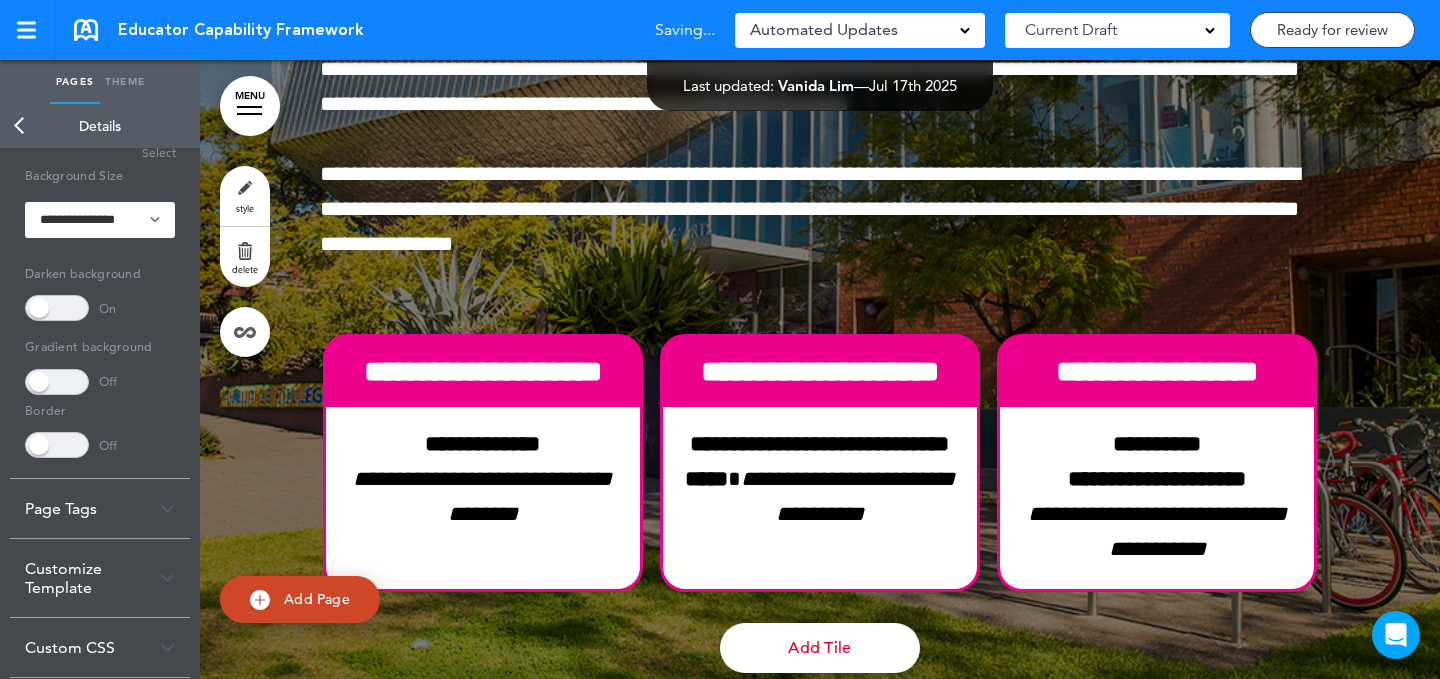 click at bounding box center (57, 308) 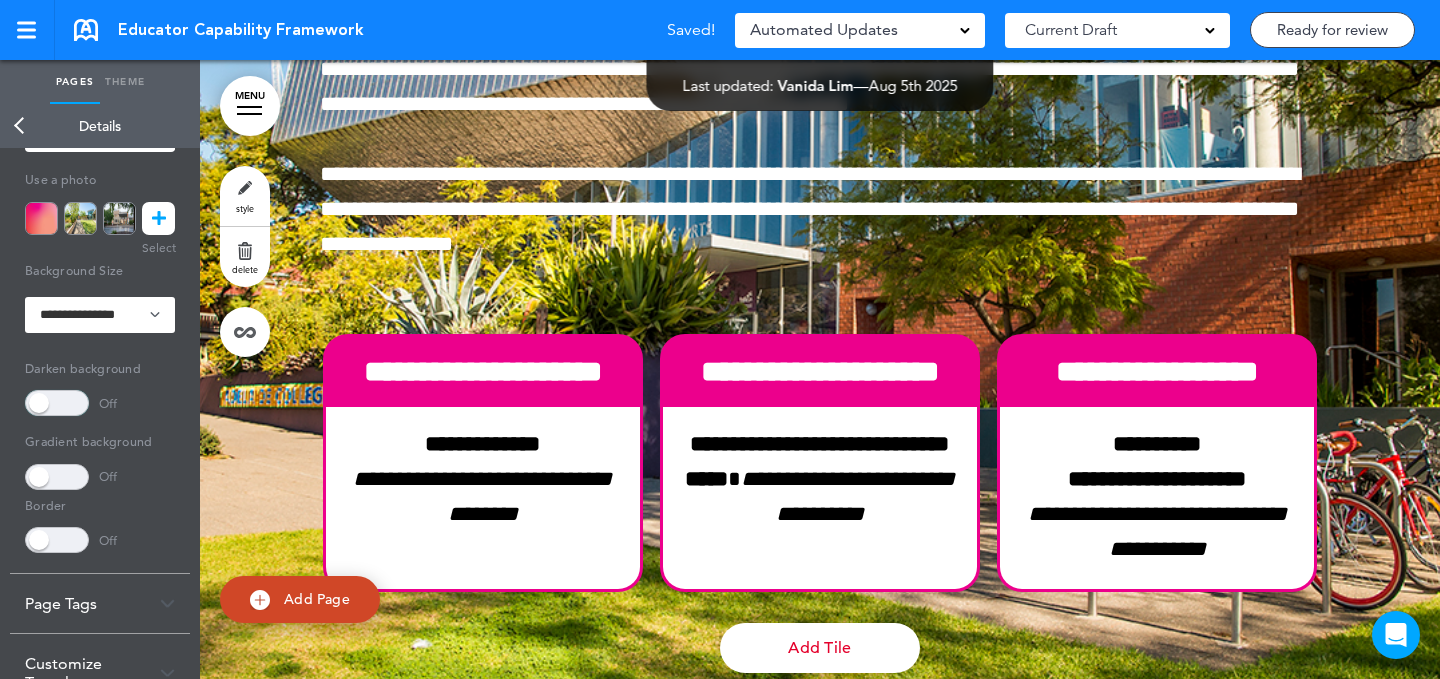 scroll, scrollTop: 340, scrollLeft: 0, axis: vertical 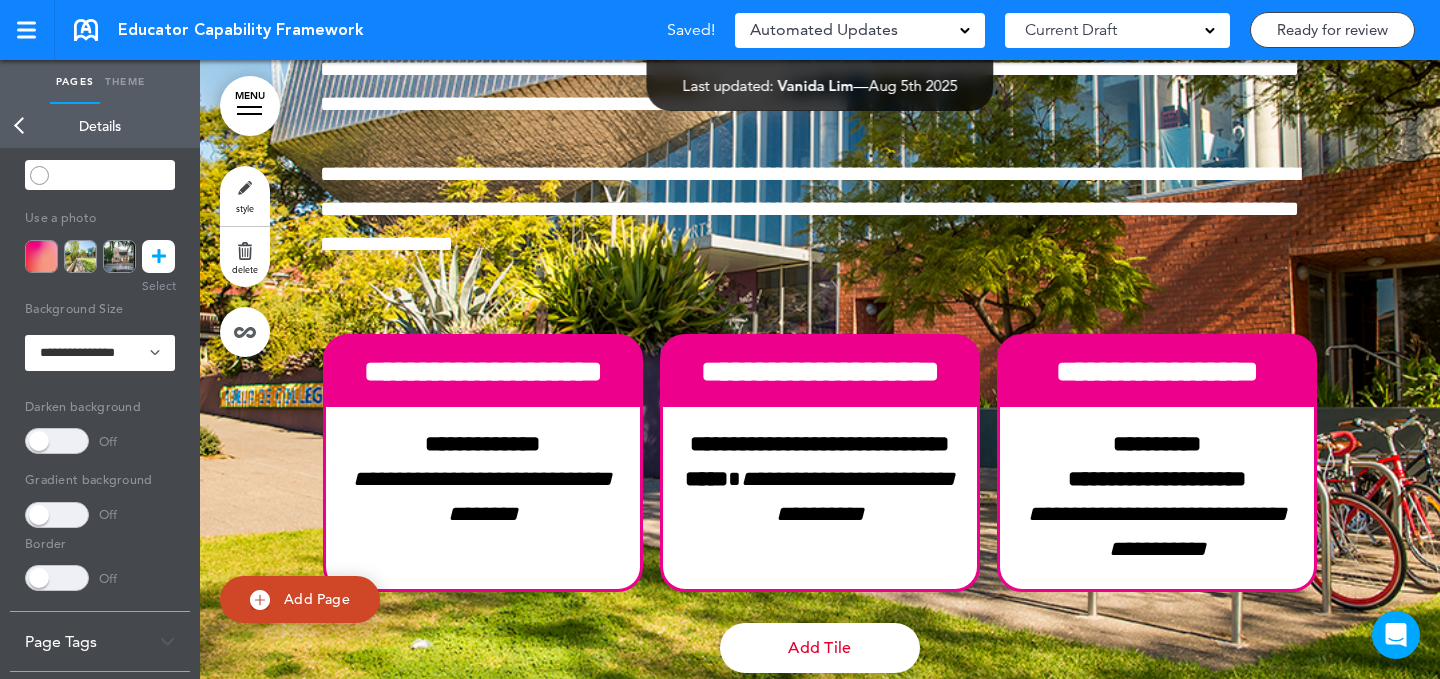 click at bounding box center [159, 256] 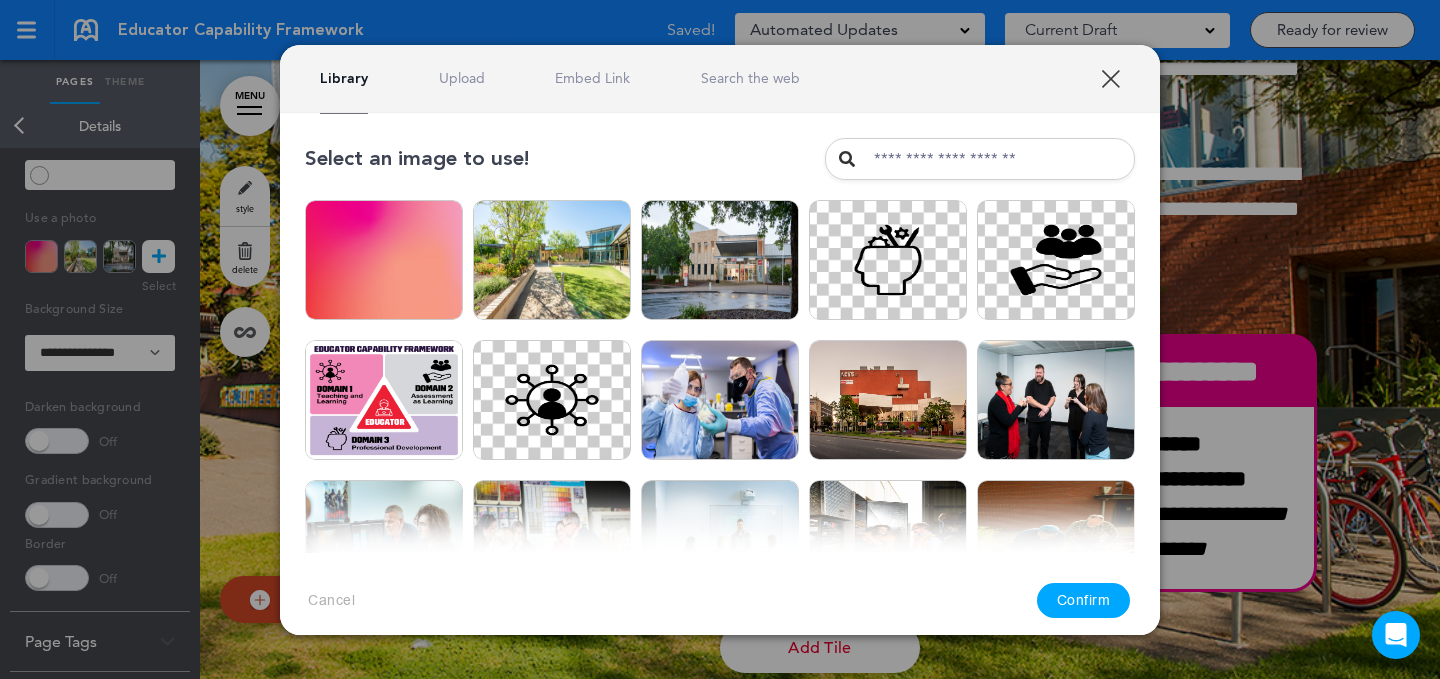 click on "Library
Upload
Embed Link
Search the web" at bounding box center [720, 79] 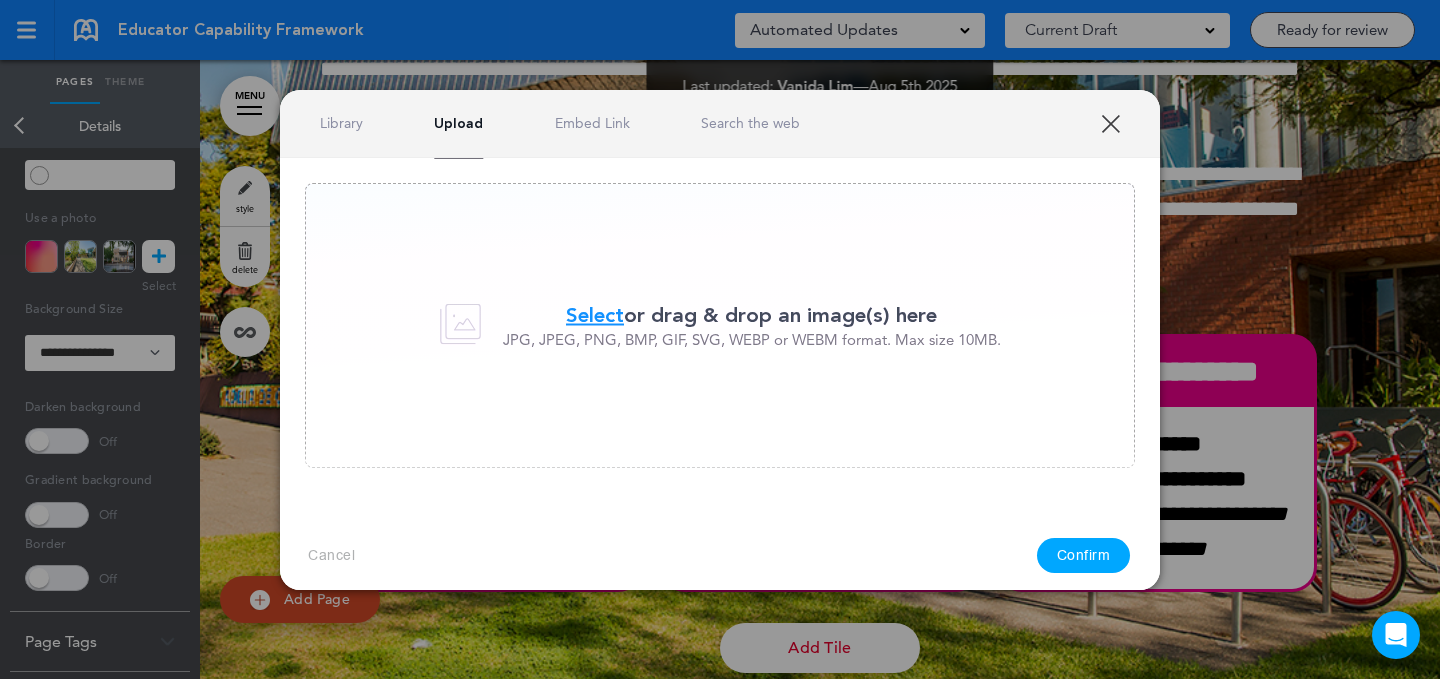 click at bounding box center [0, 0] 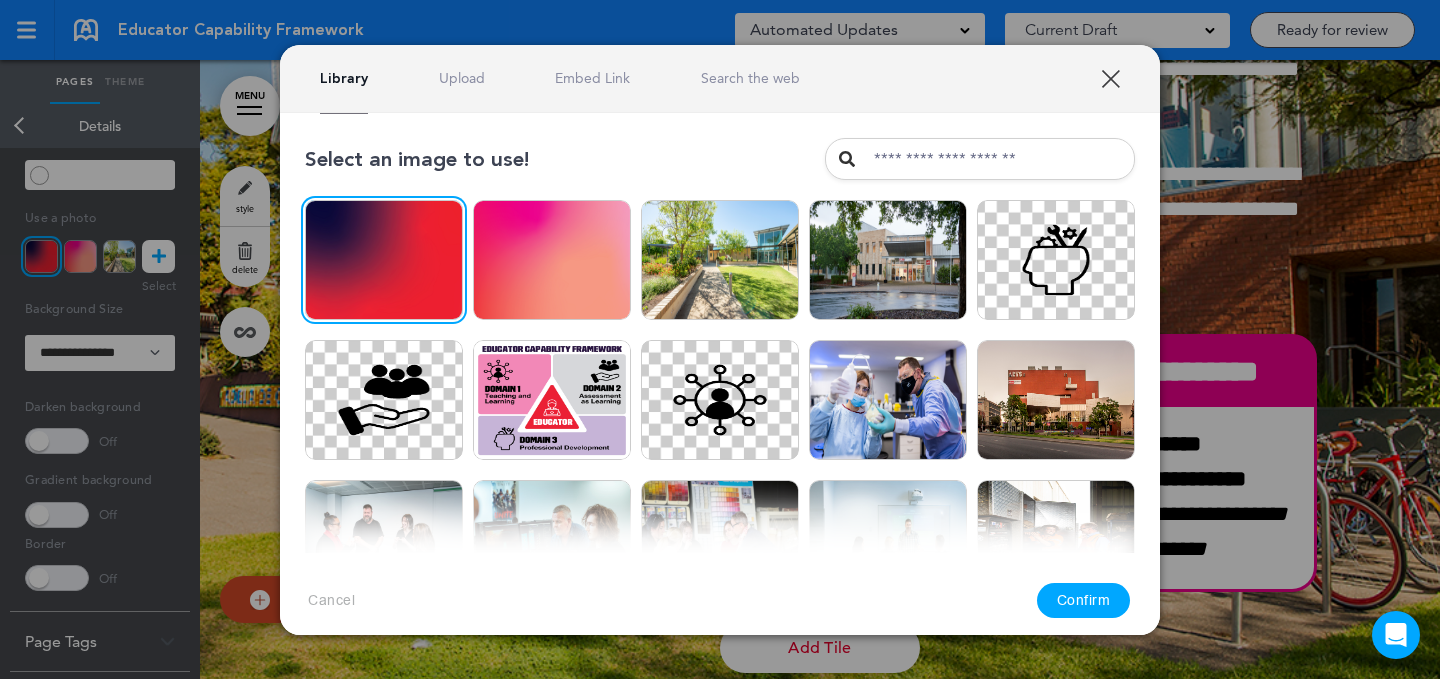 click on "Confirm" at bounding box center [1084, 600] 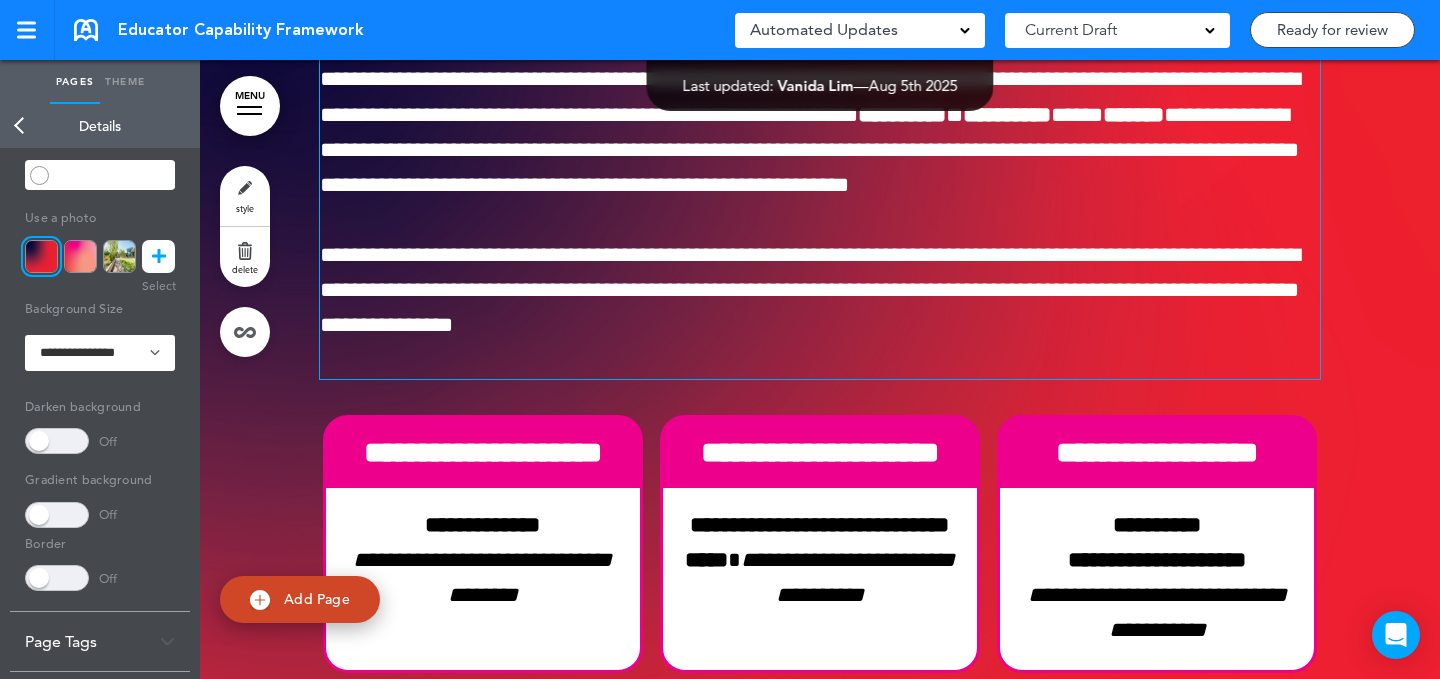 scroll, scrollTop: 30592, scrollLeft: 0, axis: vertical 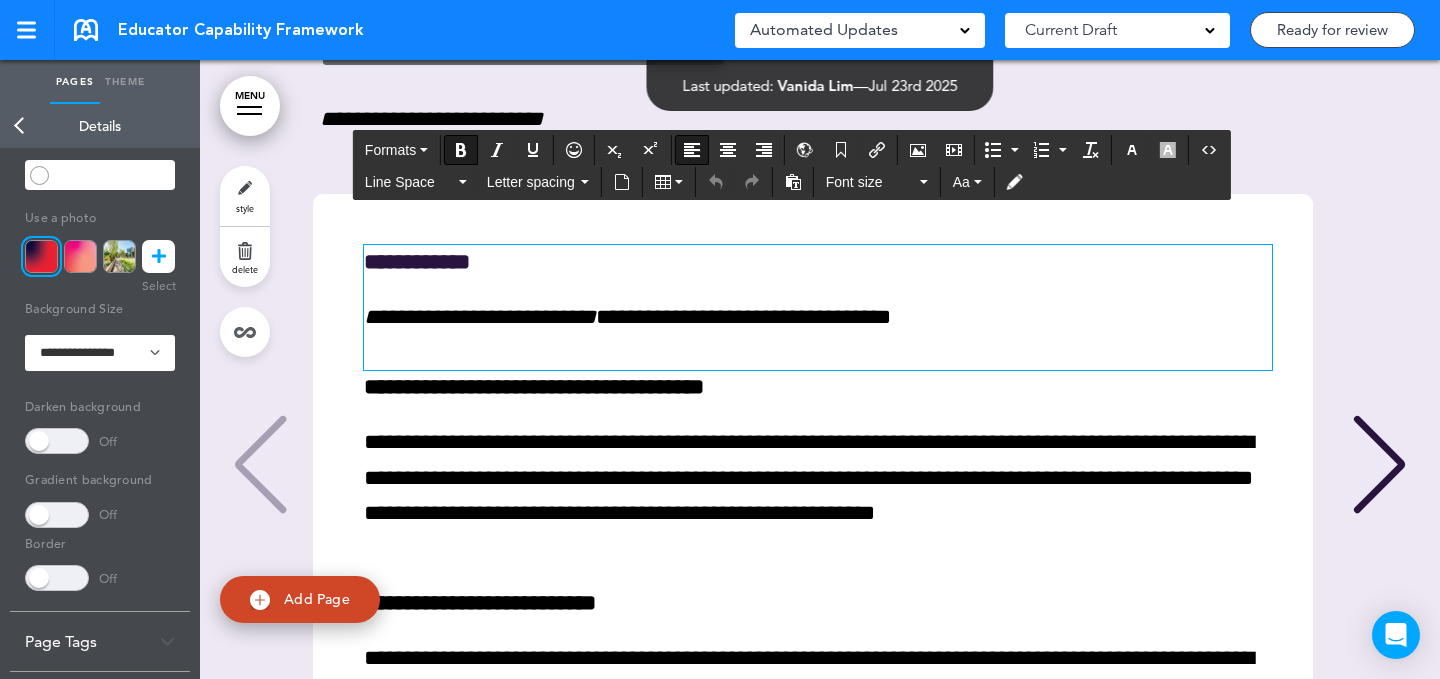 click on "**********" at bounding box center [812, 468] 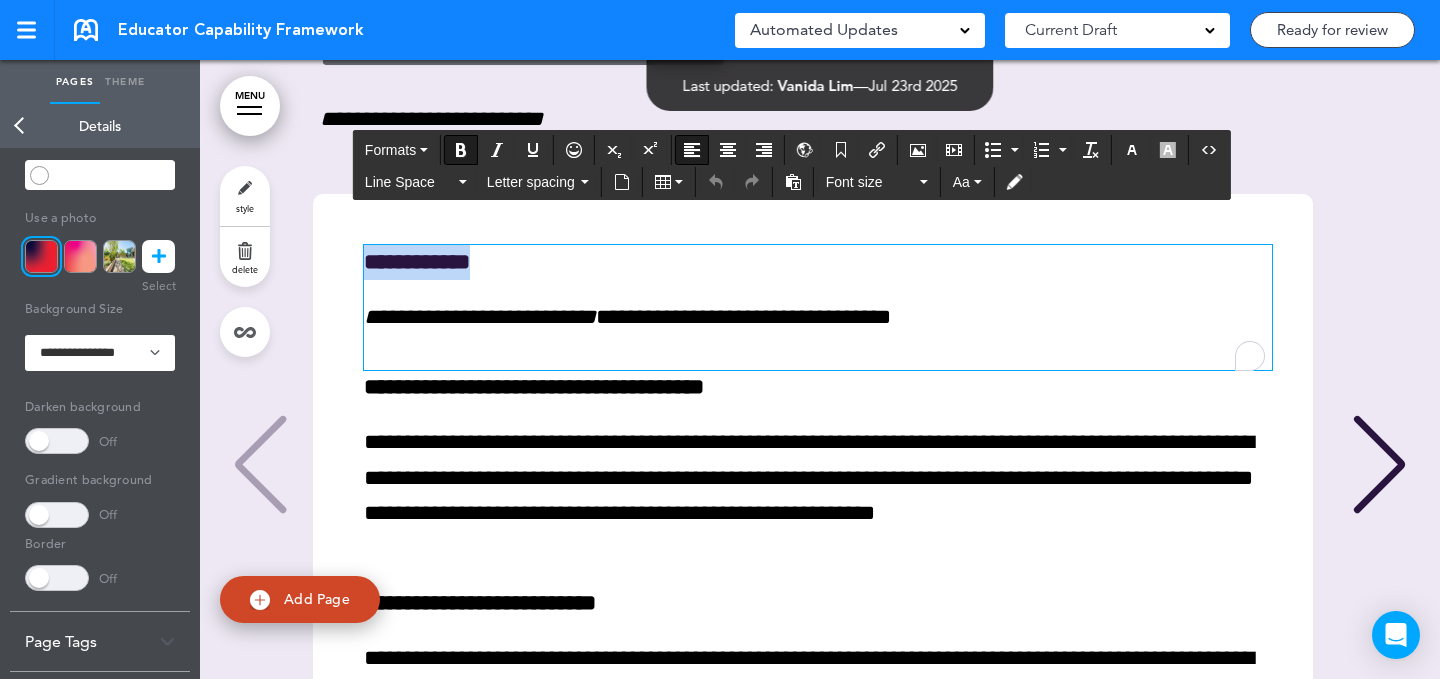 click at bounding box center (1132, 150) 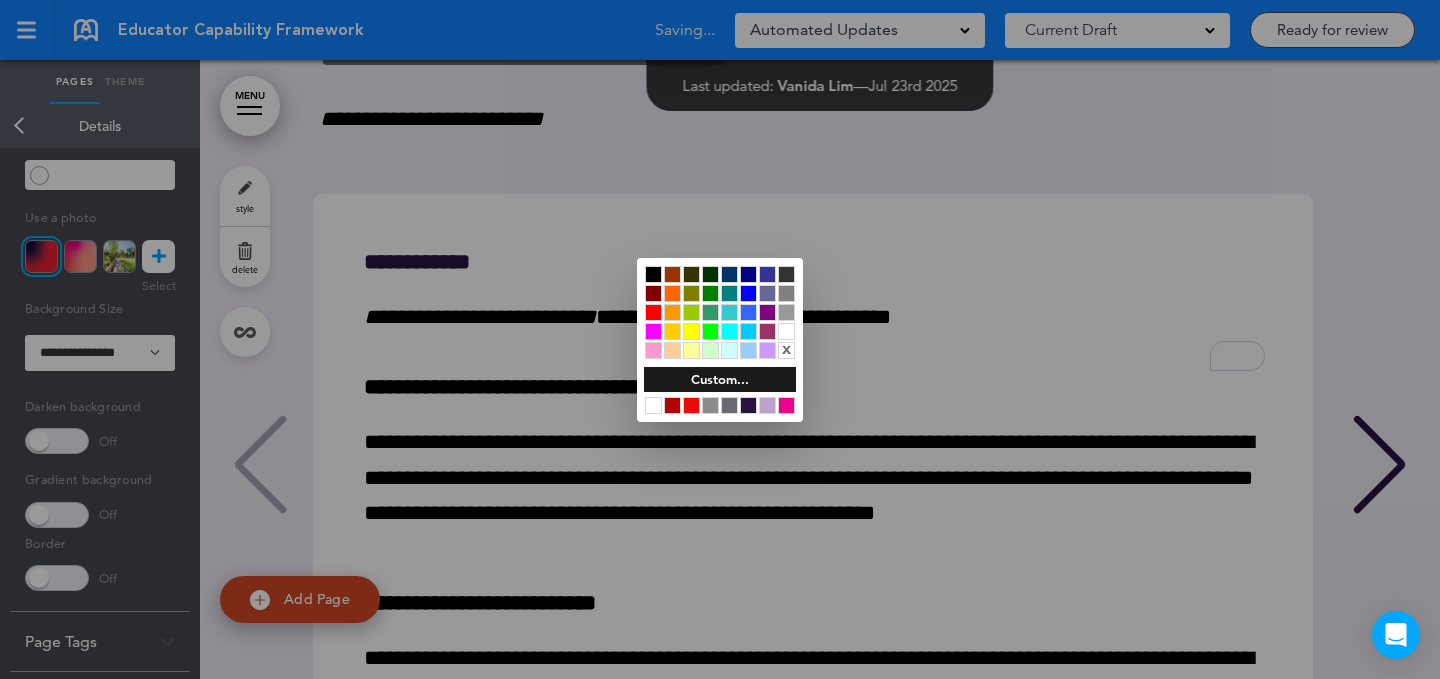 click at bounding box center (786, 405) 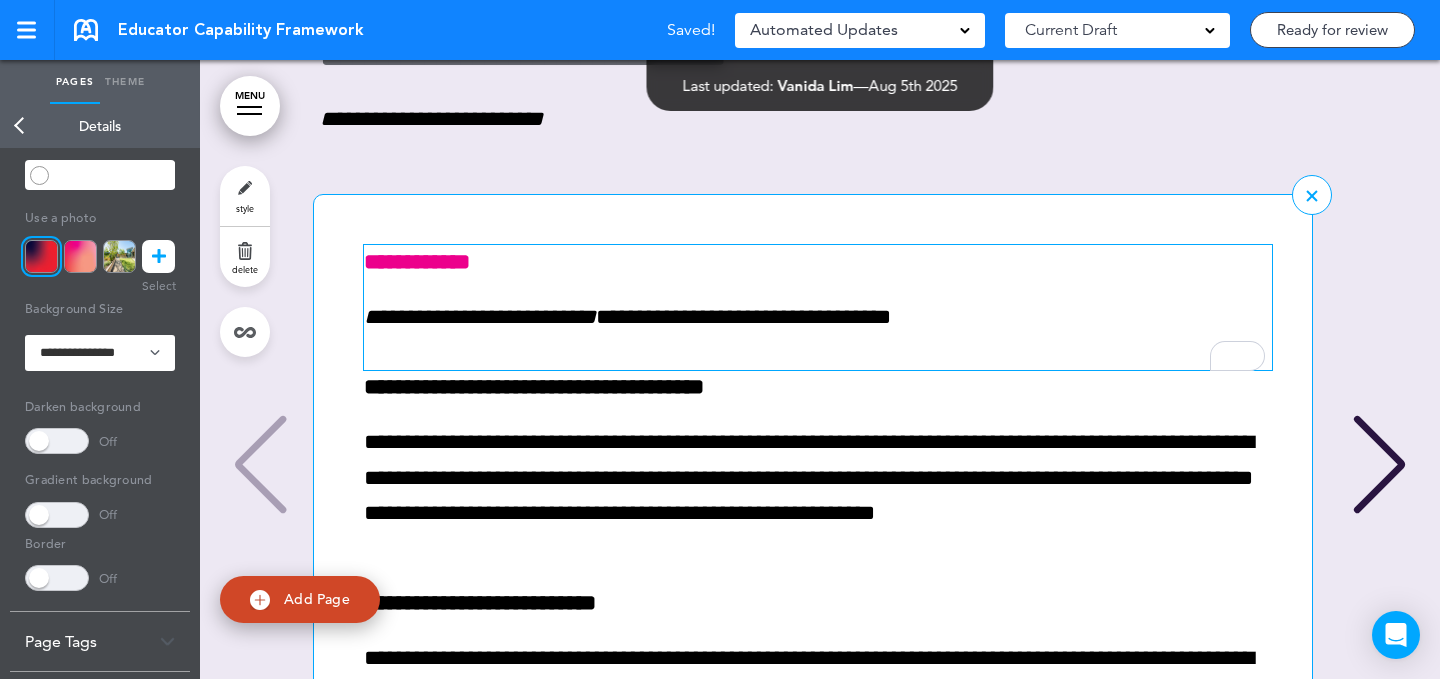 scroll, scrollTop: 168, scrollLeft: 0, axis: vertical 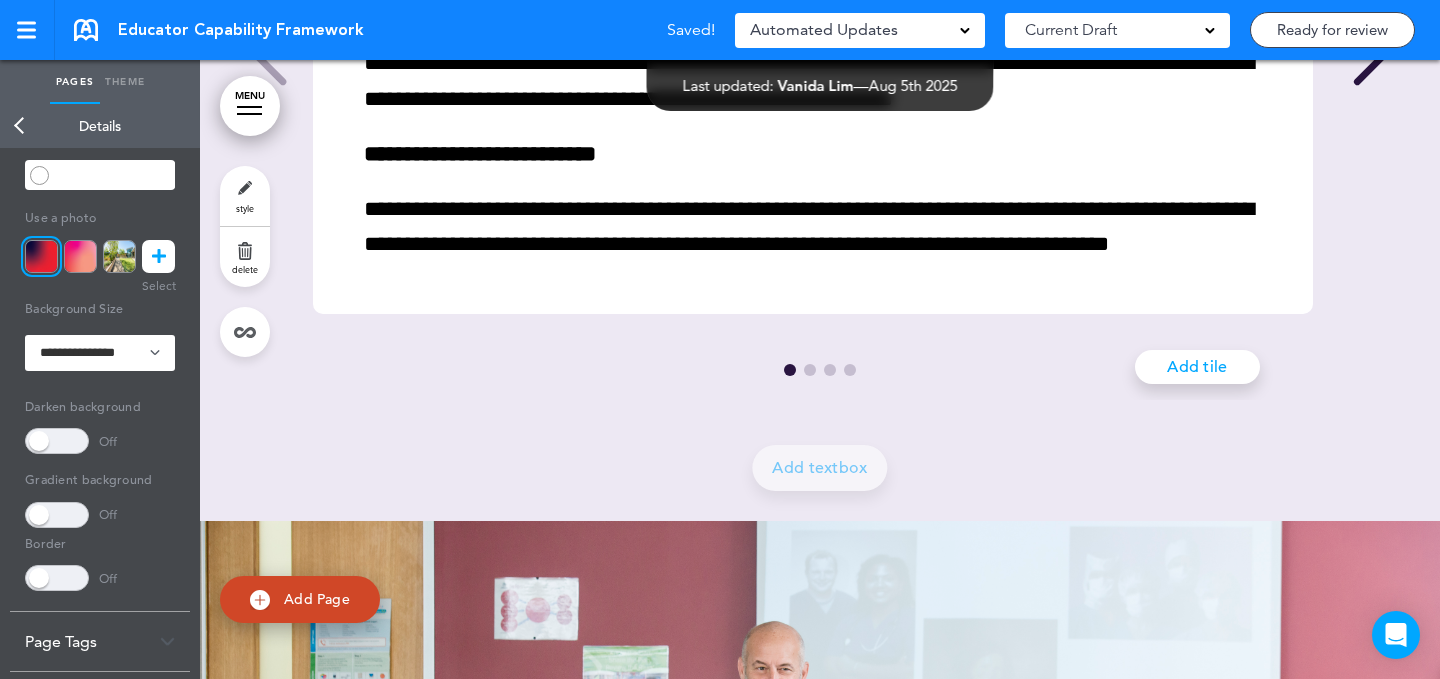 click at bounding box center (810, 370) 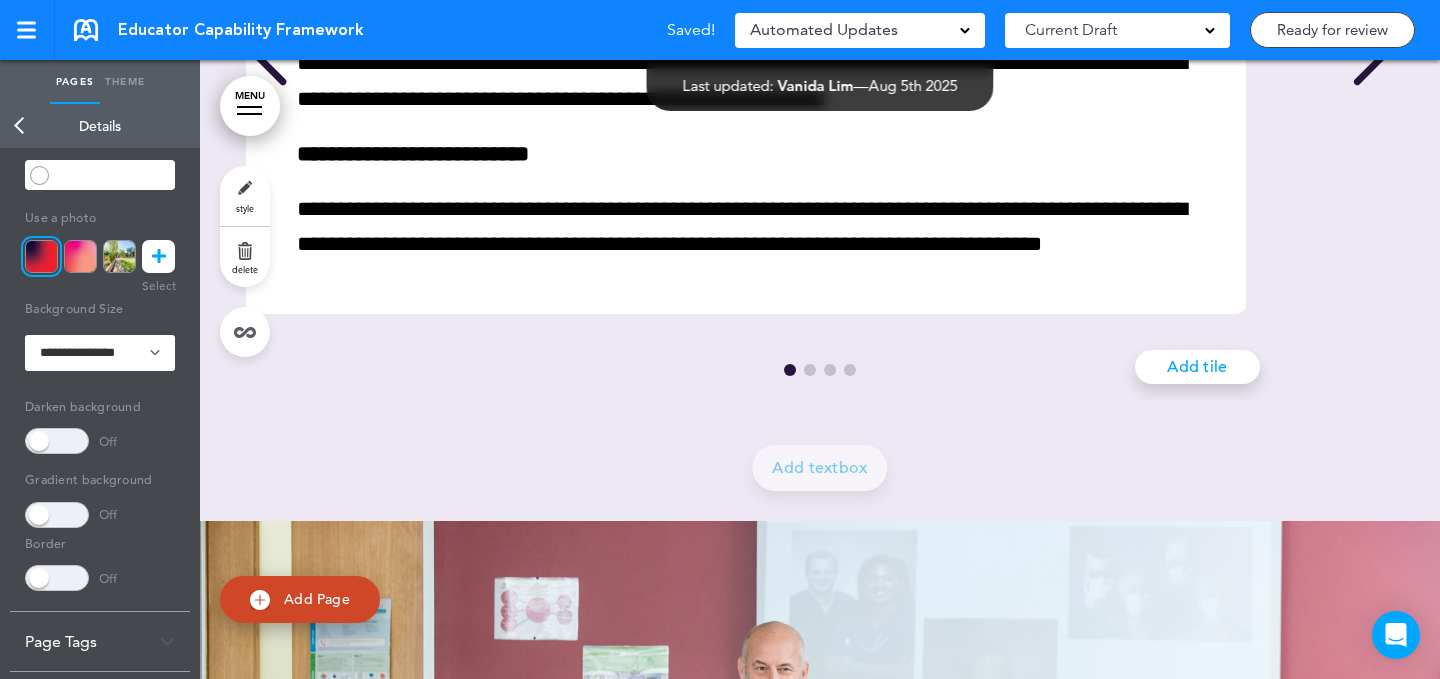 scroll, scrollTop: 0, scrollLeft: 452, axis: horizontal 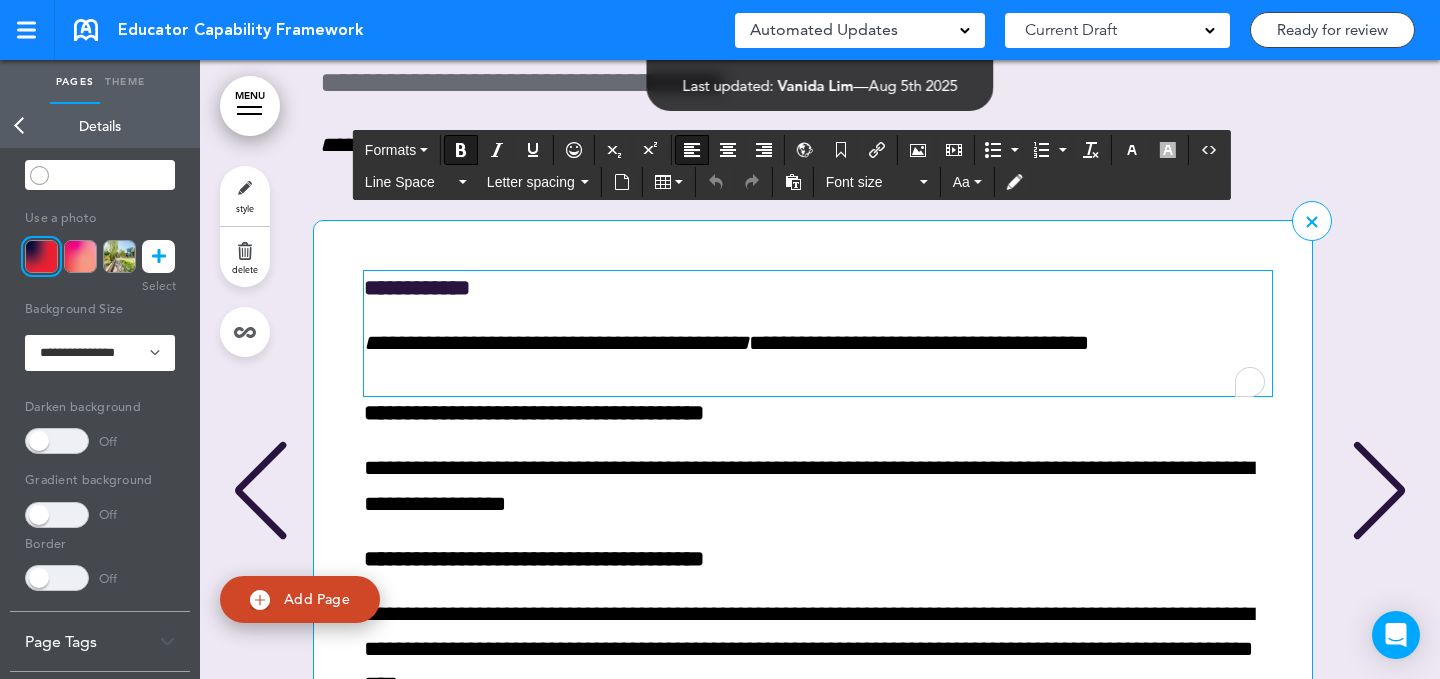 drag, startPoint x: 660, startPoint y: 407, endPoint x: 670, endPoint y: 338, distance: 69.72087 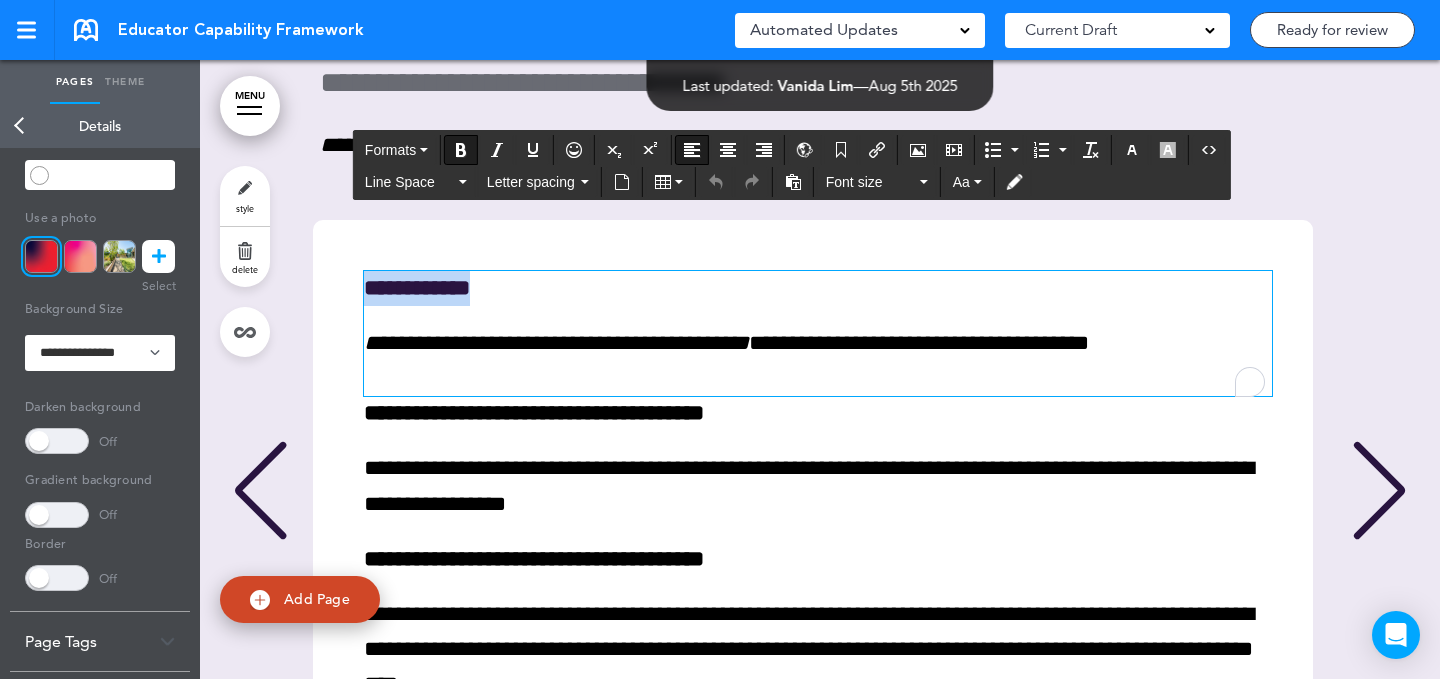 click at bounding box center (1132, 150) 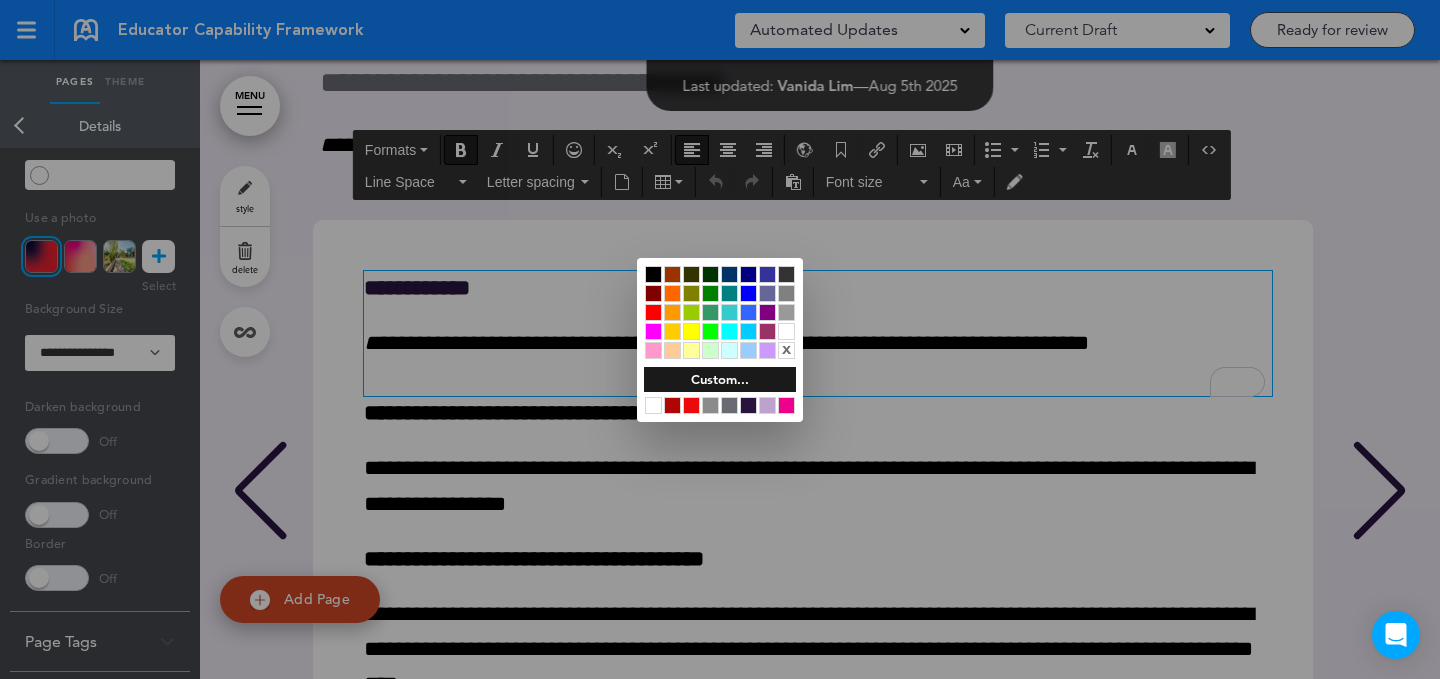 click at bounding box center (786, 405) 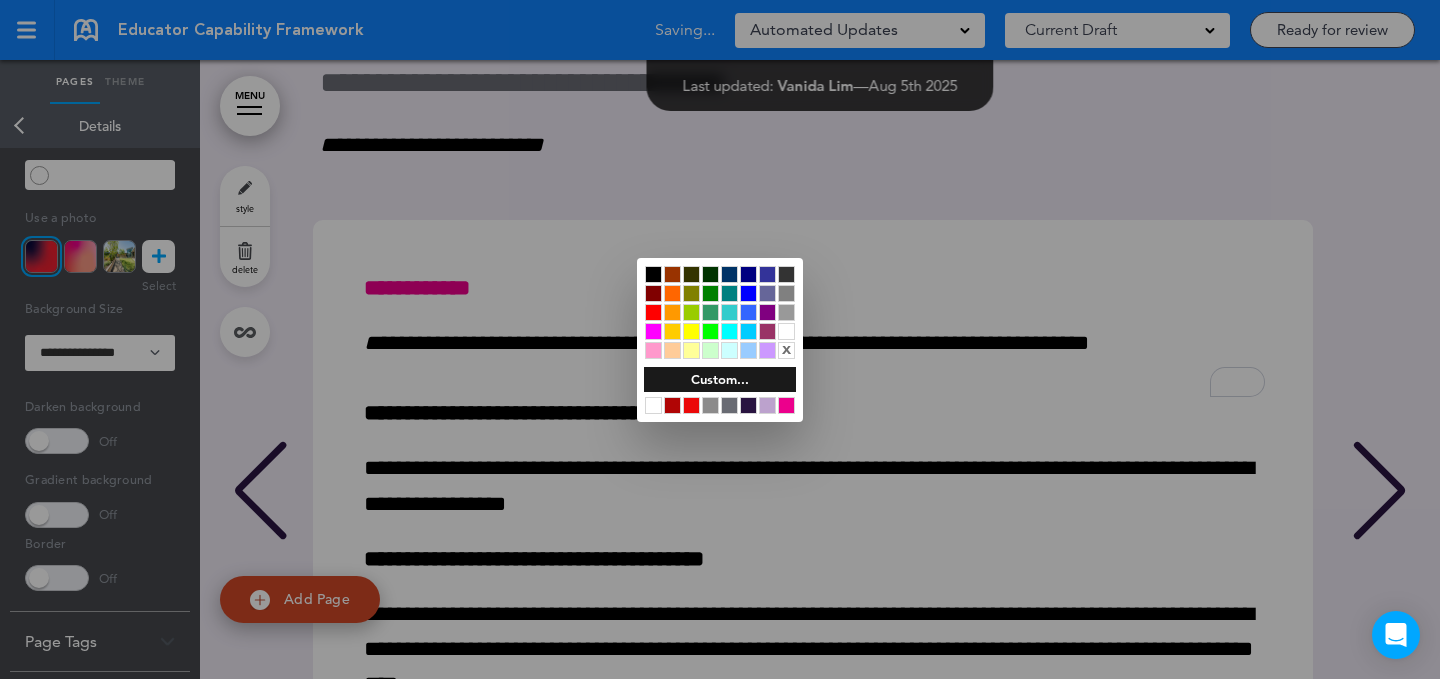 click at bounding box center [720, 339] 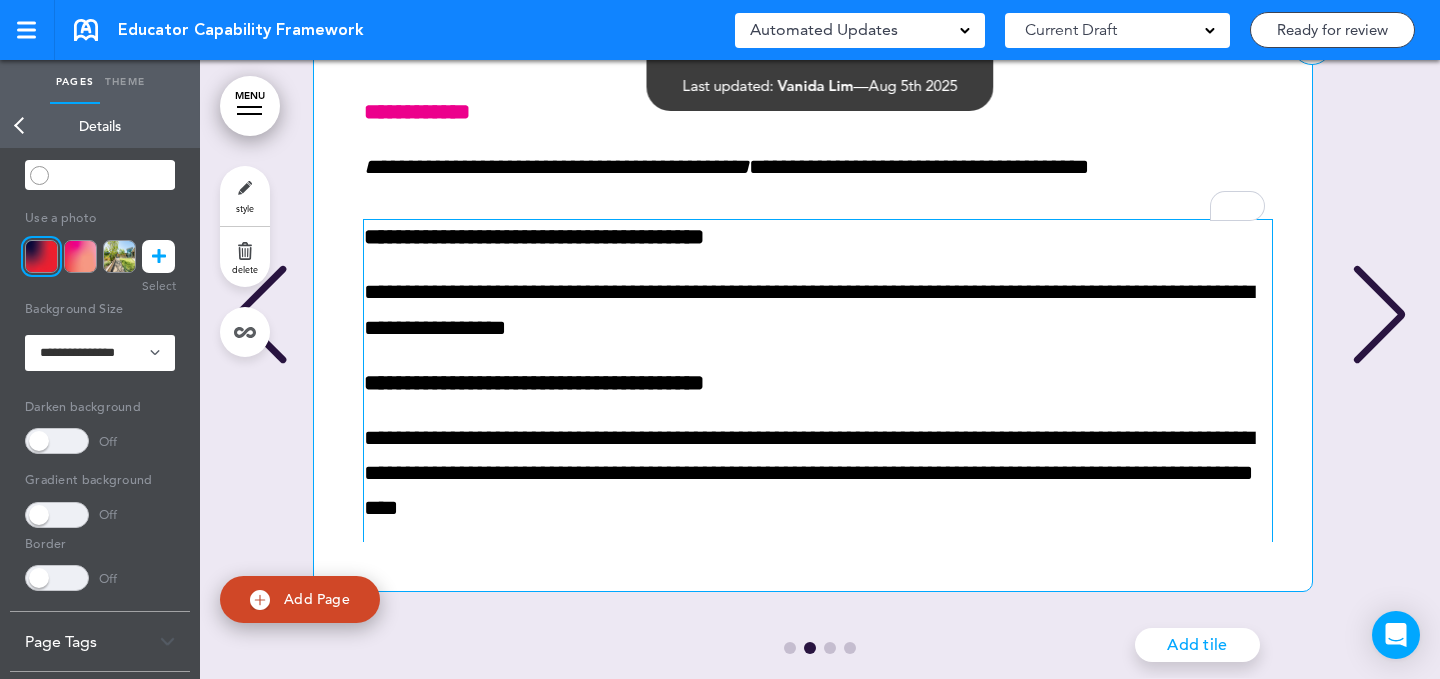 scroll, scrollTop: 30566, scrollLeft: 0, axis: vertical 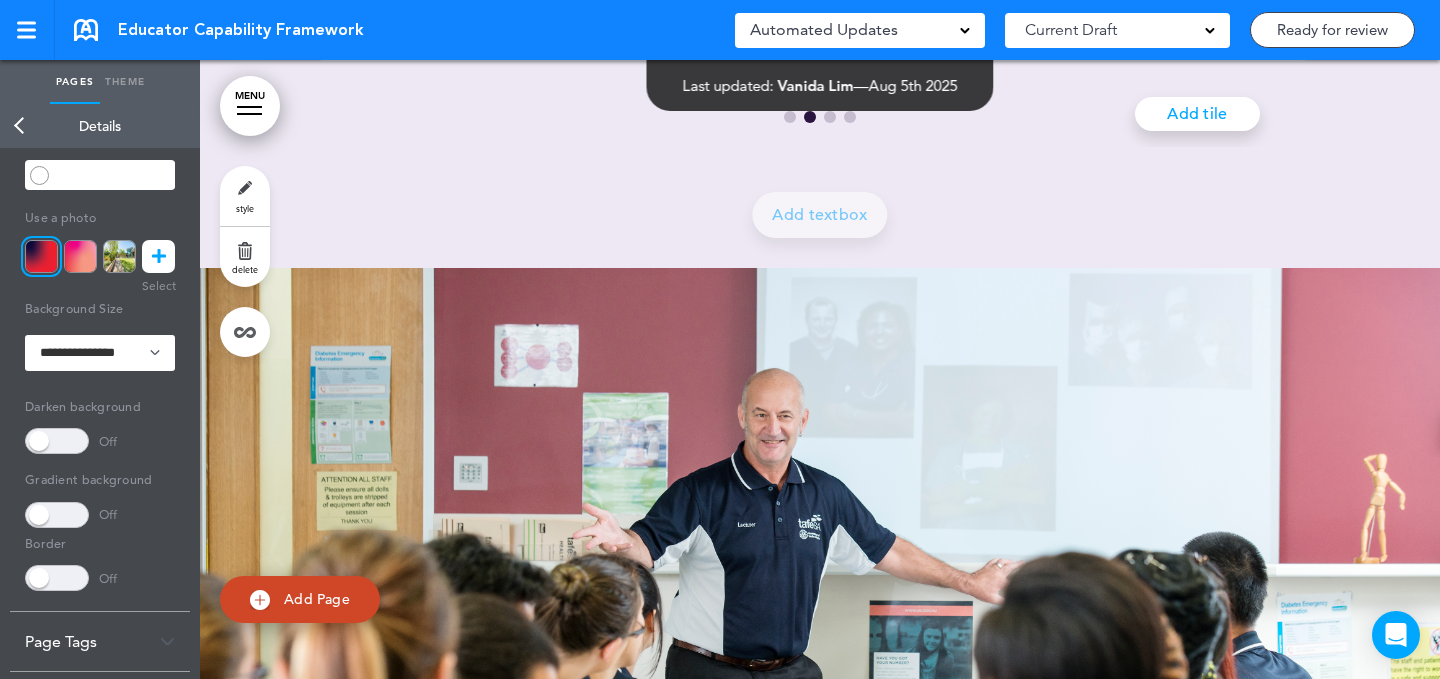 click at bounding box center (790, 117) 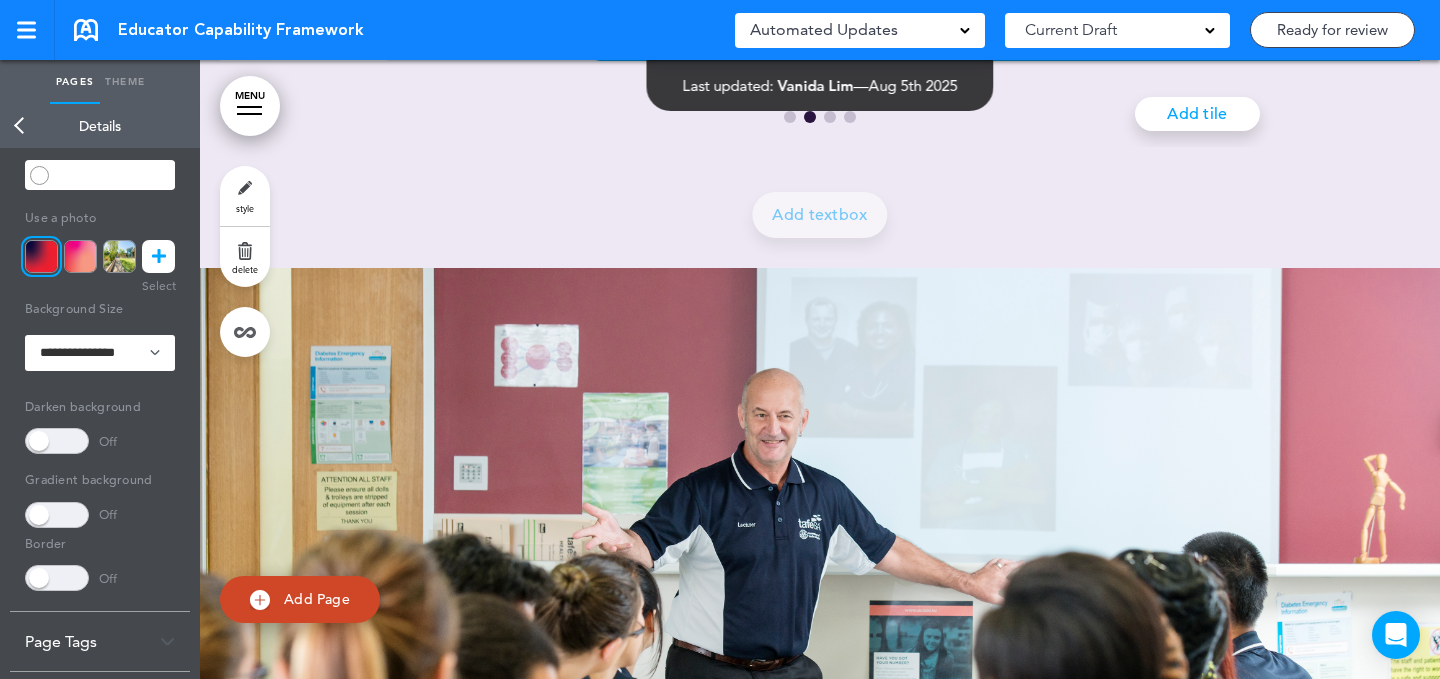 scroll, scrollTop: 30934, scrollLeft: 0, axis: vertical 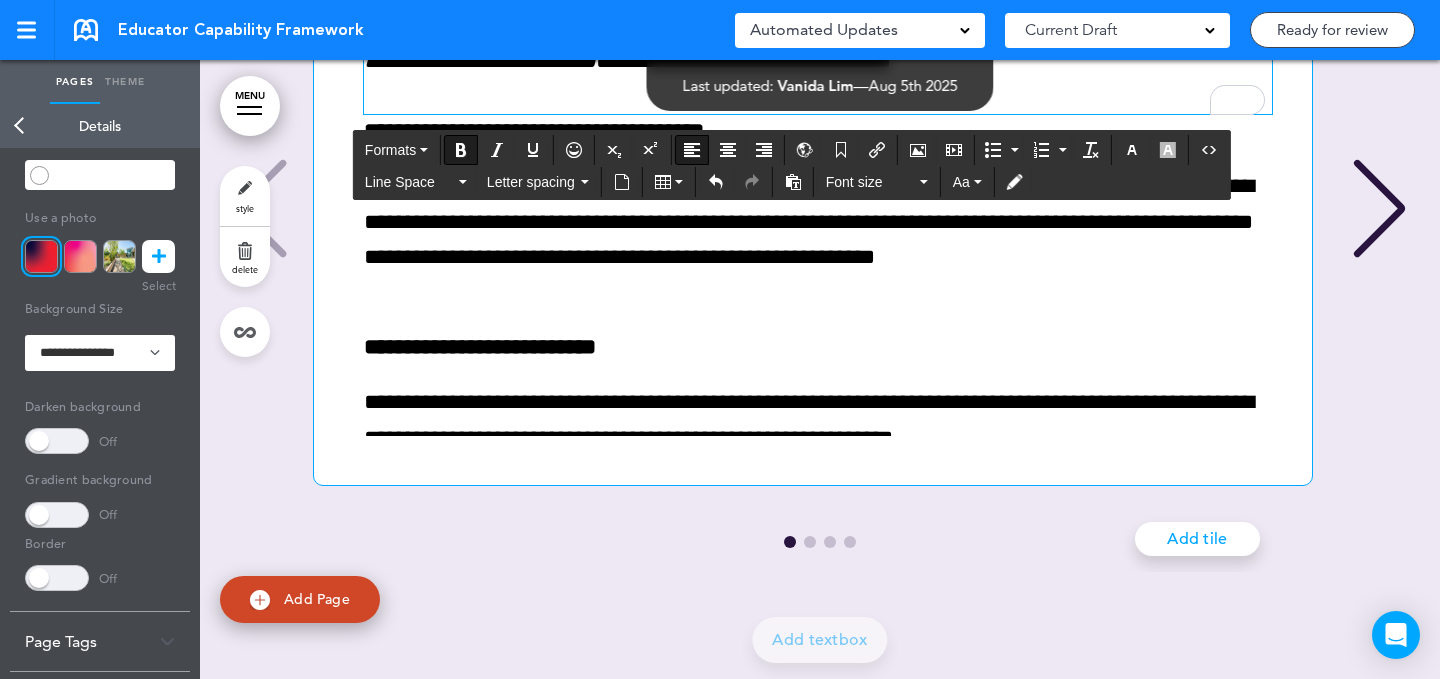 drag, startPoint x: 514, startPoint y: 119, endPoint x: 508, endPoint y: 78, distance: 41.4367 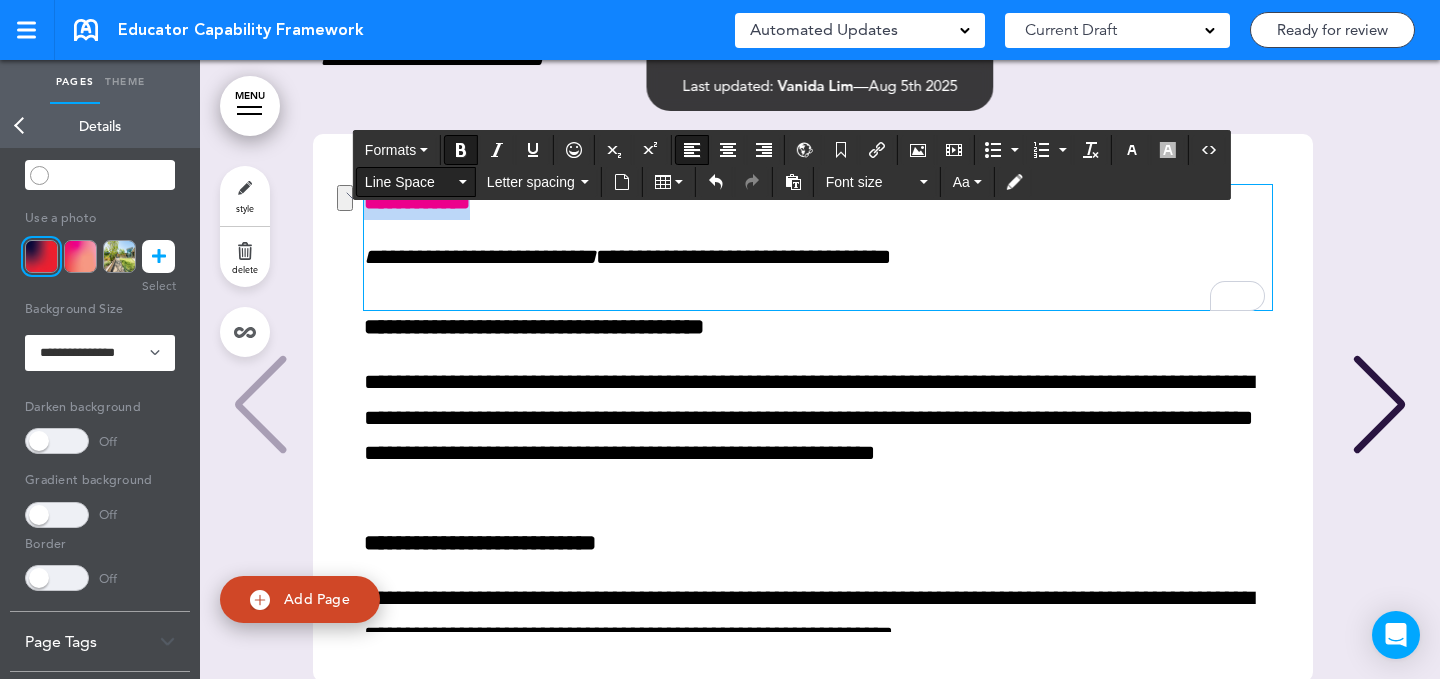 scroll, scrollTop: 30630, scrollLeft: 0, axis: vertical 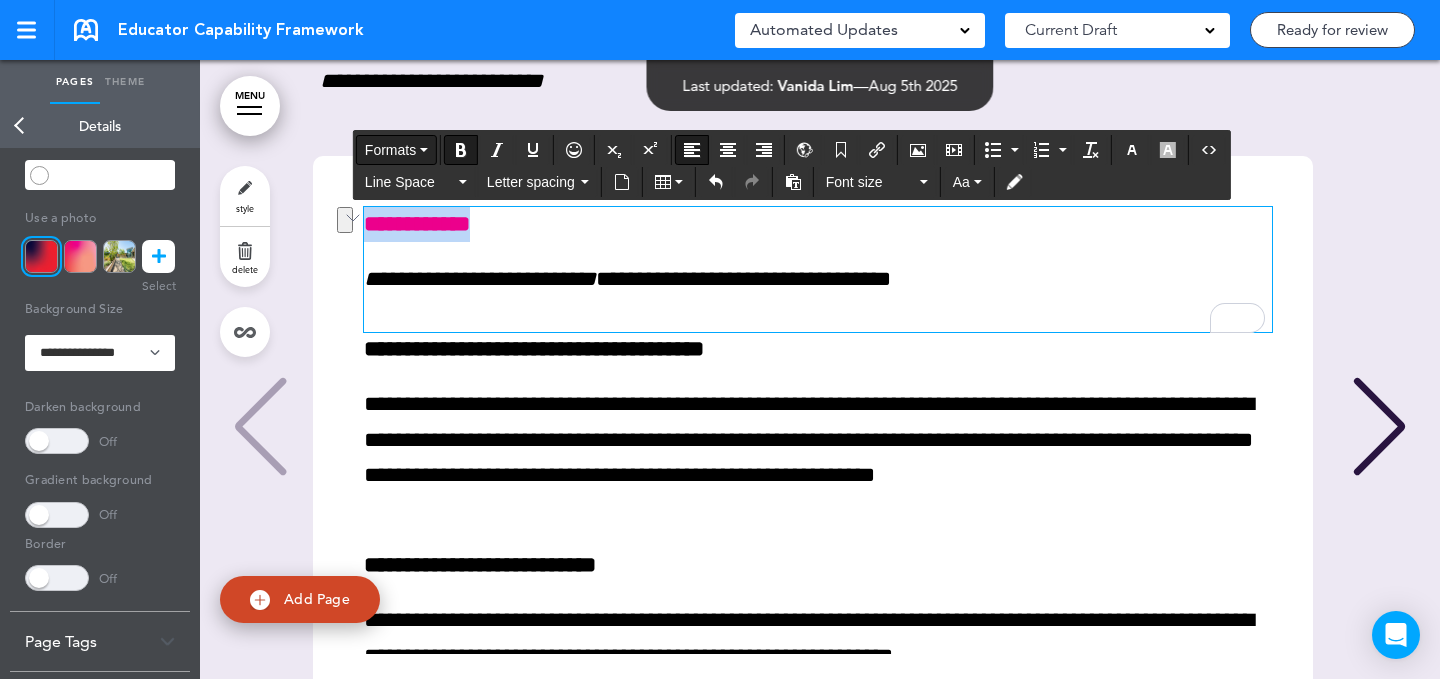click on "Formats" at bounding box center [390, 150] 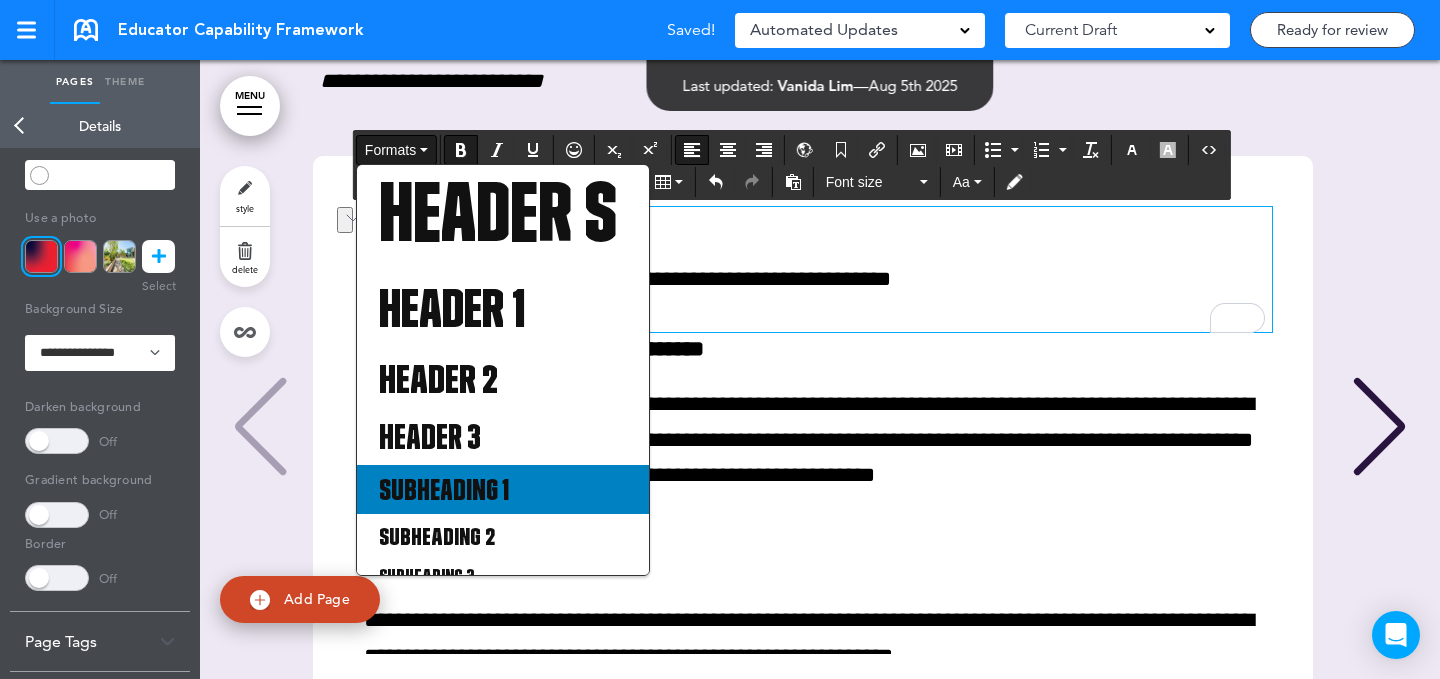 scroll, scrollTop: 41, scrollLeft: 0, axis: vertical 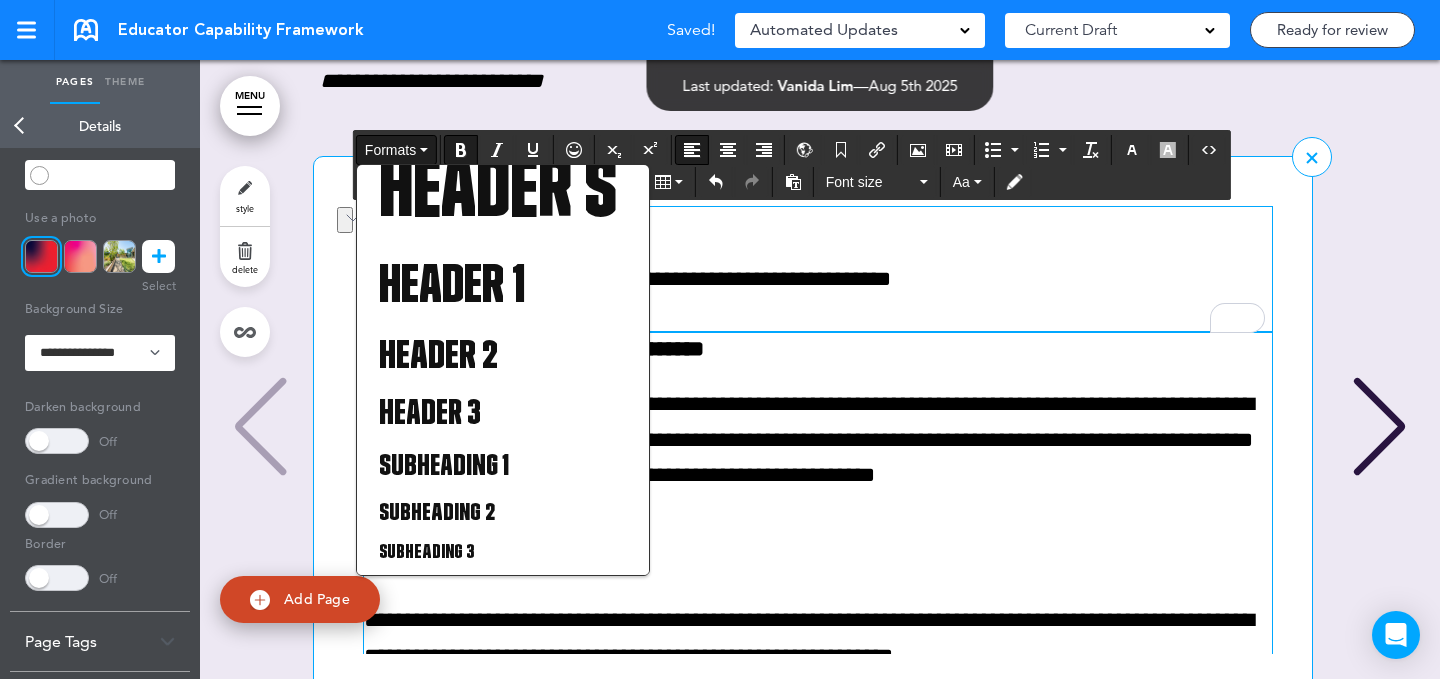 drag, startPoint x: 558, startPoint y: 509, endPoint x: 586, endPoint y: 479, distance: 41.036568 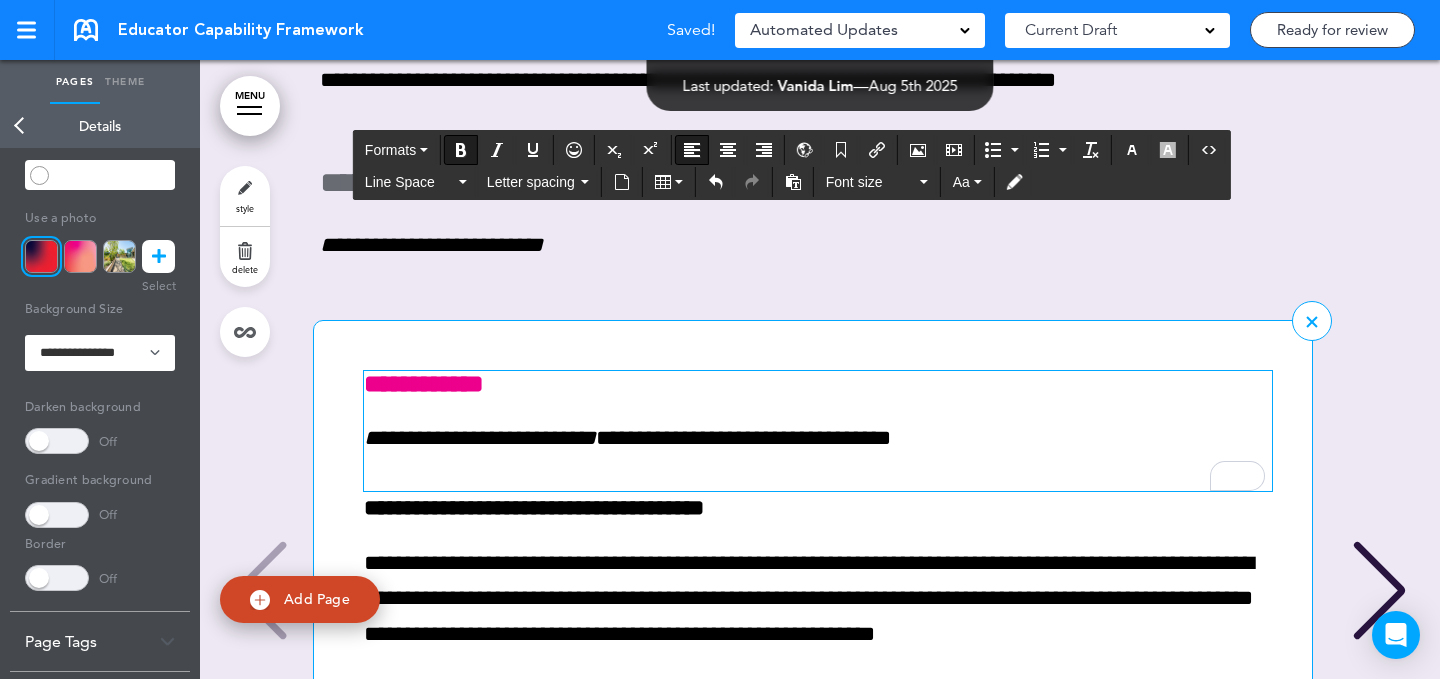 scroll, scrollTop: 30426, scrollLeft: 0, axis: vertical 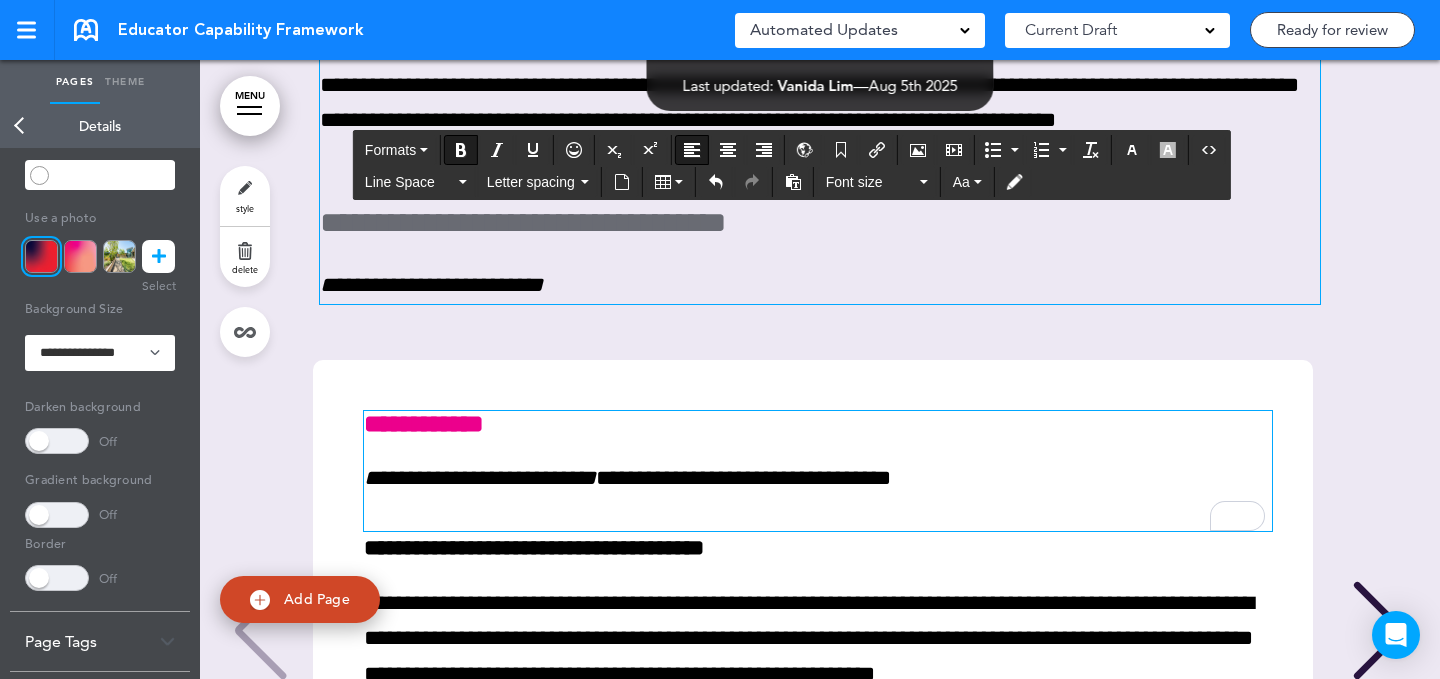 click on "**********" at bounding box center [820, 223] 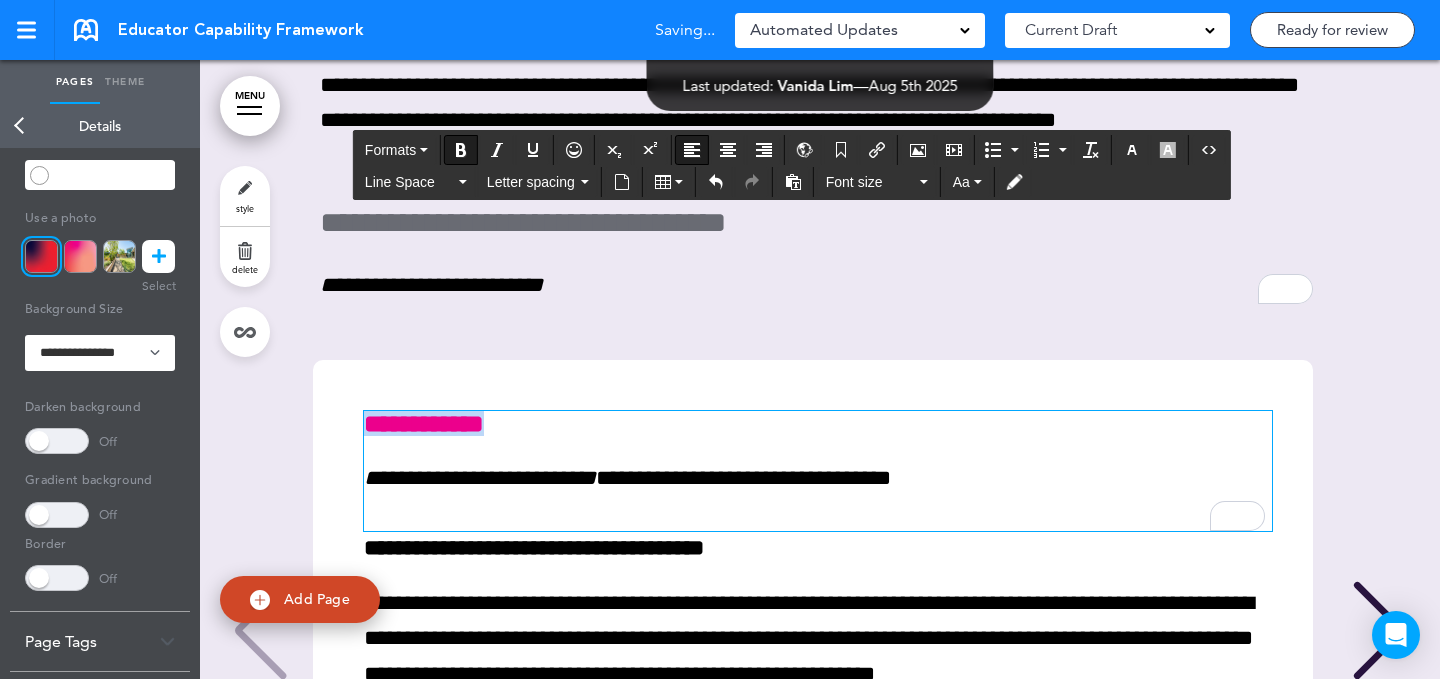 drag, startPoint x: 464, startPoint y: 524, endPoint x: 286, endPoint y: 509, distance: 178.6309 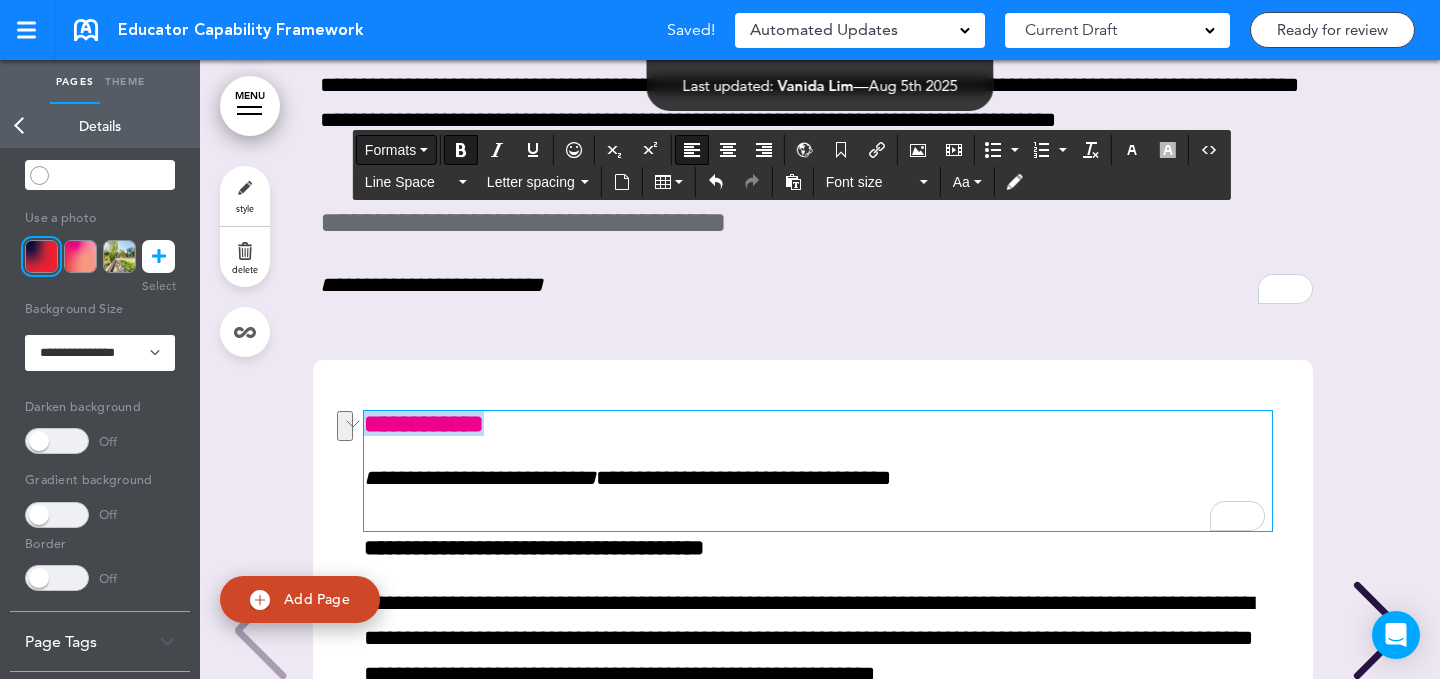 click on "Formats" at bounding box center [390, 150] 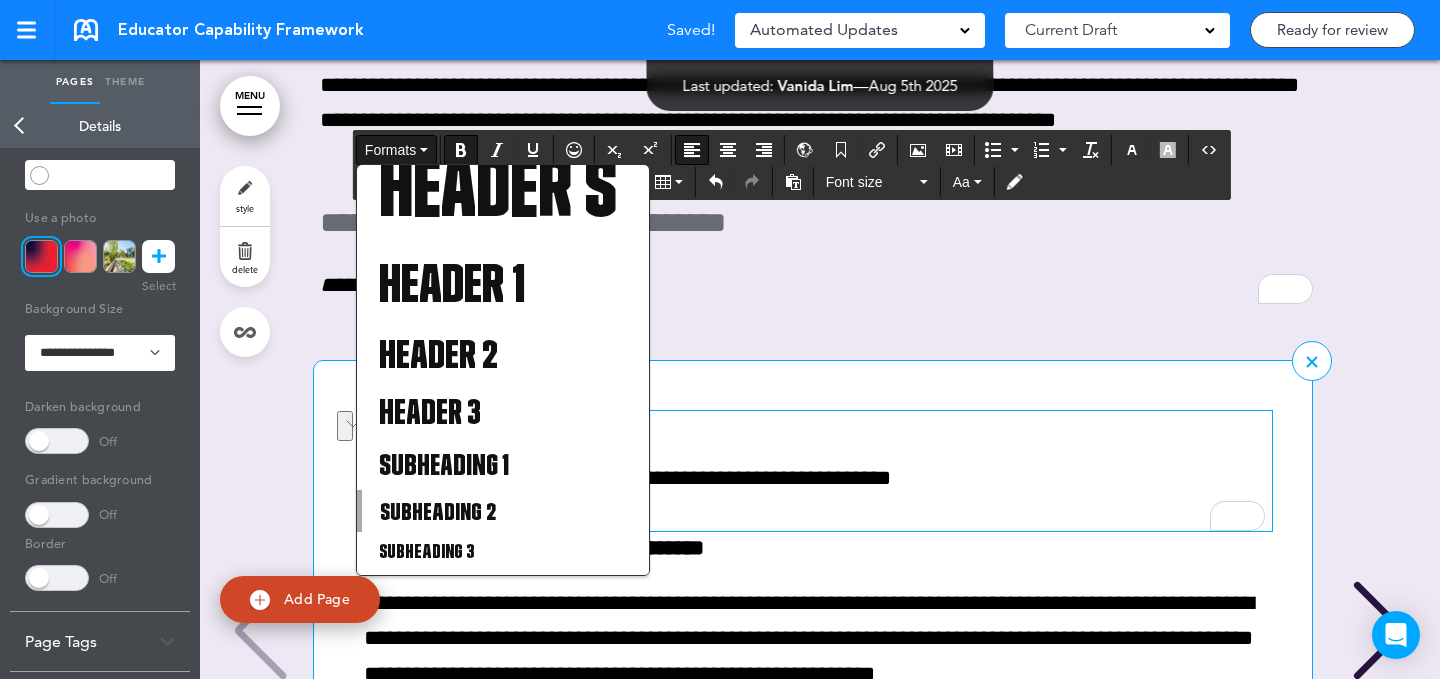 click on "Subheading 1" at bounding box center (503, 464) 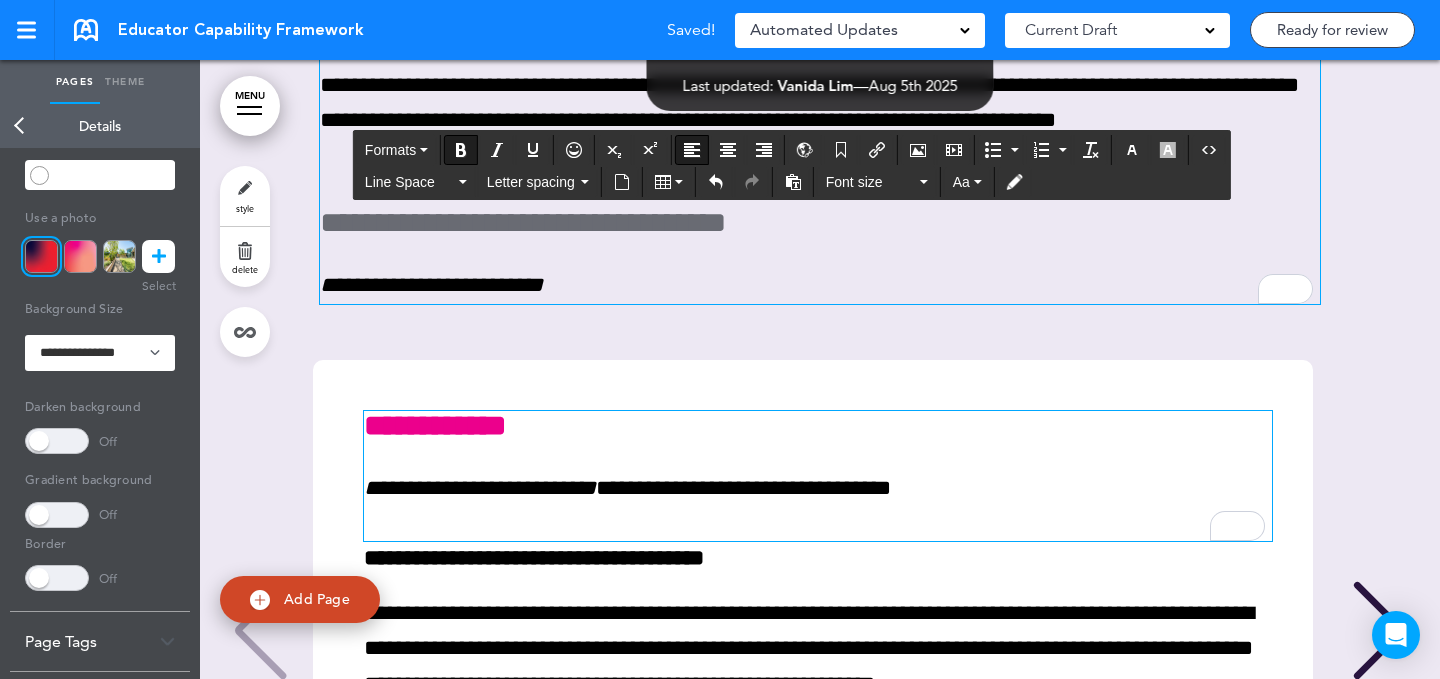 click on "**********" at bounding box center (820, 285) 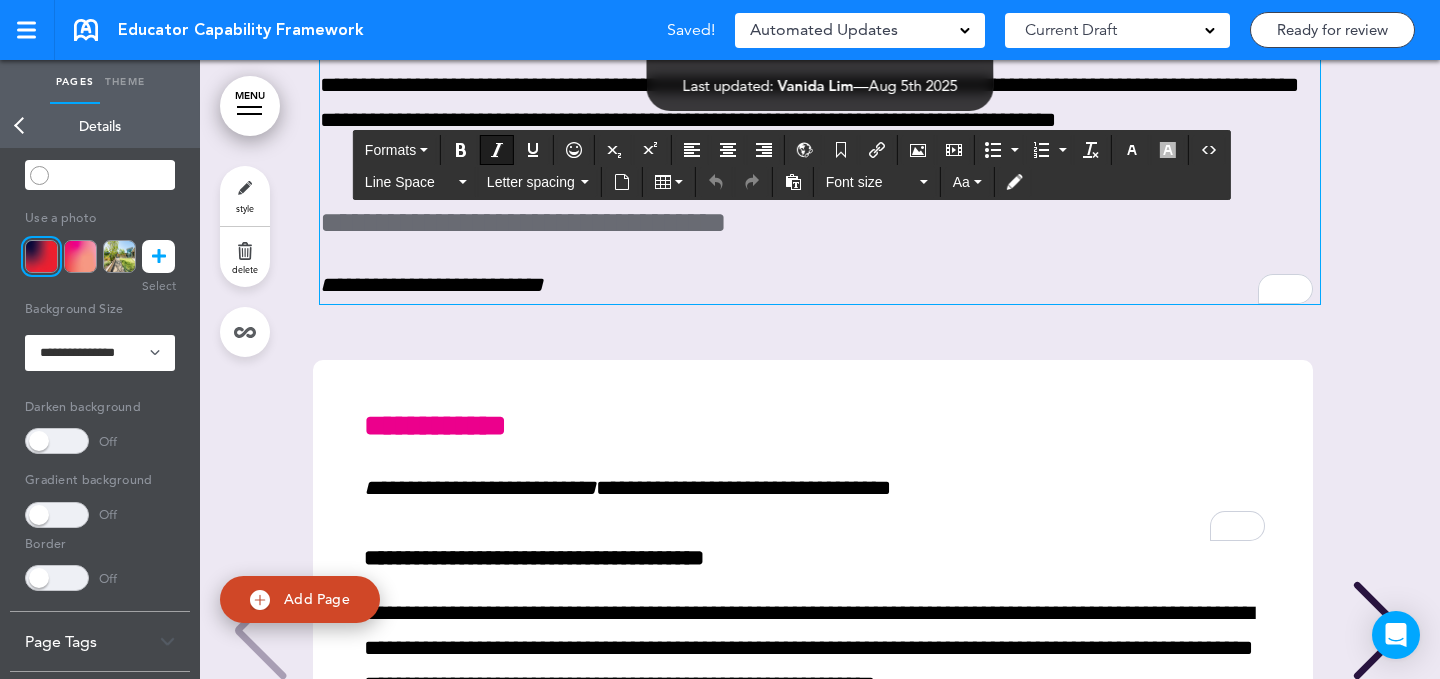 scroll, scrollTop: 30447, scrollLeft: 0, axis: vertical 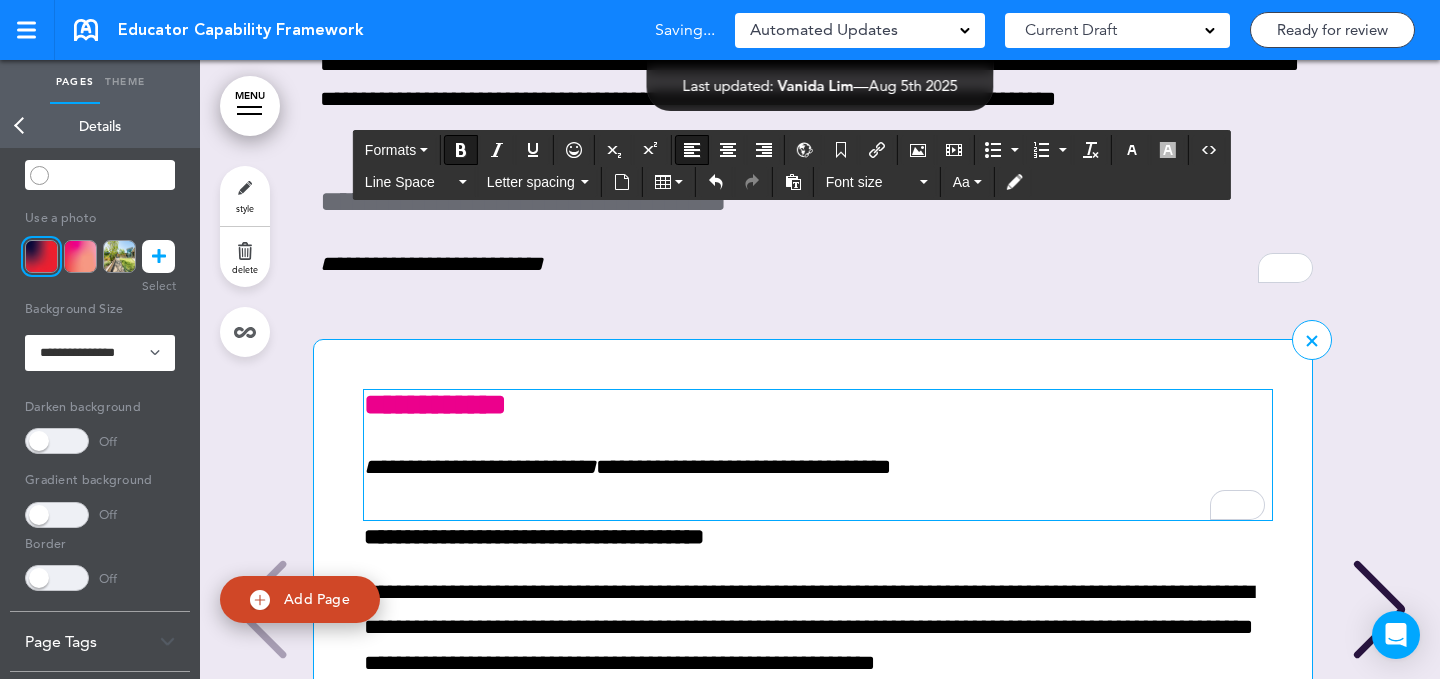 click on "**********" at bounding box center (818, 405) 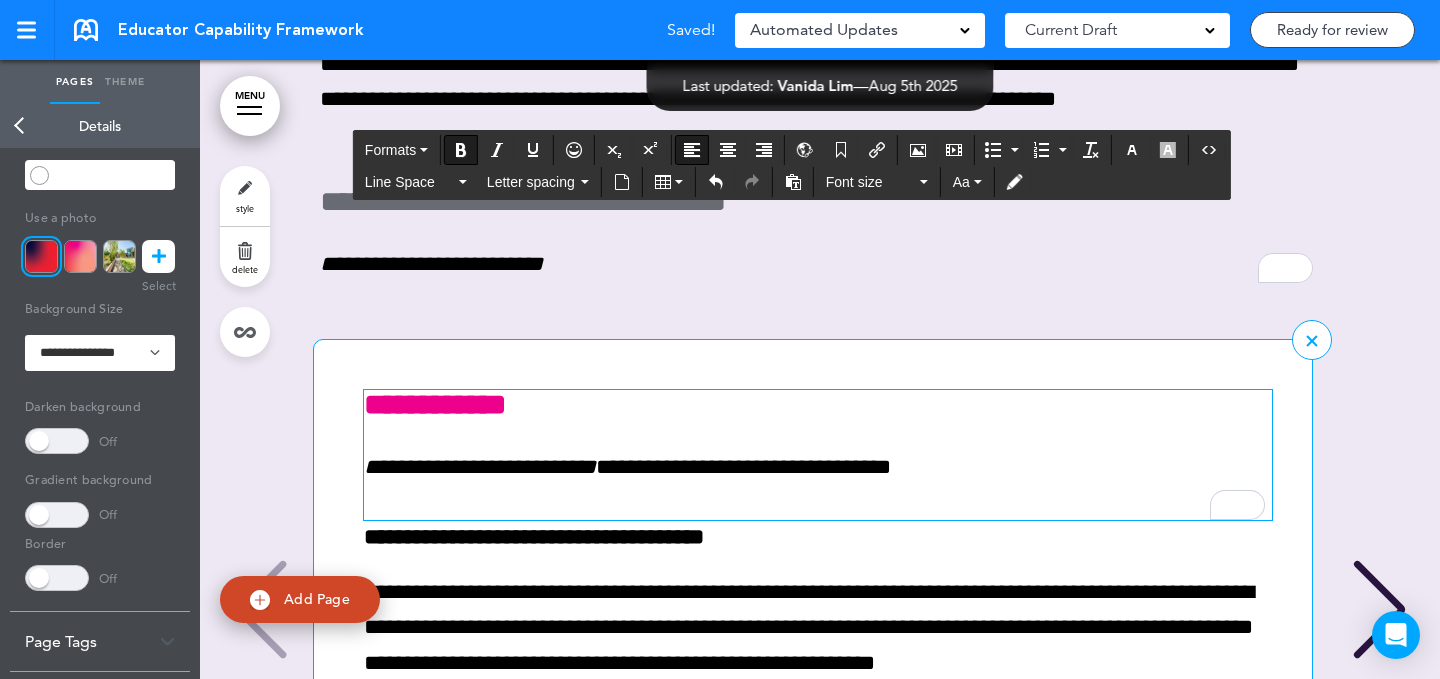 scroll, scrollTop: 30650, scrollLeft: 0, axis: vertical 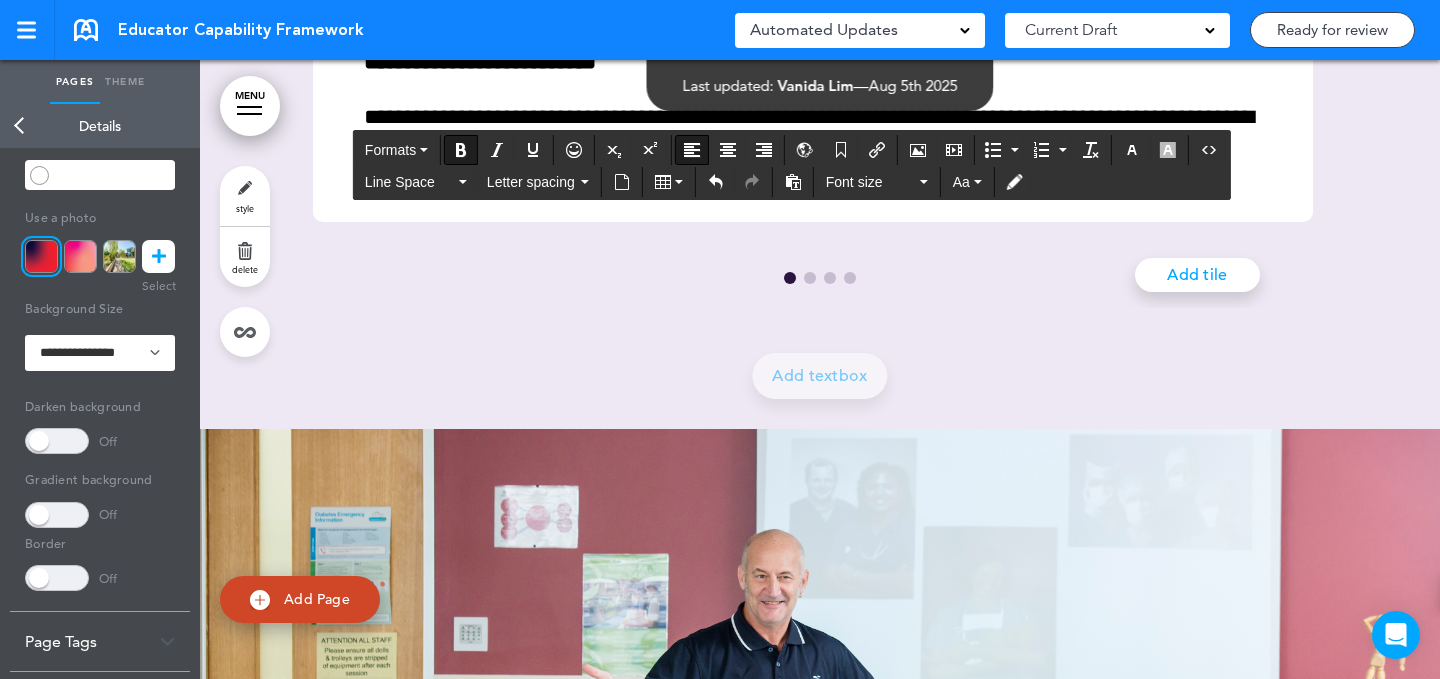 click at bounding box center [810, 278] 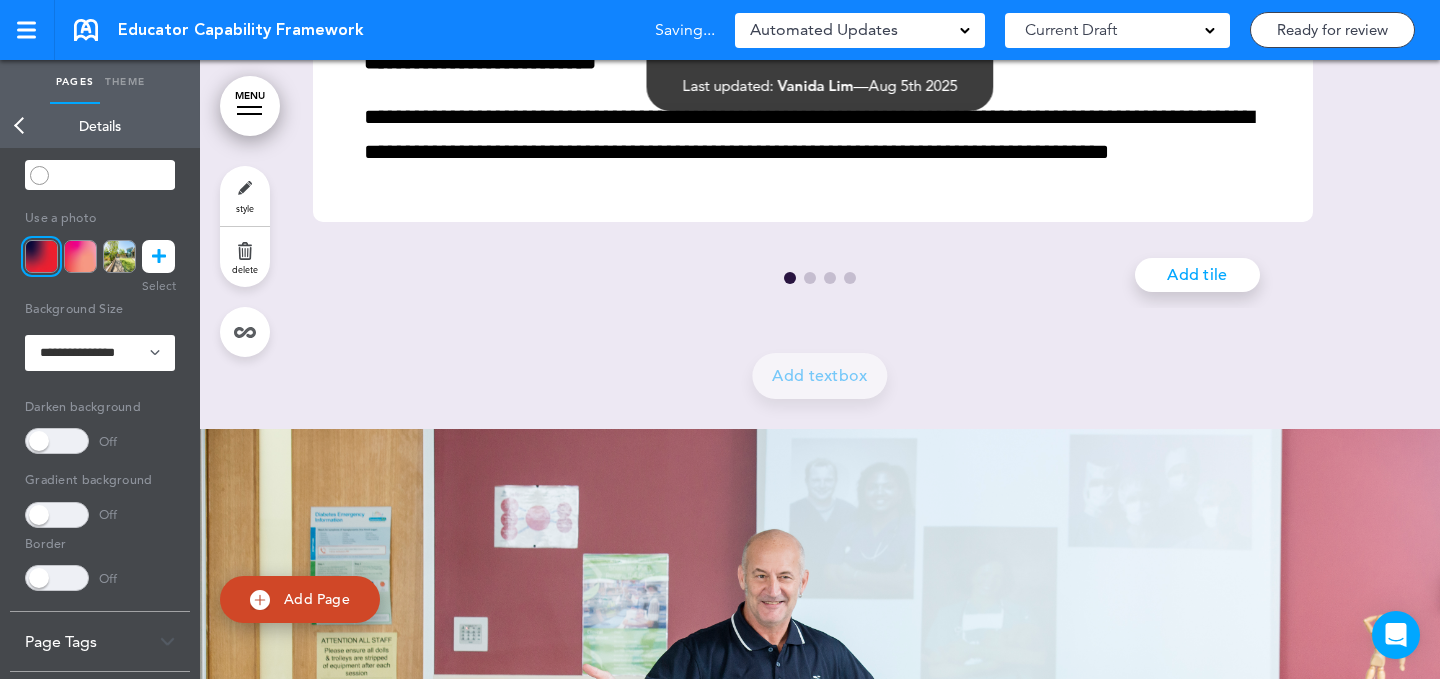 scroll 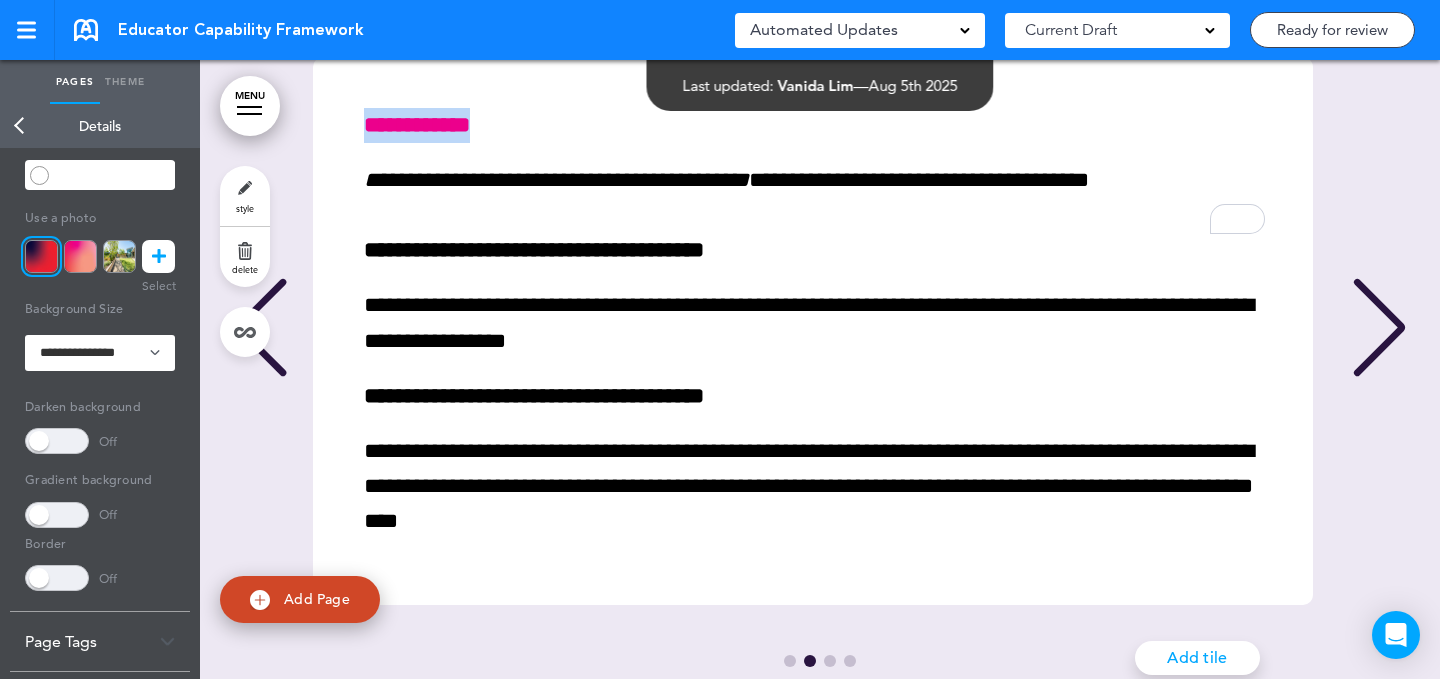 drag, startPoint x: 662, startPoint y: 250, endPoint x: 661, endPoint y: 192, distance: 58.00862 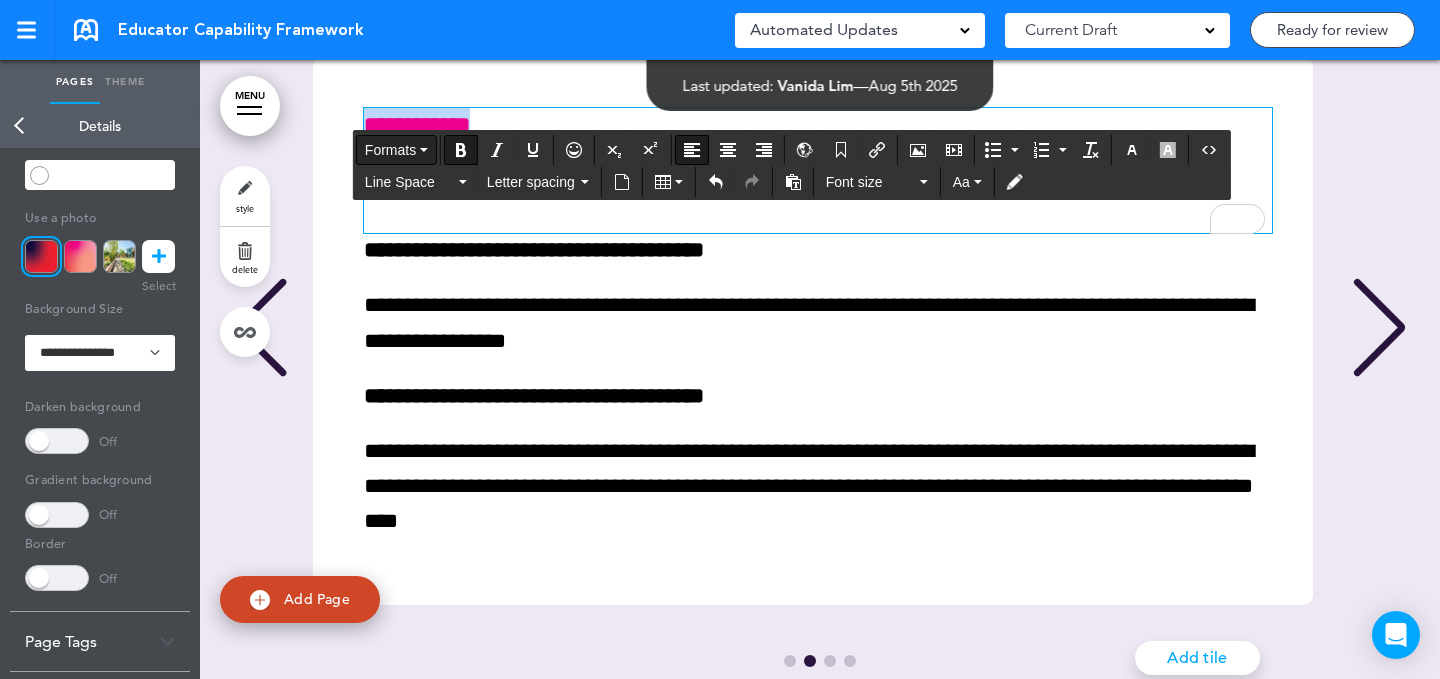click on "Formats" at bounding box center (390, 150) 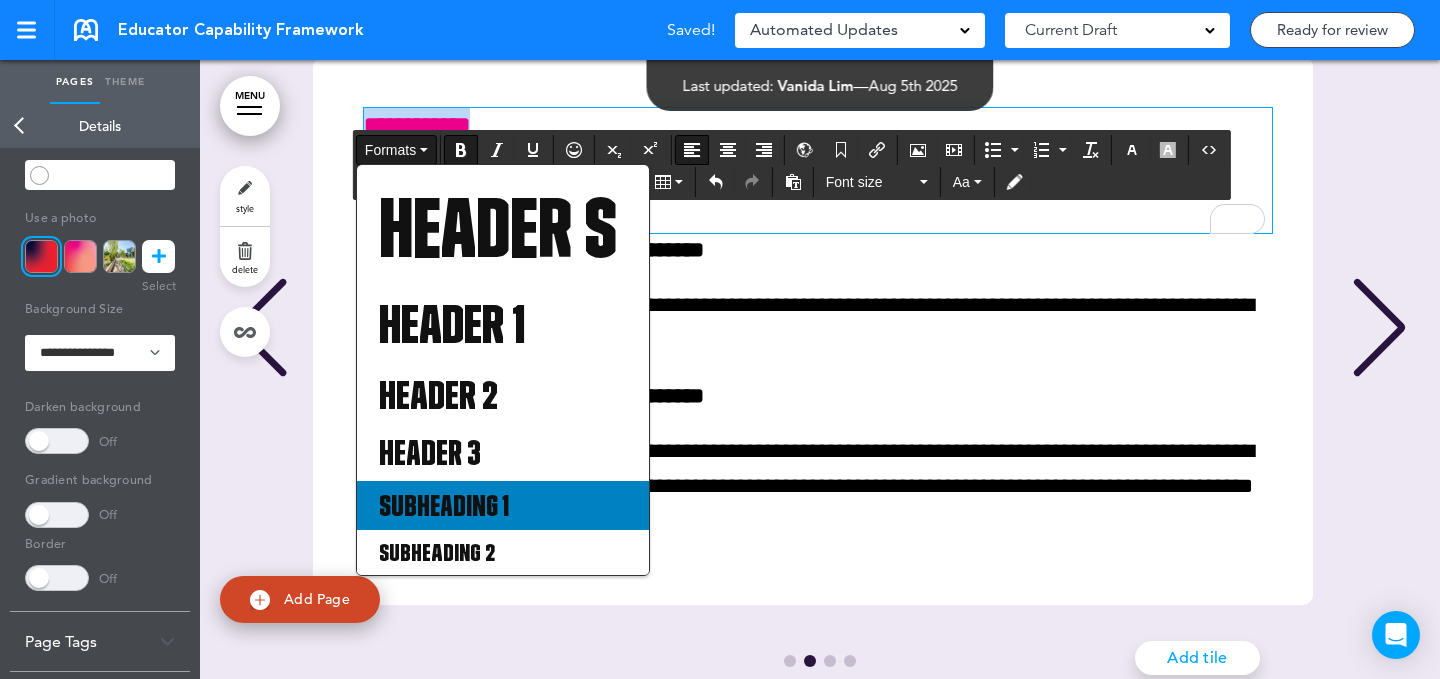 click on "Subheading 1" at bounding box center (503, 505) 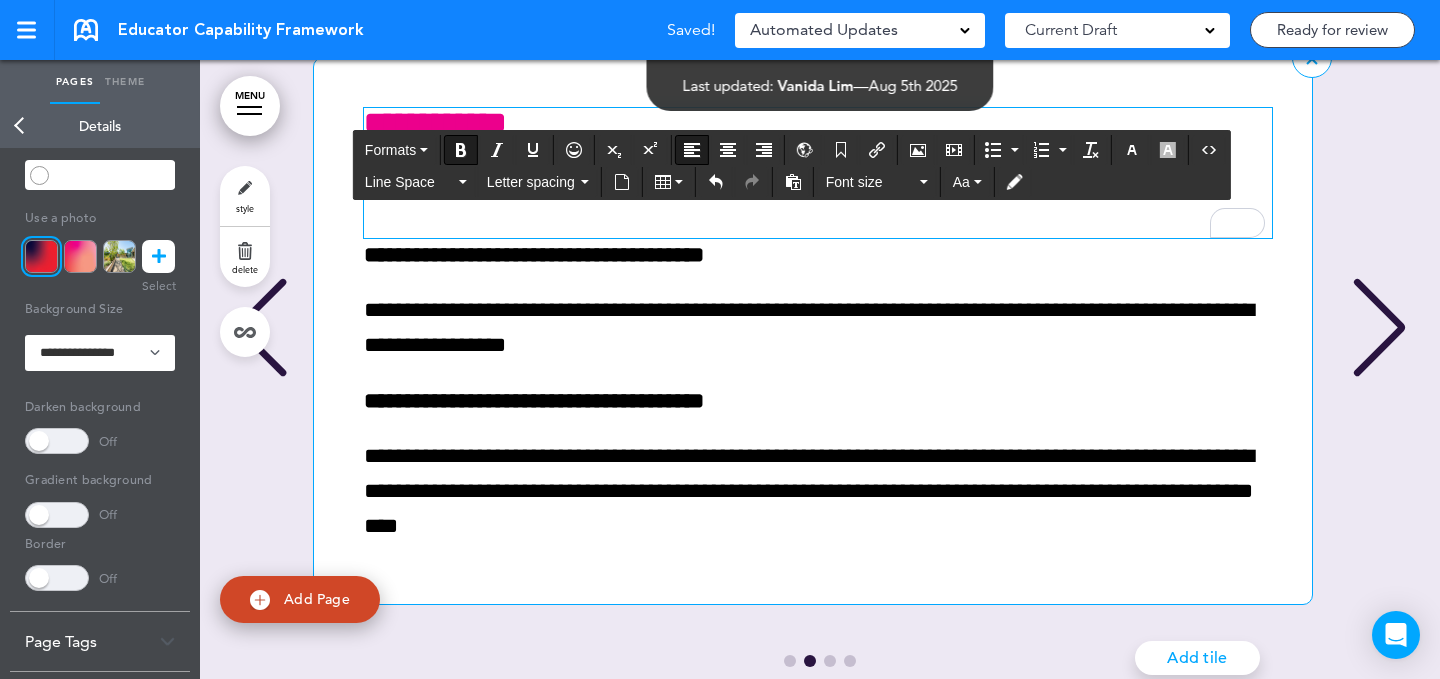 click on "**********" at bounding box center [814, 203] 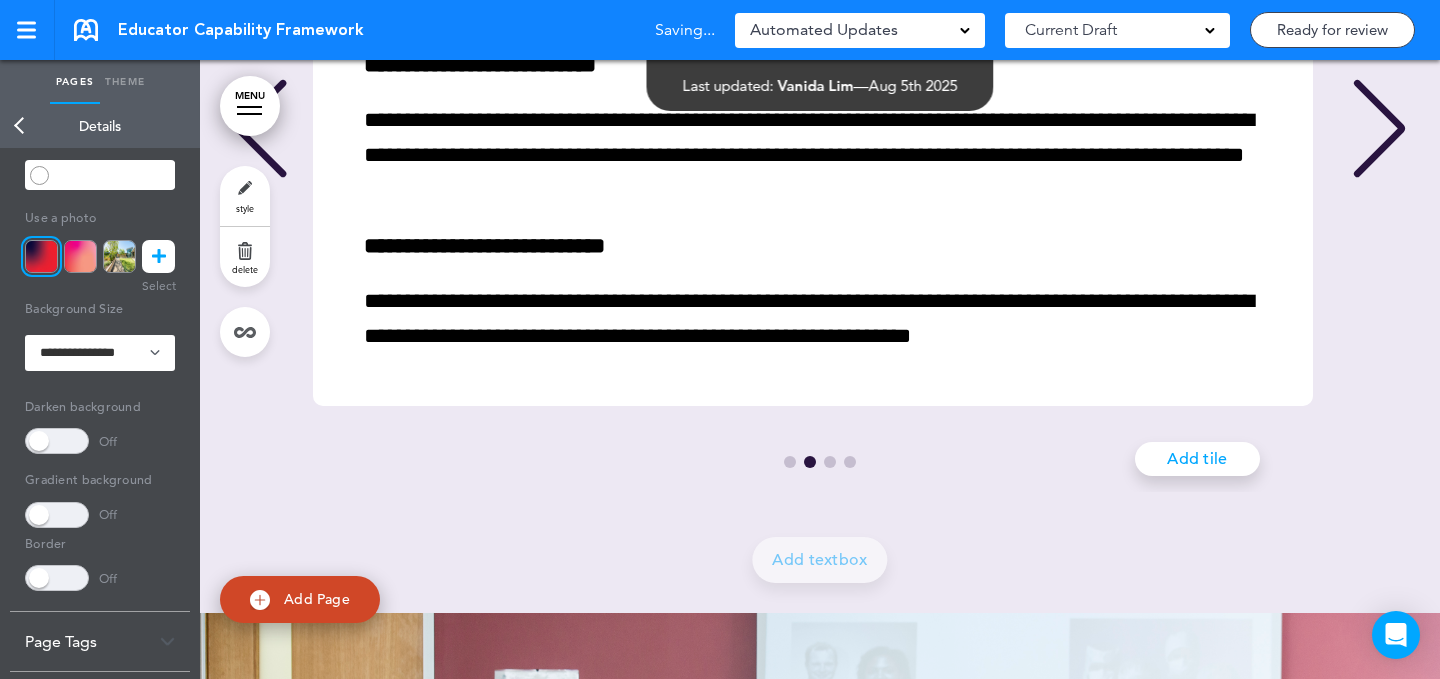 click at bounding box center (830, 462) 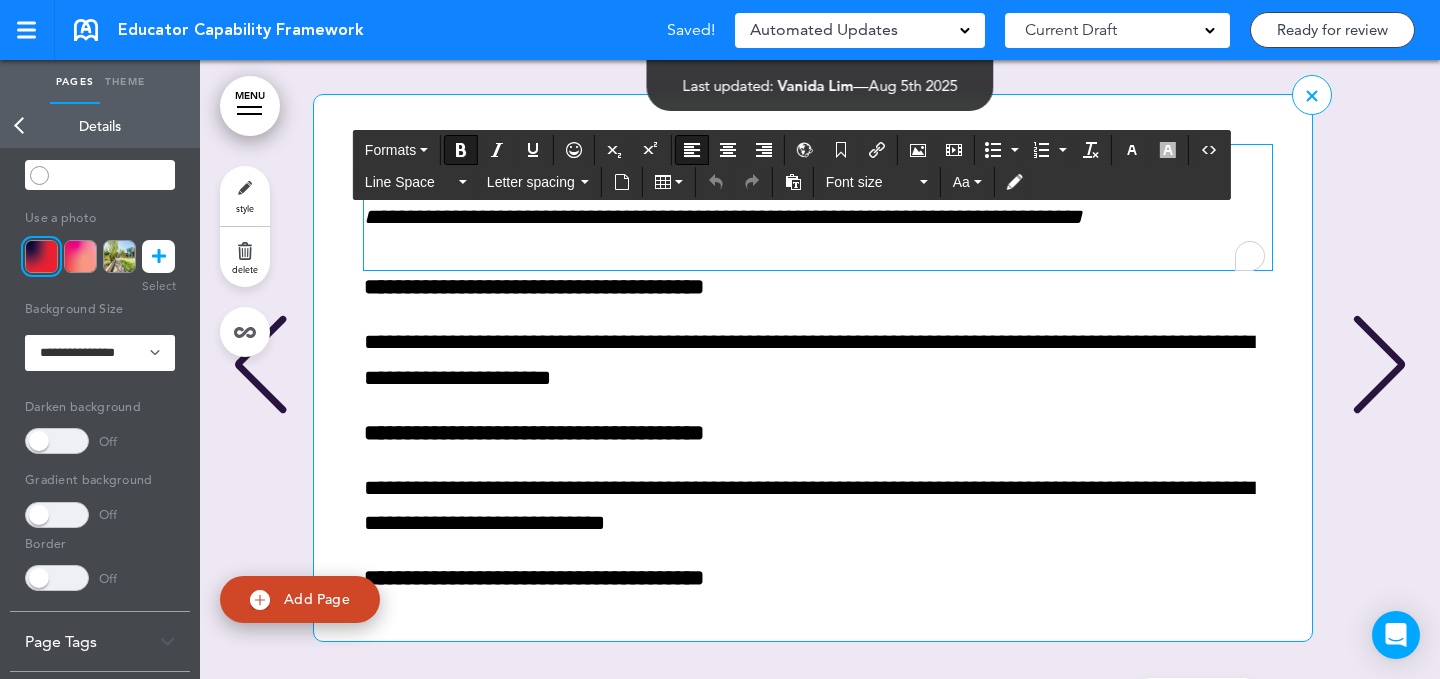 drag, startPoint x: 510, startPoint y: 274, endPoint x: 499, endPoint y: 215, distance: 60.016663 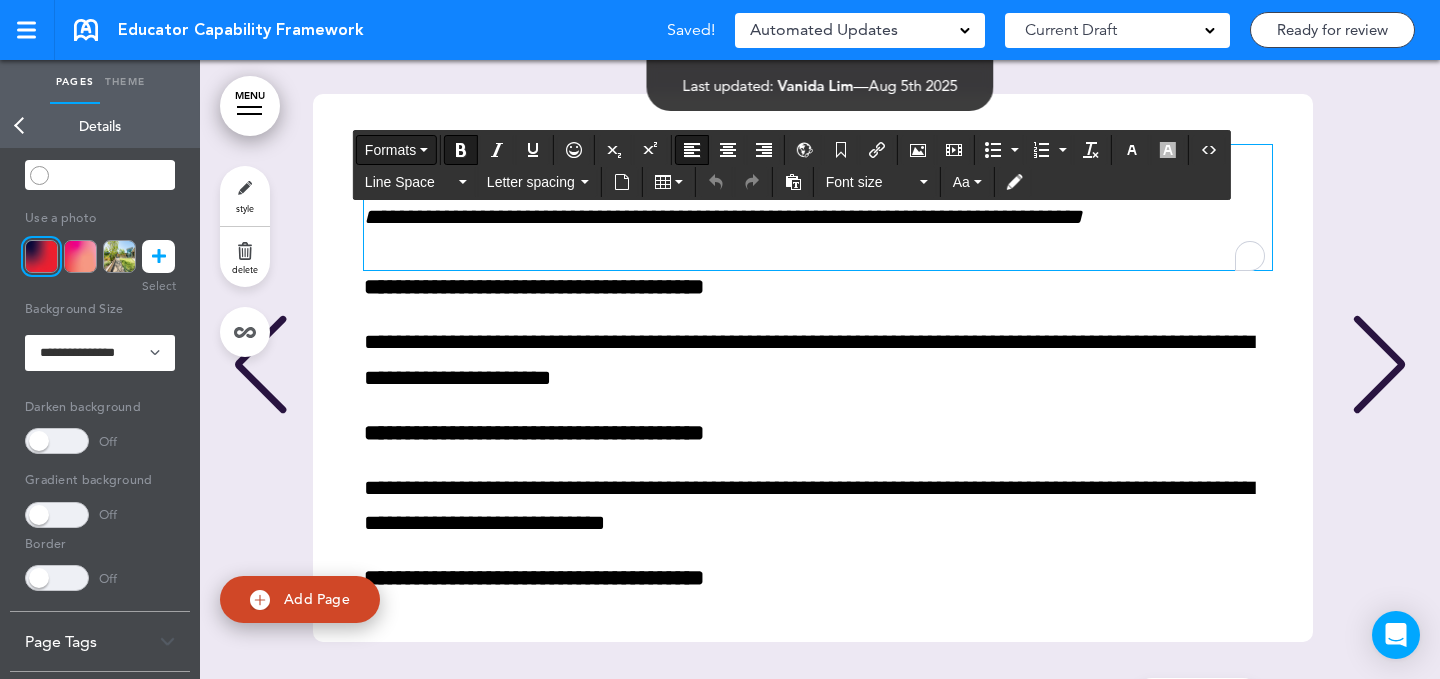 click on "Formats" at bounding box center [390, 150] 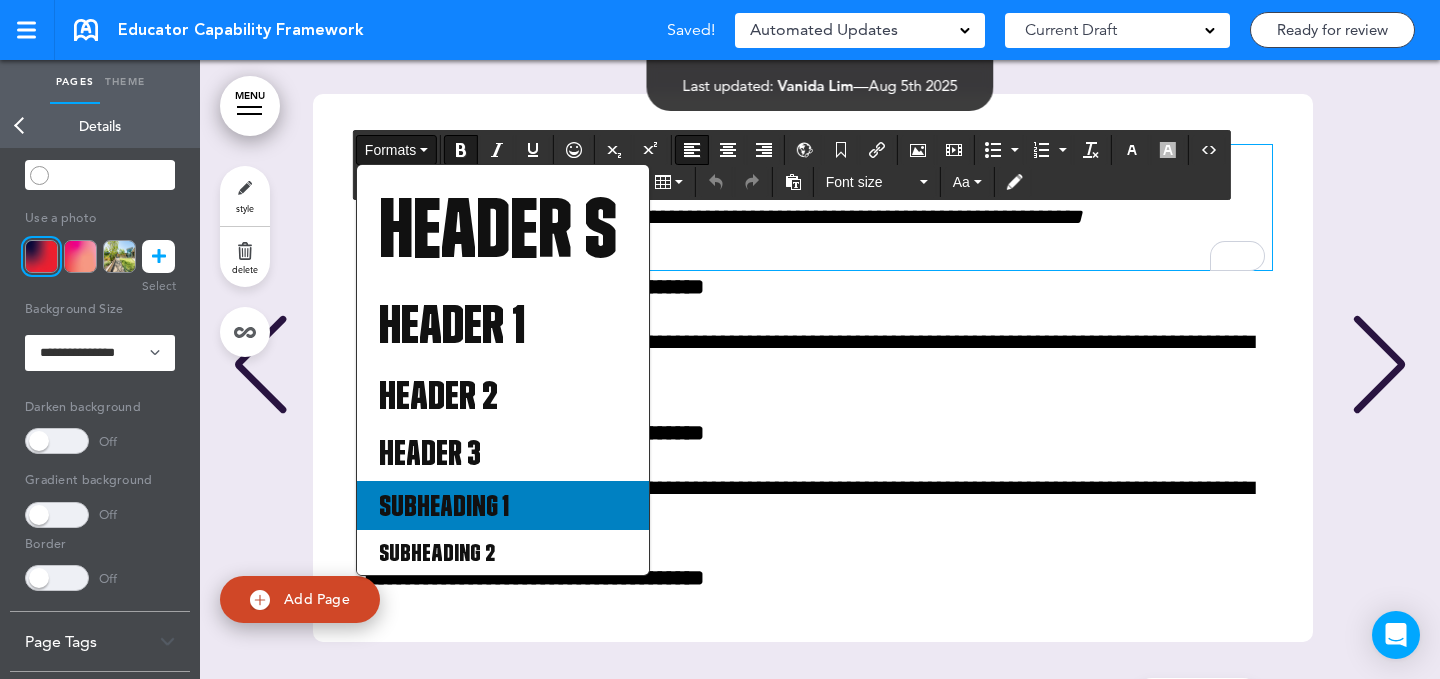 click on "Subheading 1" at bounding box center [503, 505] 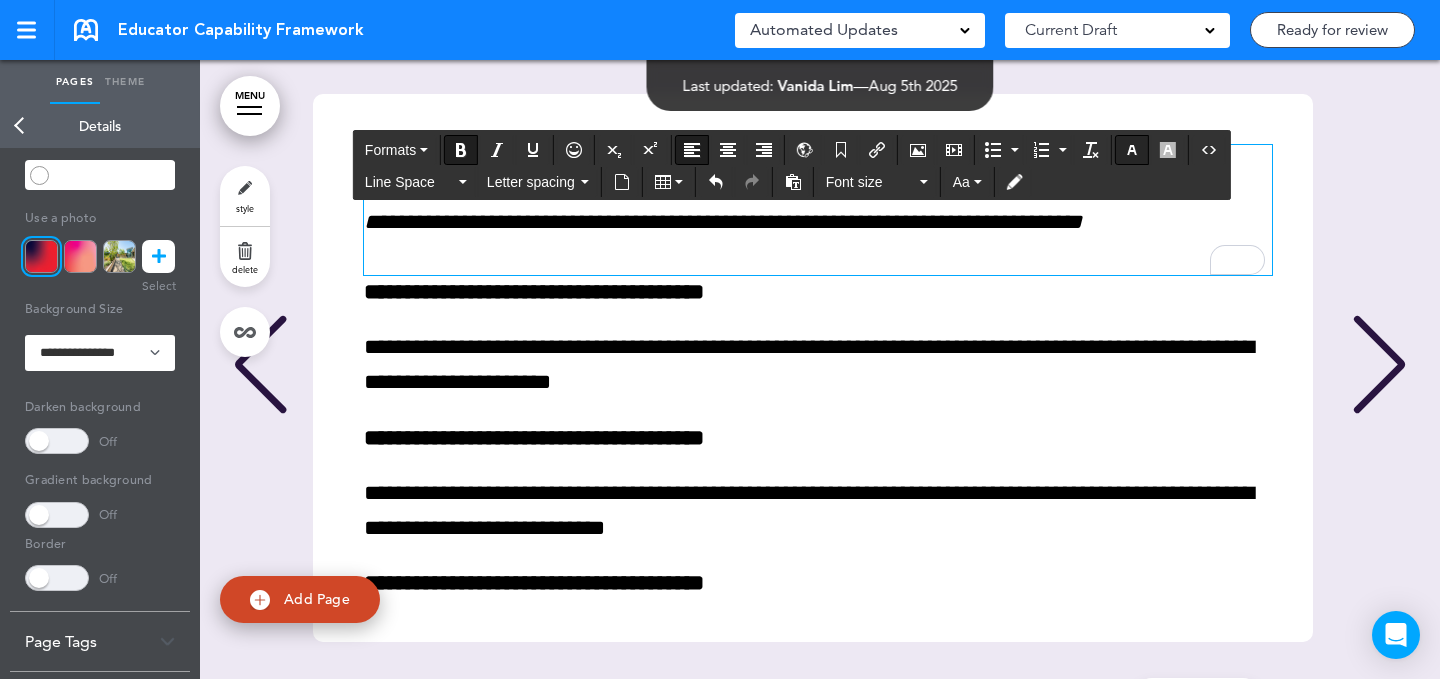 click at bounding box center [1132, 150] 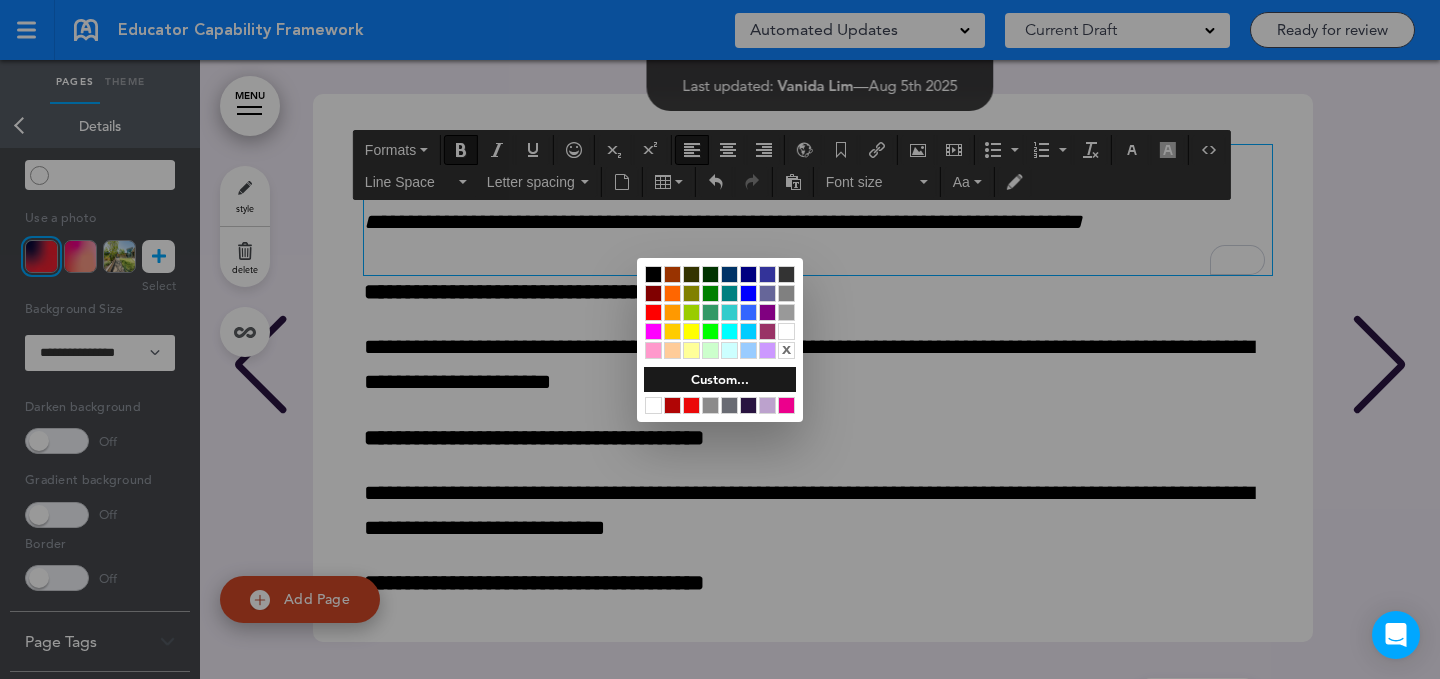 drag, startPoint x: 785, startPoint y: 407, endPoint x: 875, endPoint y: 426, distance: 91.983696 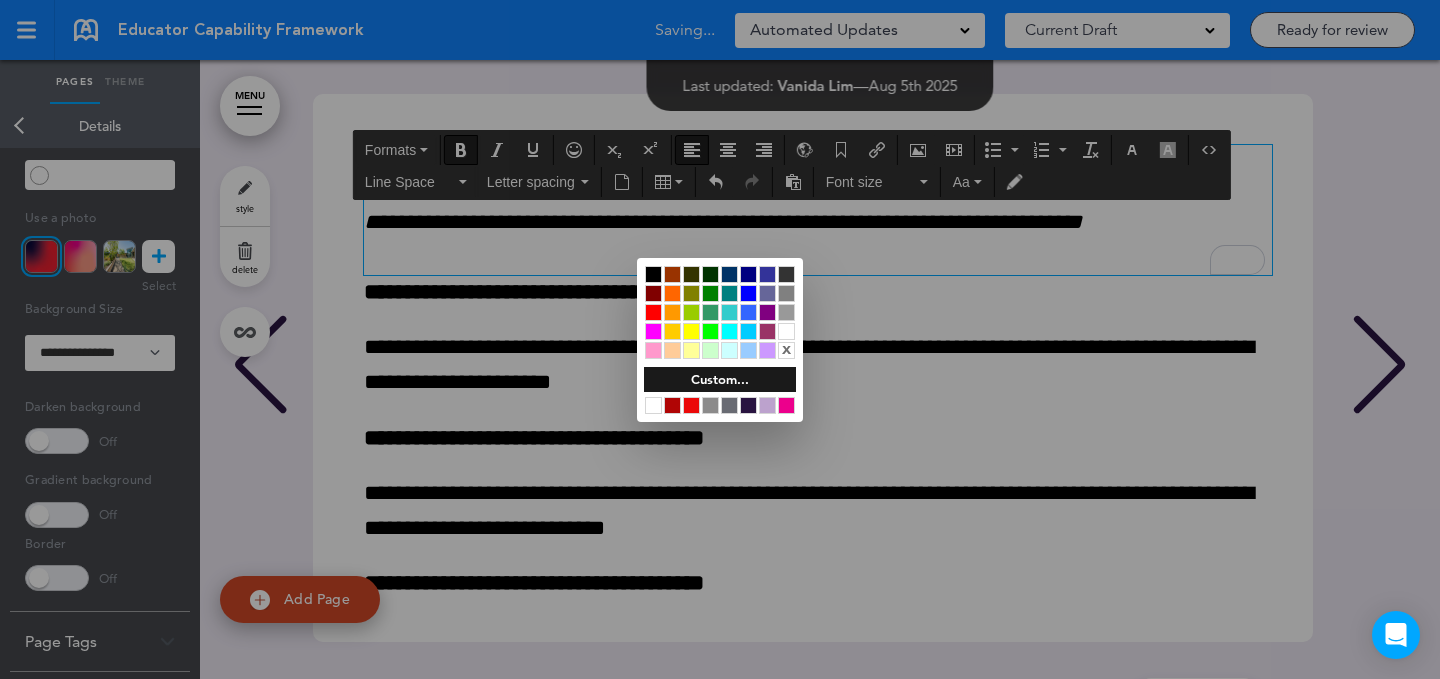 click at bounding box center (720, 339) 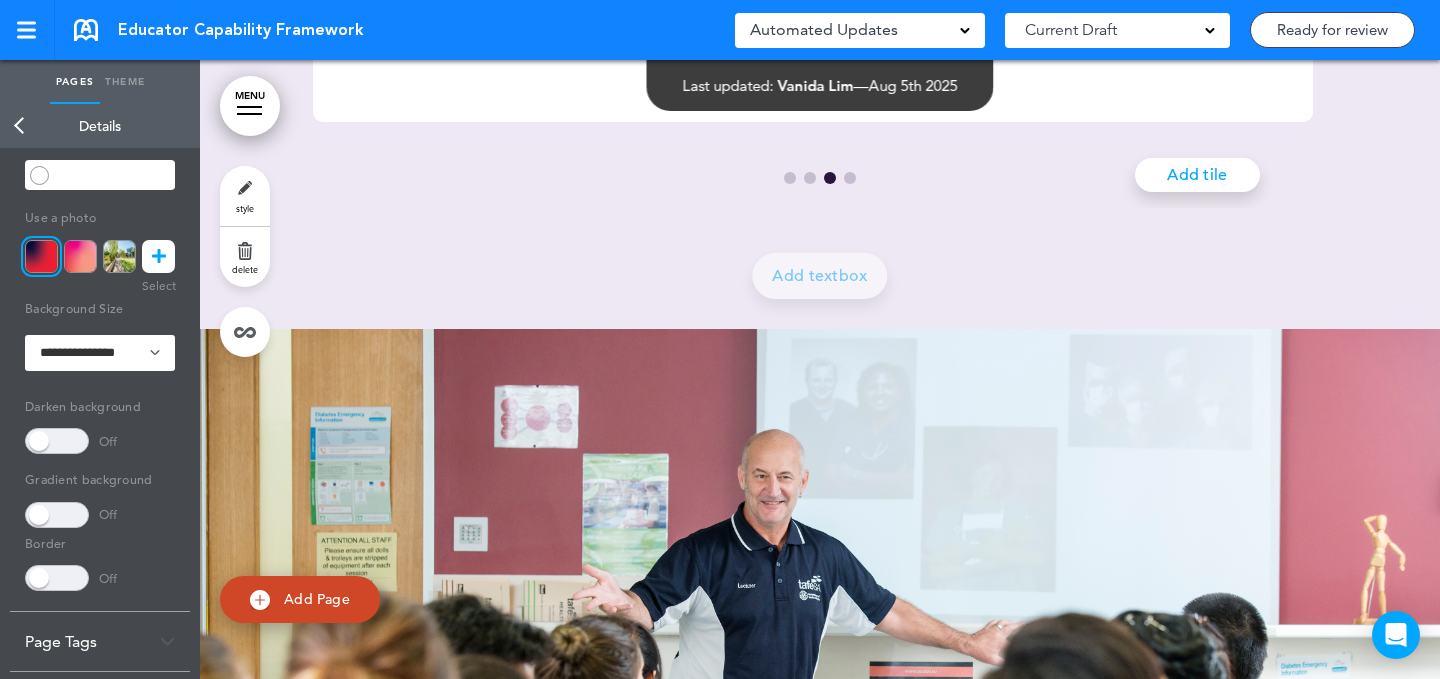 click at bounding box center [850, 178] 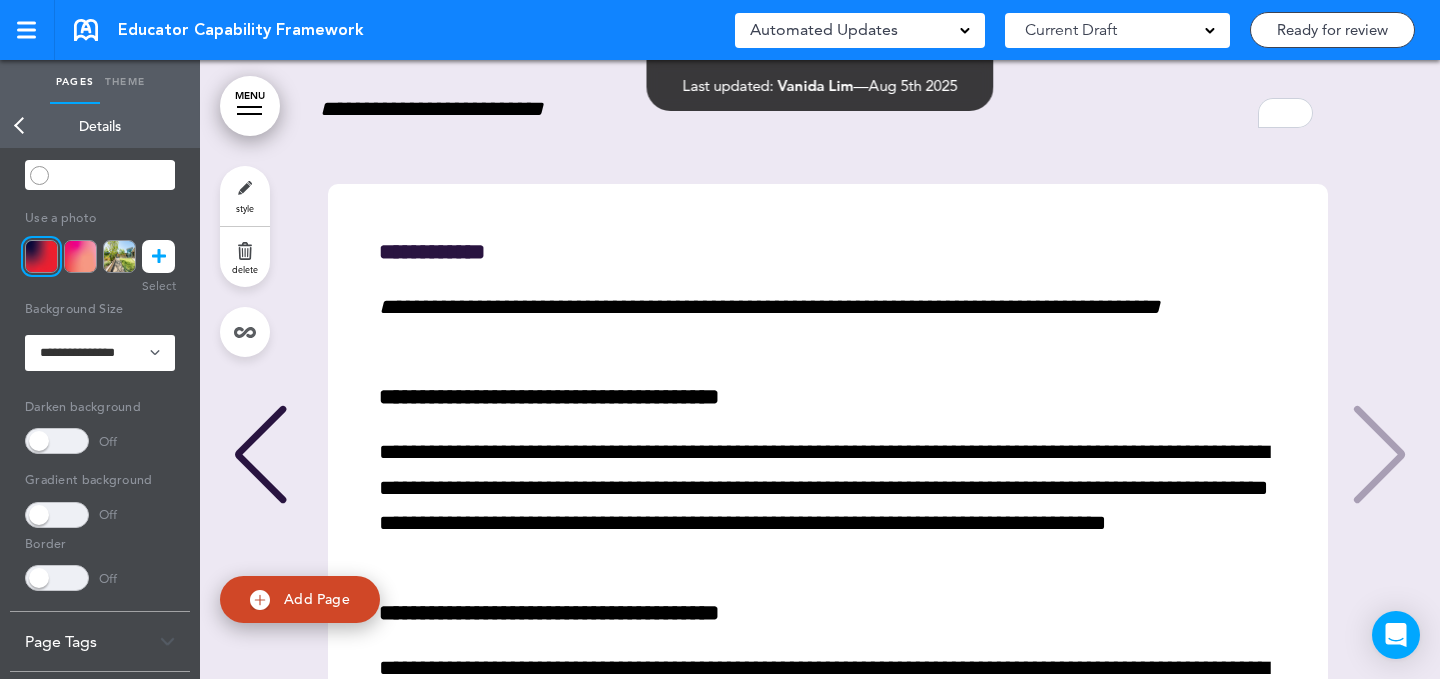 drag, startPoint x: 728, startPoint y: 352, endPoint x: 730, endPoint y: 282, distance: 70.028564 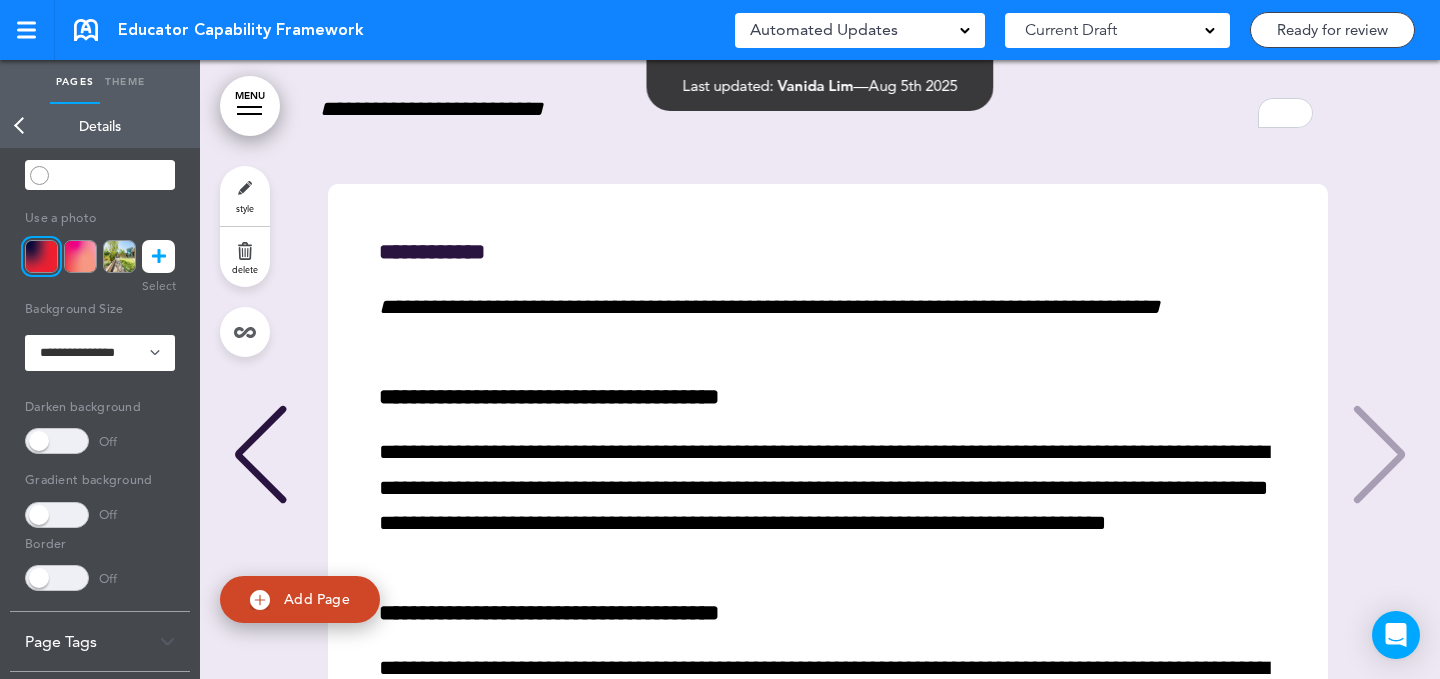 click on "**********" at bounding box center [828, 458] 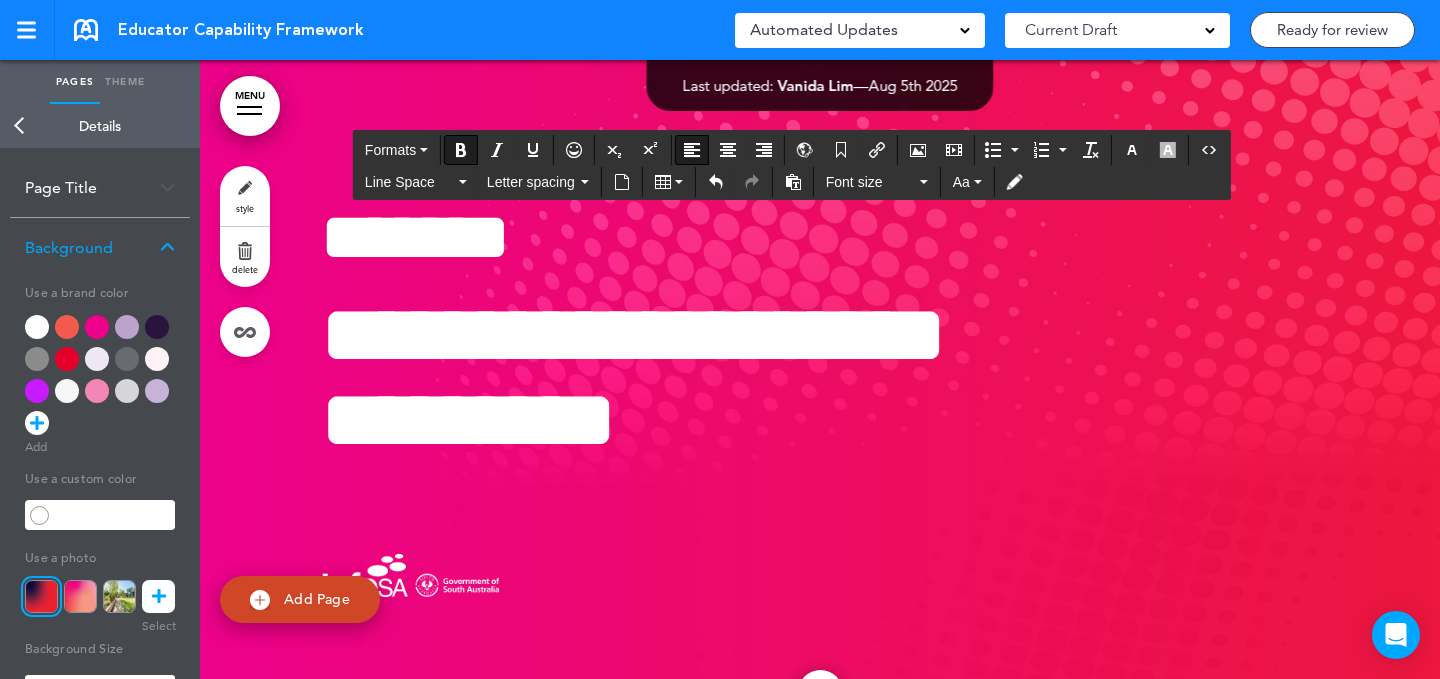 scroll, scrollTop: 0, scrollLeft: 0, axis: both 